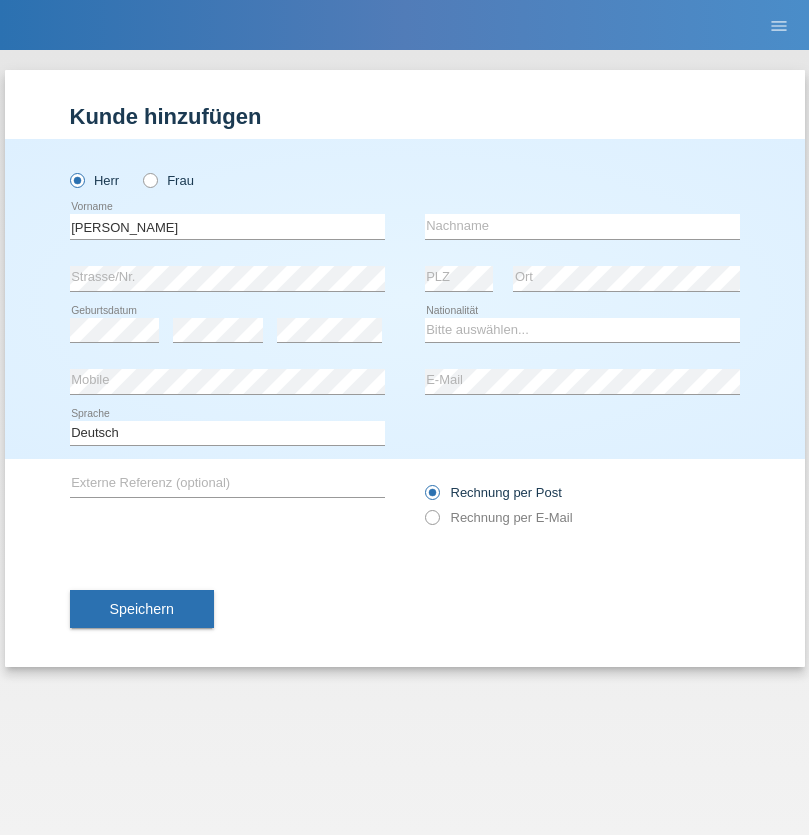 scroll, scrollTop: 0, scrollLeft: 0, axis: both 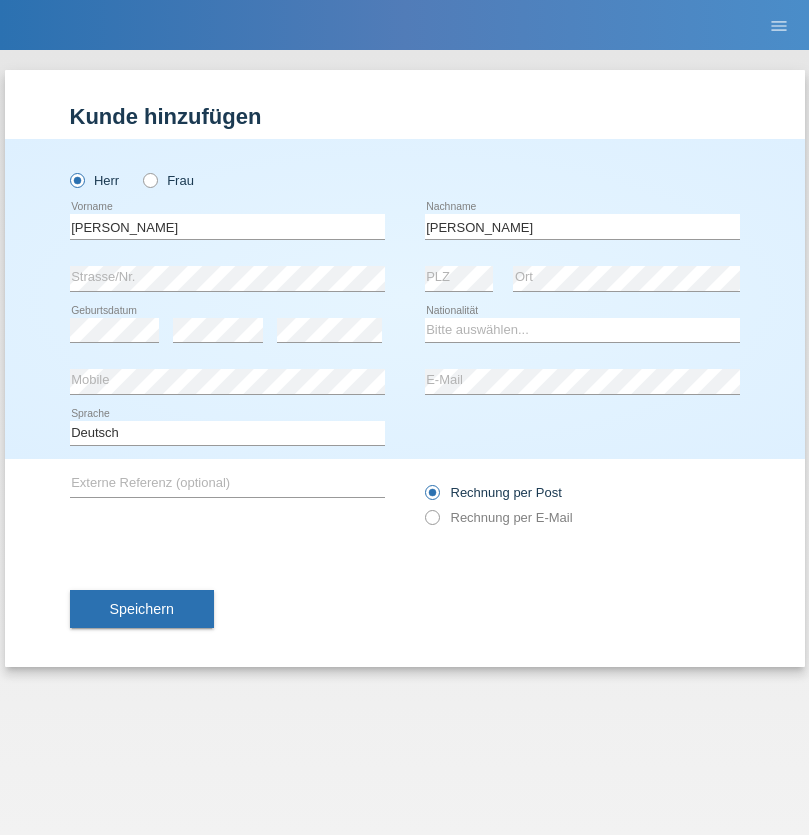 type on "[PERSON_NAME]" 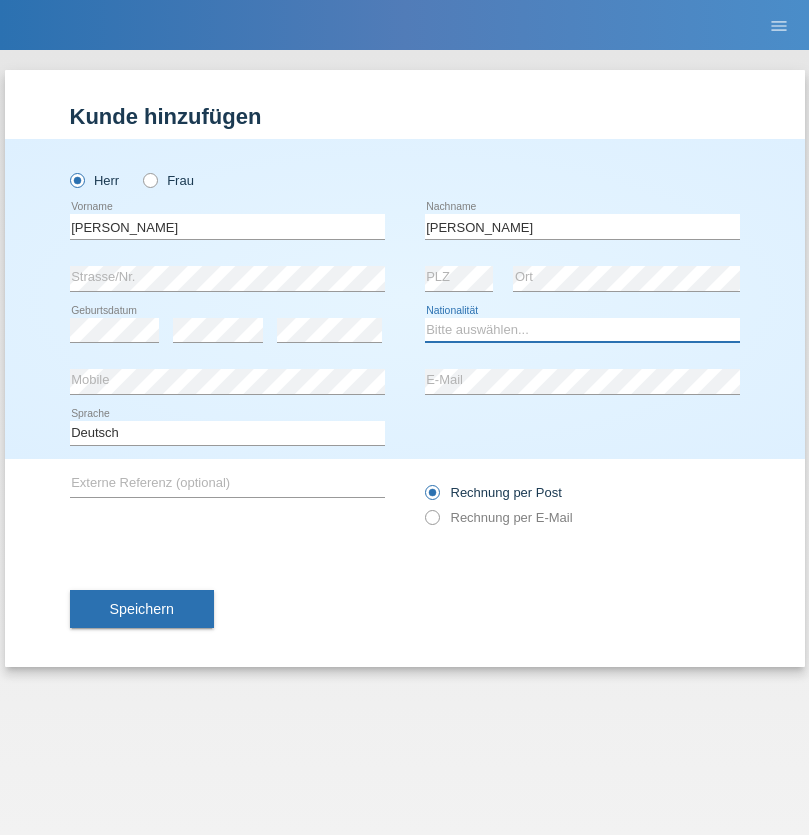 select on "CH" 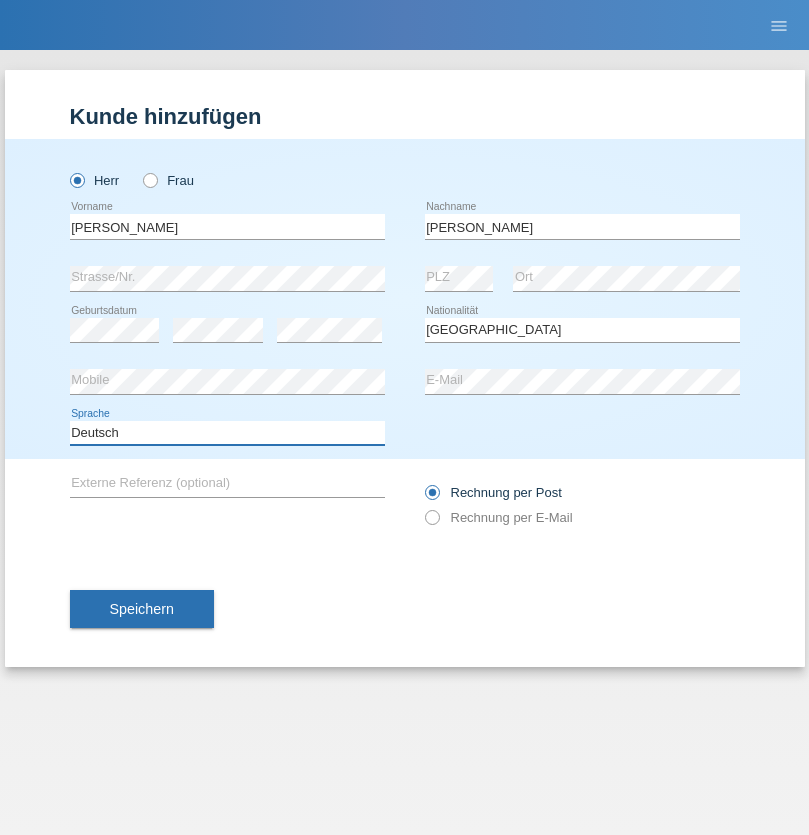 select on "en" 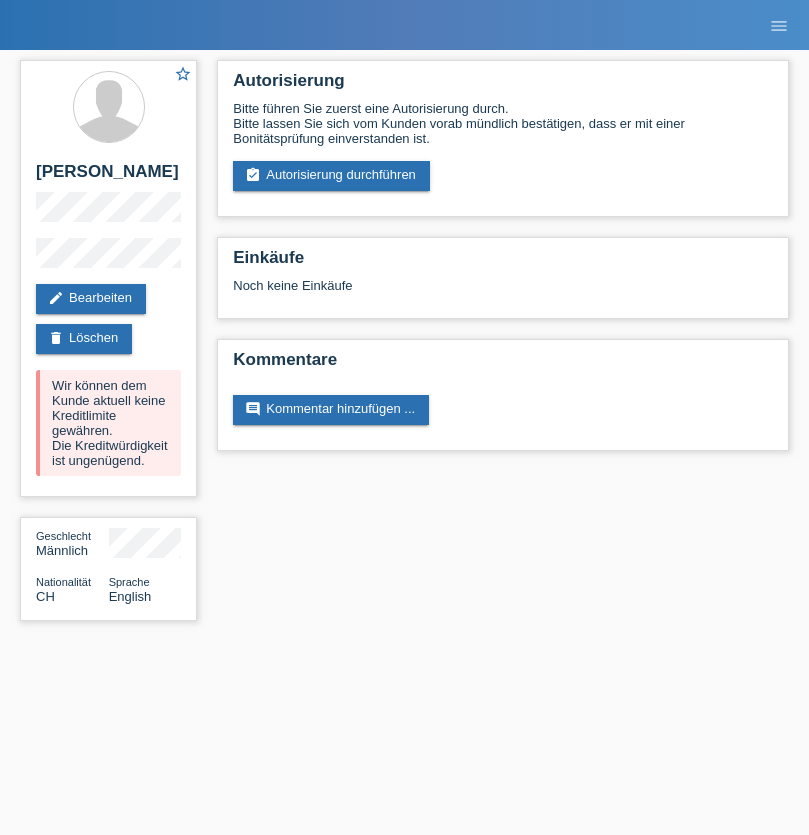 scroll, scrollTop: 0, scrollLeft: 0, axis: both 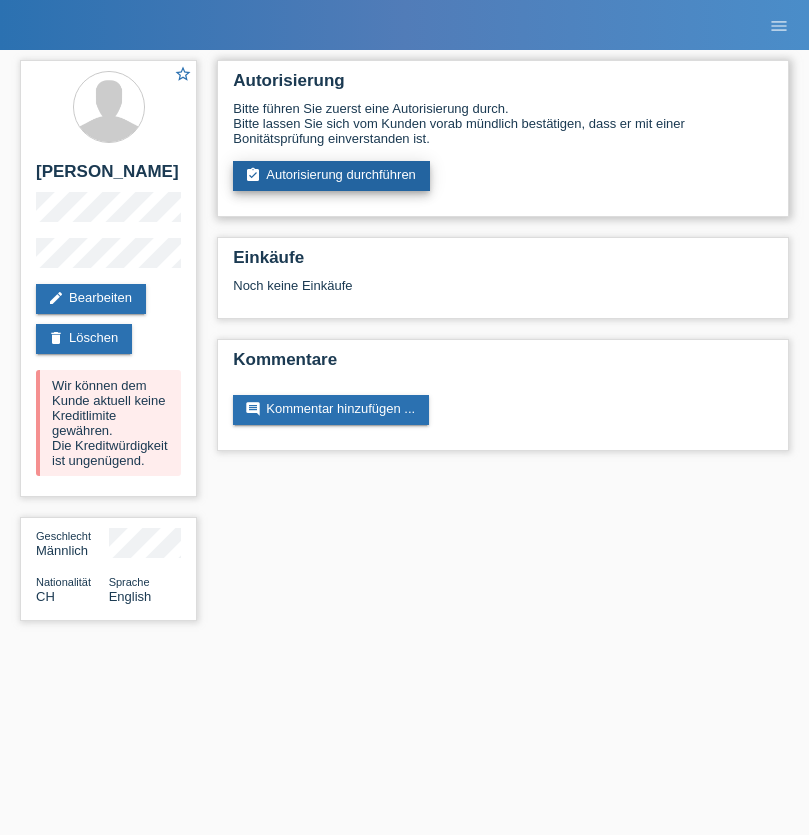 click on "assignment_turned_in  Autorisierung durchführen" at bounding box center [331, 176] 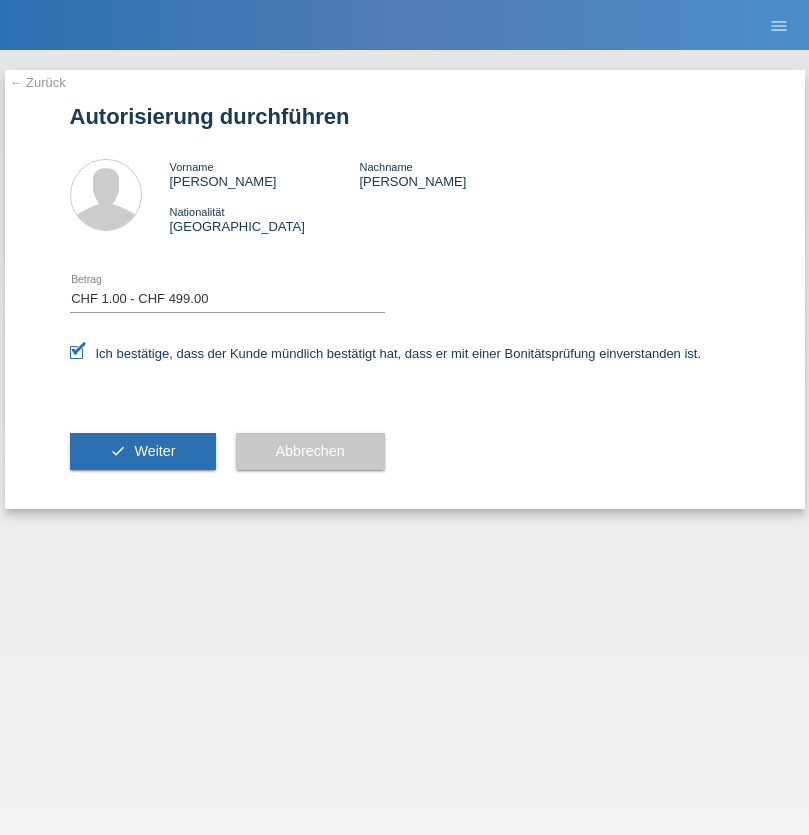 select on "1" 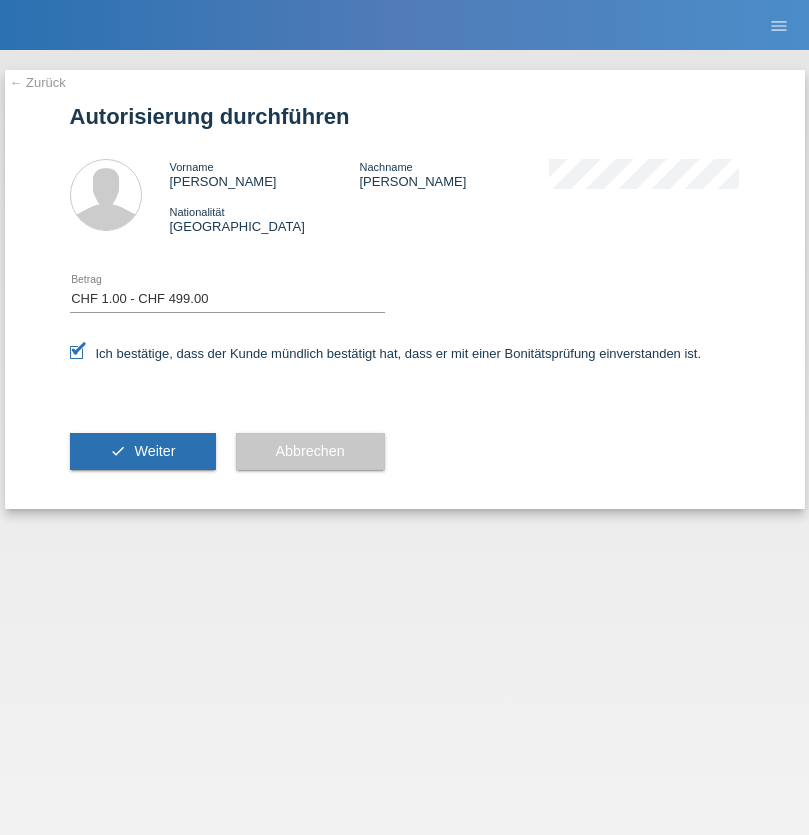 scroll, scrollTop: 0, scrollLeft: 0, axis: both 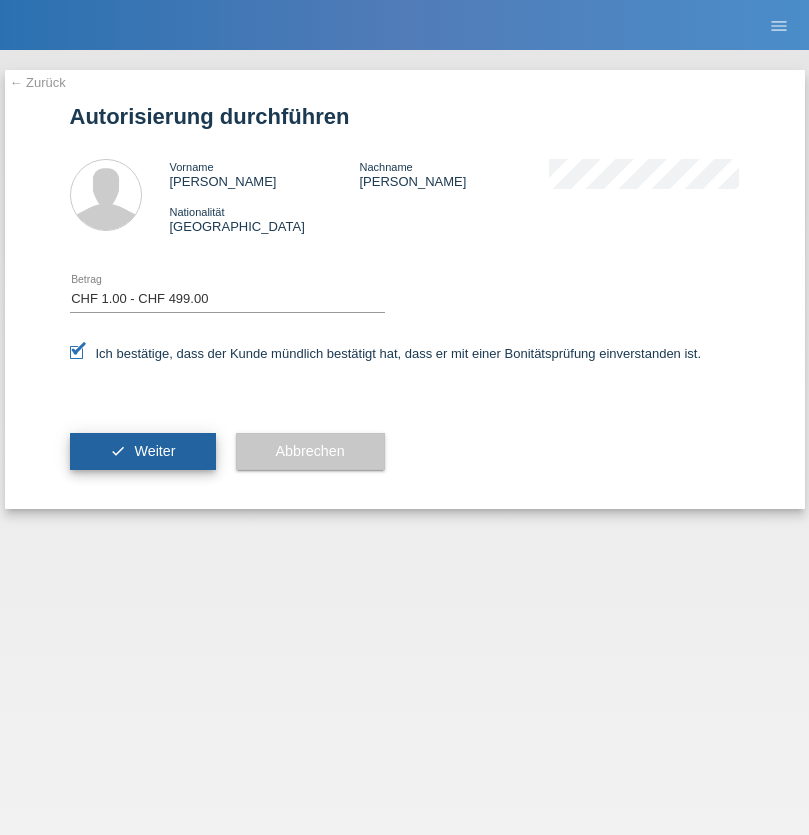 click on "Weiter" at bounding box center (154, 451) 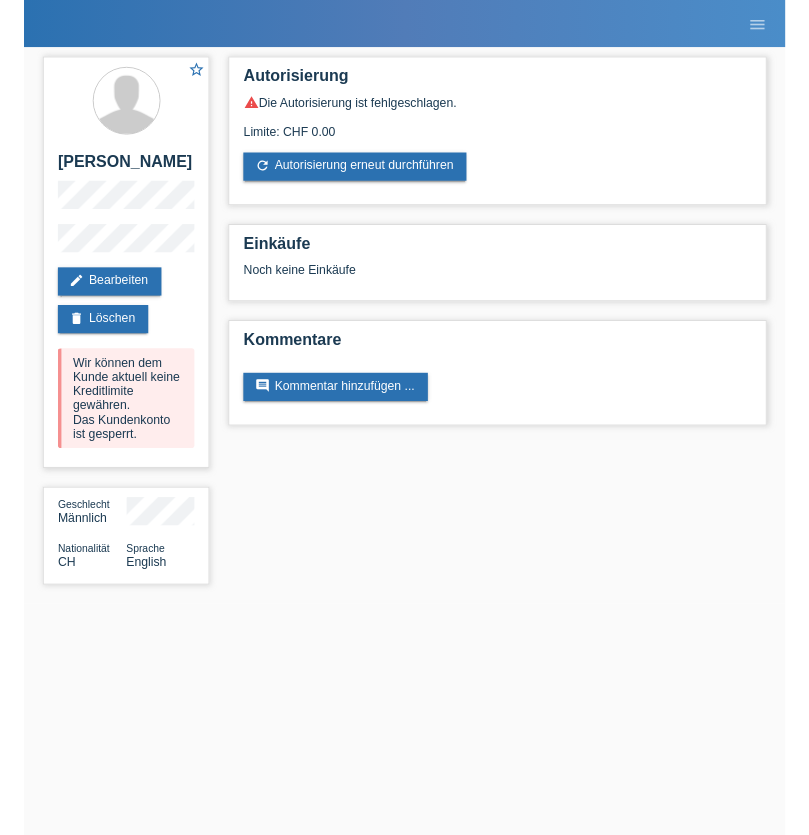 scroll, scrollTop: 0, scrollLeft: 0, axis: both 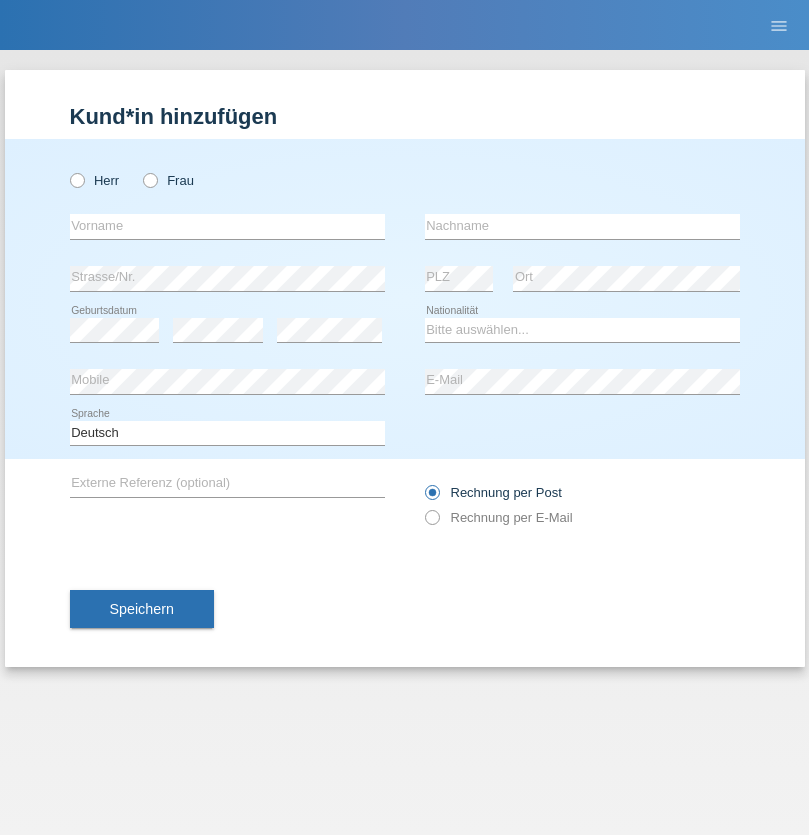 radio on "true" 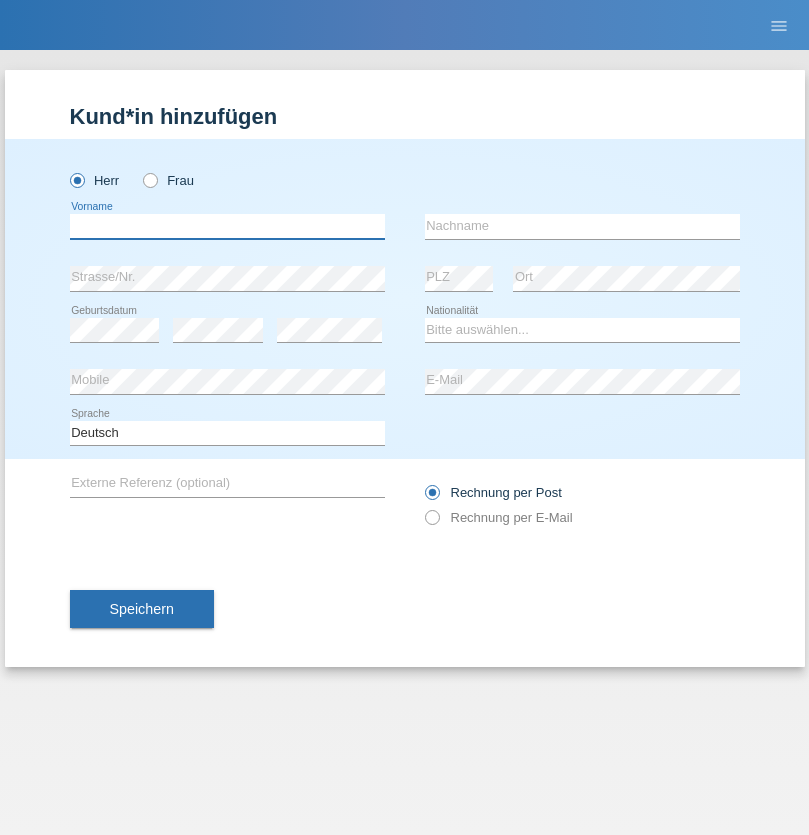 click at bounding box center (227, 226) 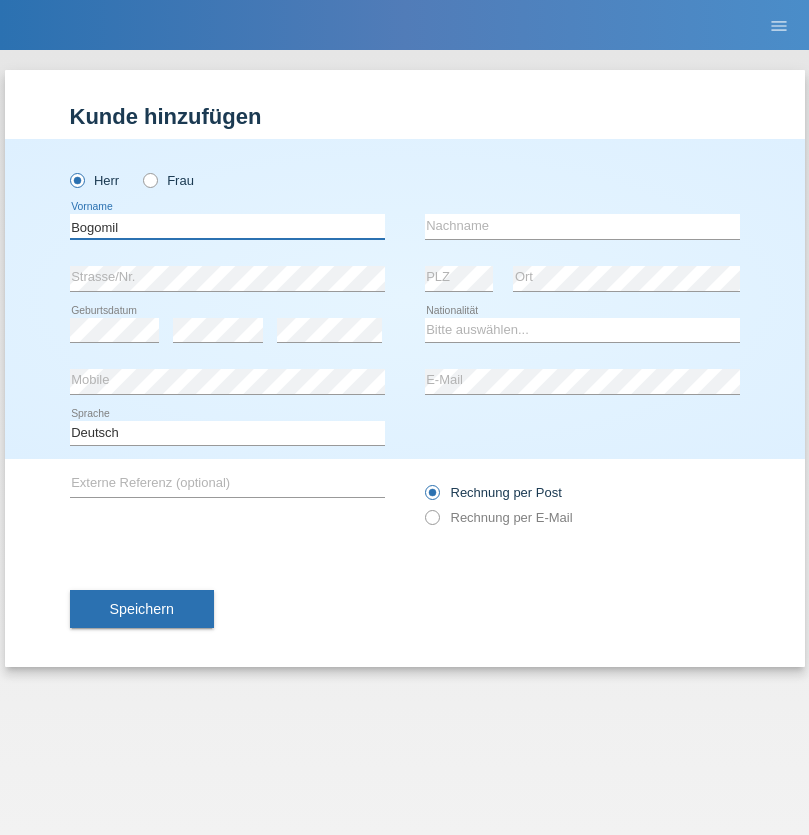type on "Bogomil" 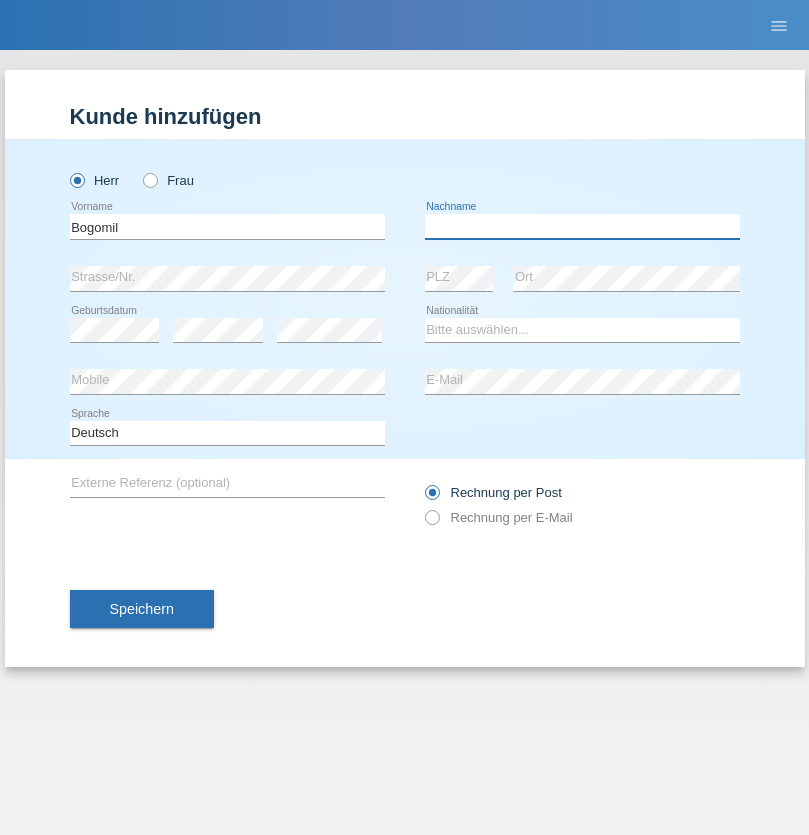 click at bounding box center [582, 226] 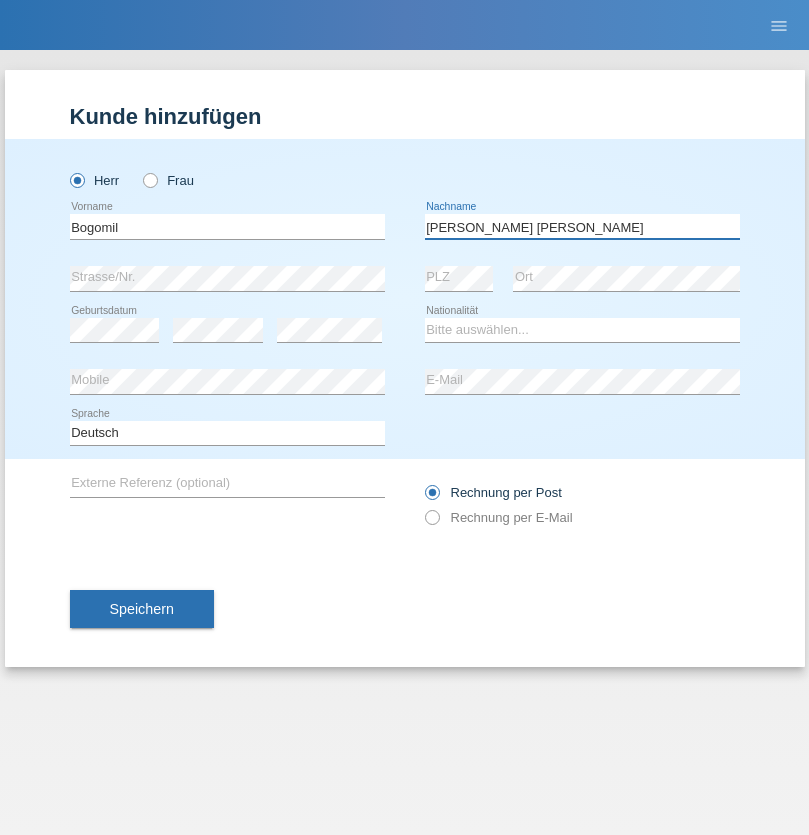 type on "[PERSON_NAME] [PERSON_NAME]" 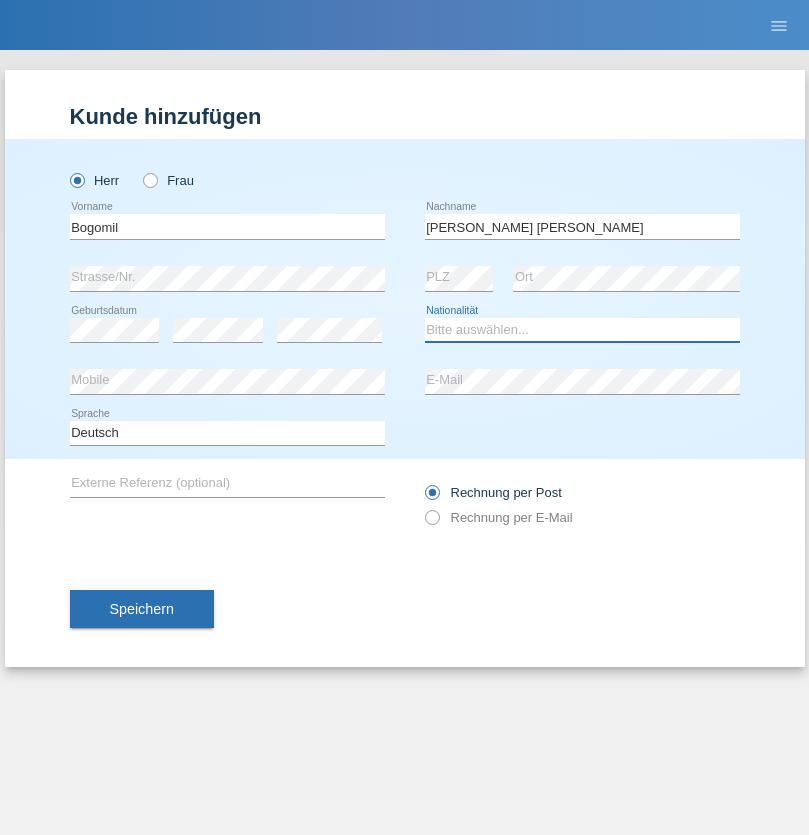 select on "BG" 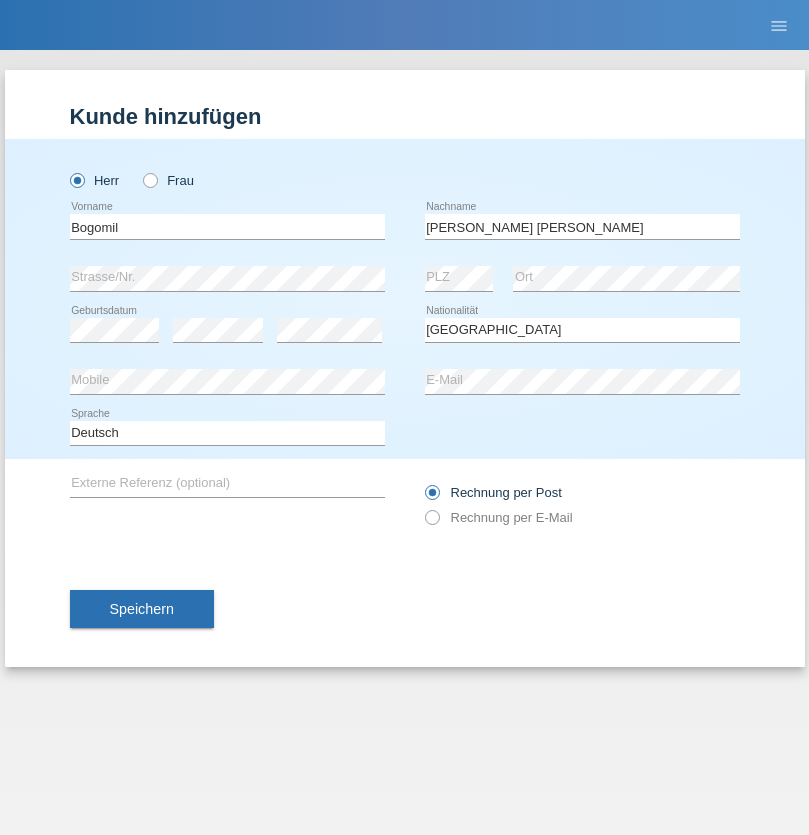 select on "C" 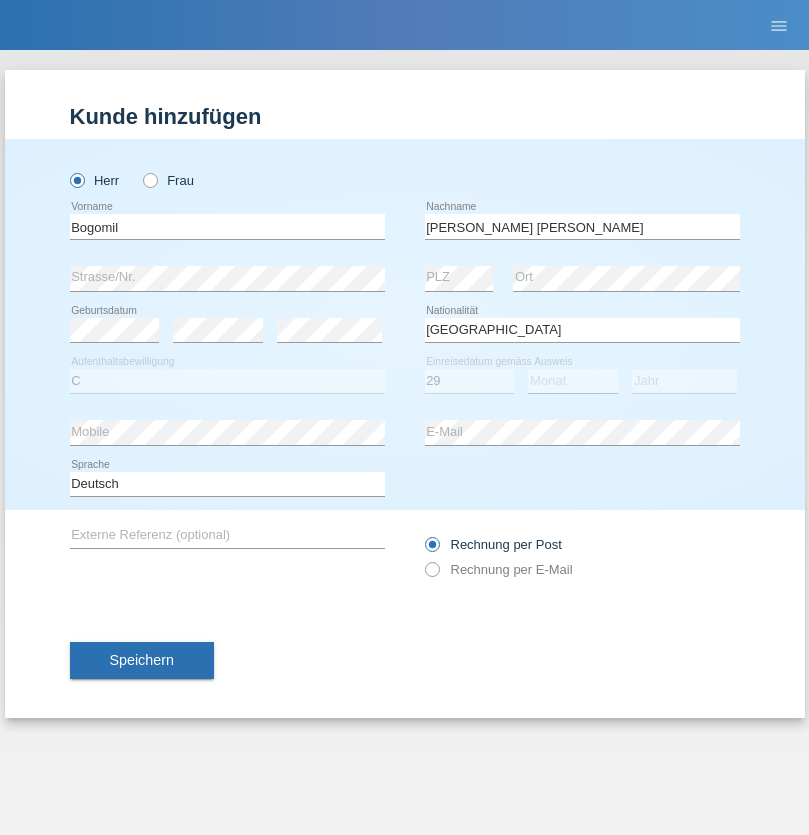 select on "04" 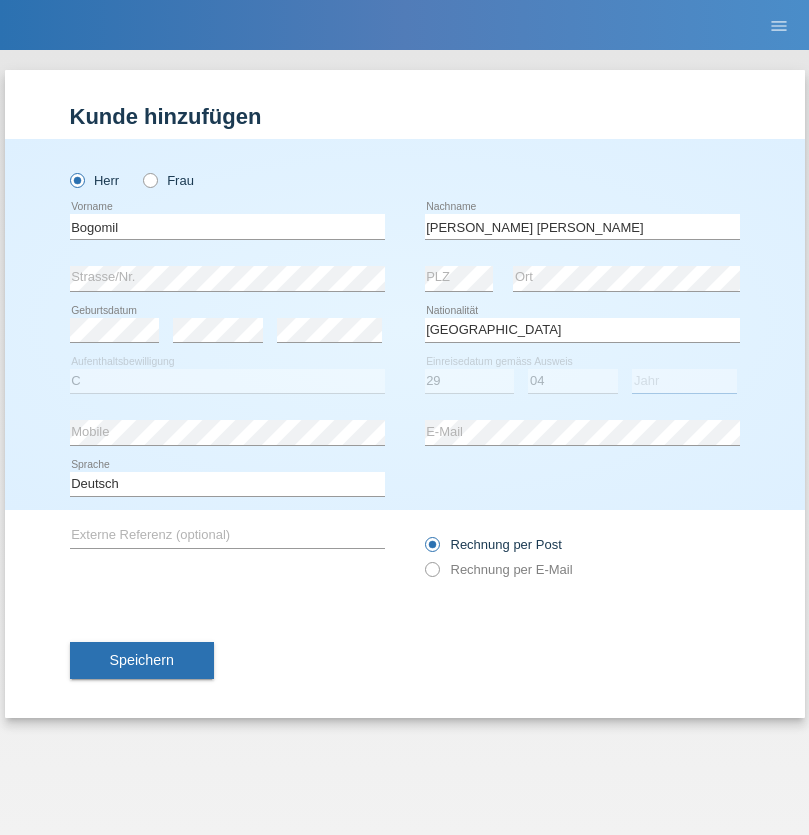 select on "2021" 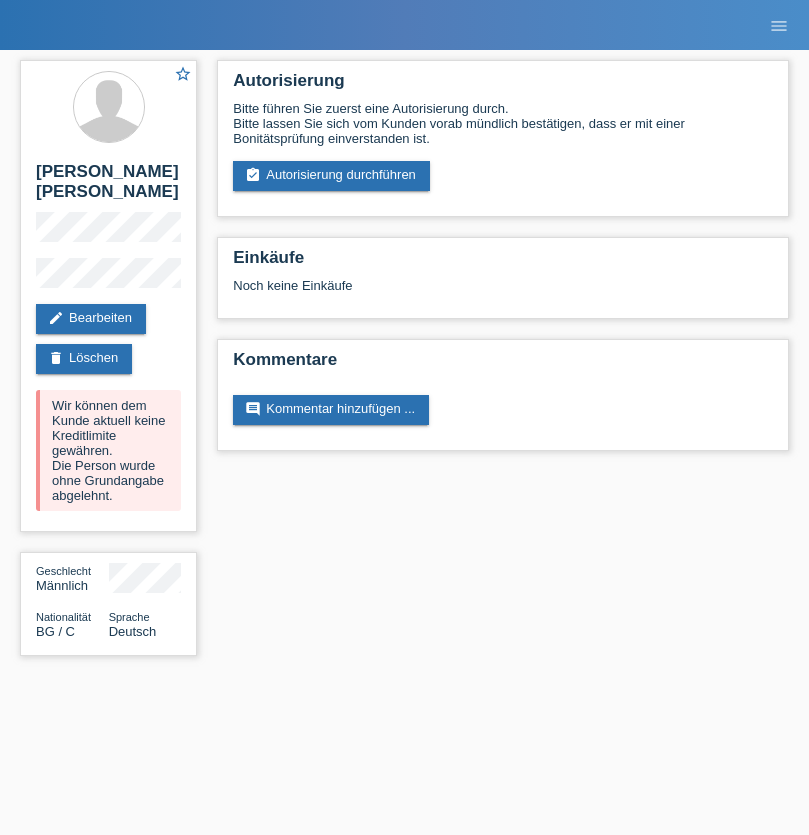 scroll, scrollTop: 0, scrollLeft: 0, axis: both 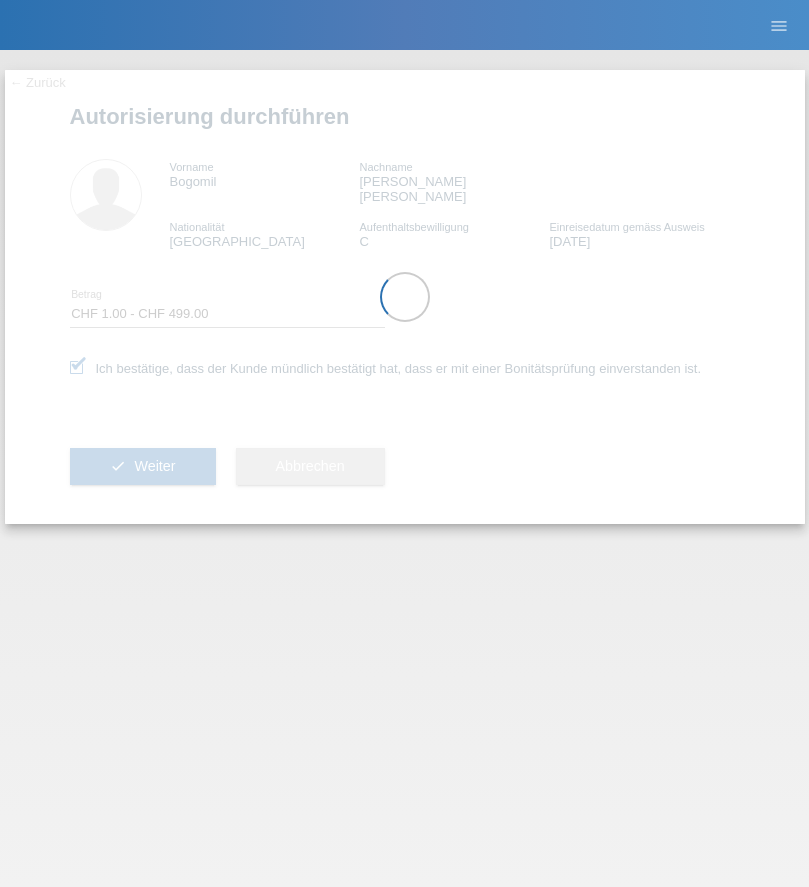 select on "1" 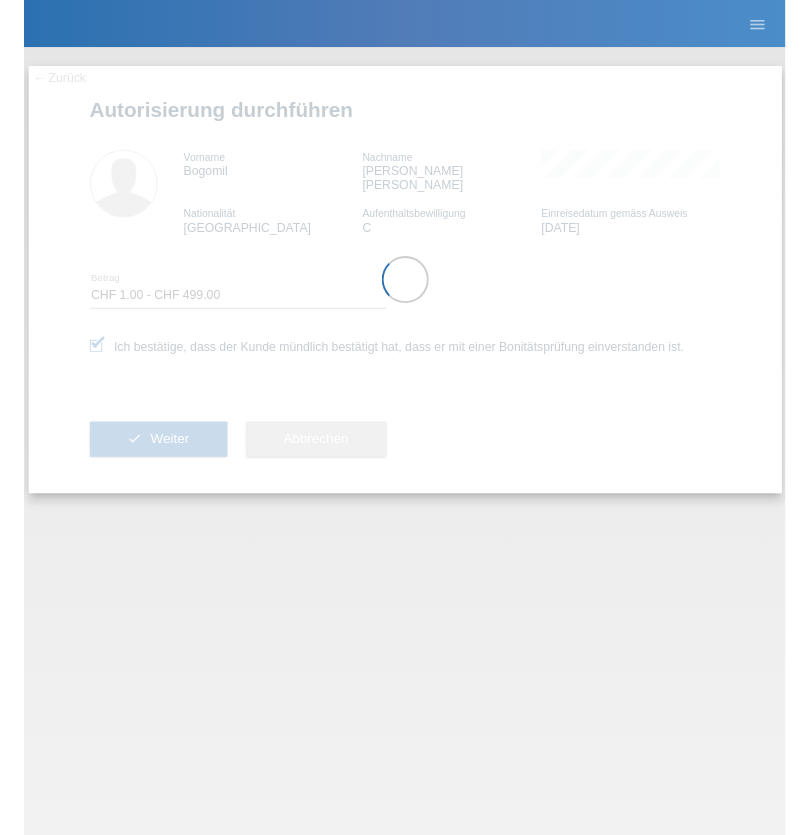 scroll, scrollTop: 0, scrollLeft: 0, axis: both 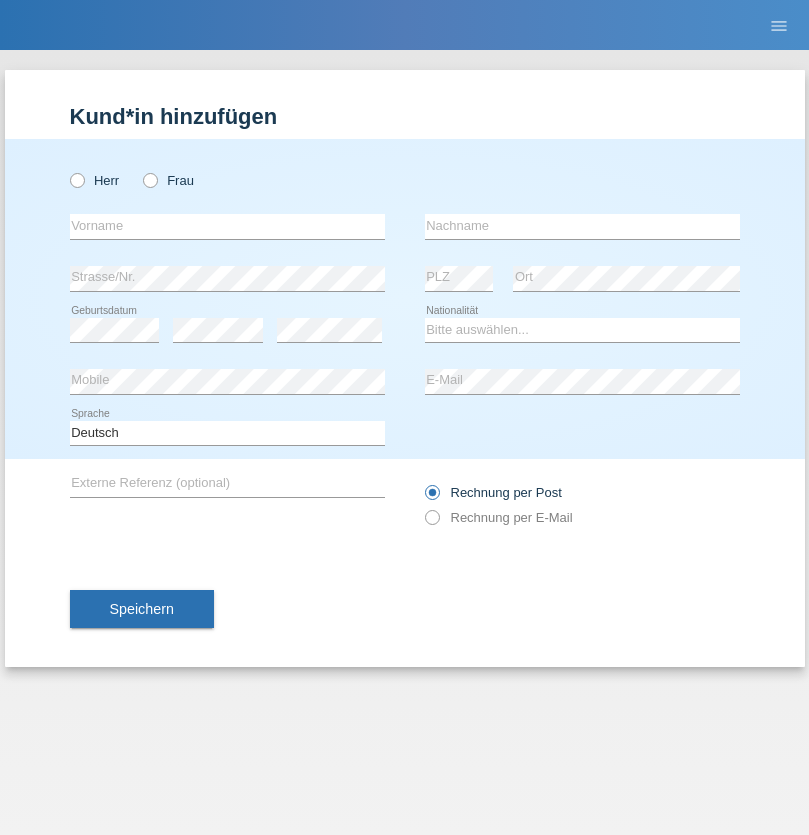 radio on "true" 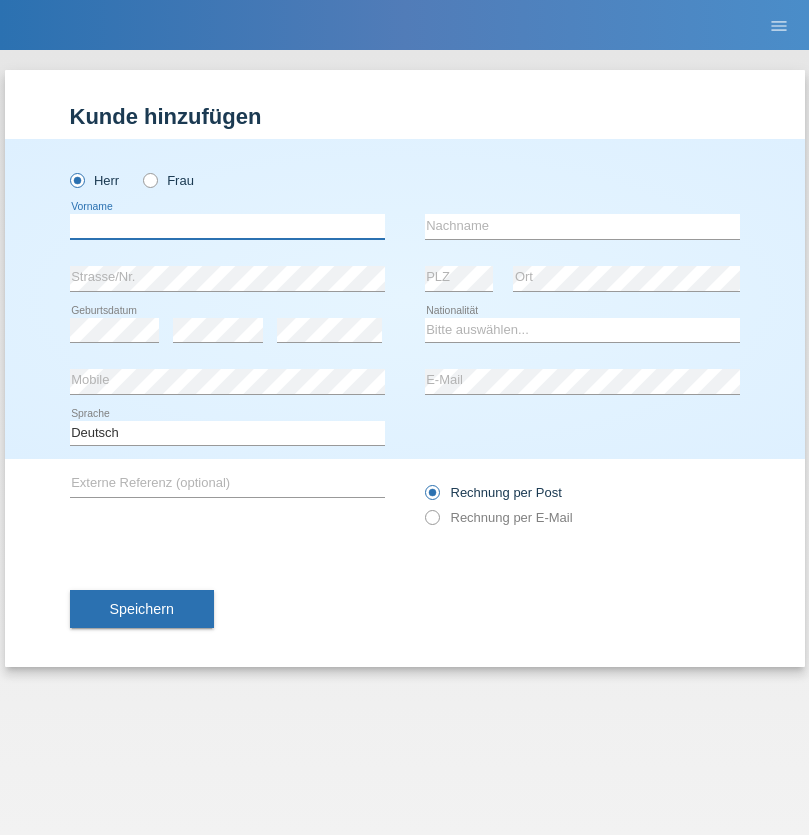 click at bounding box center [227, 226] 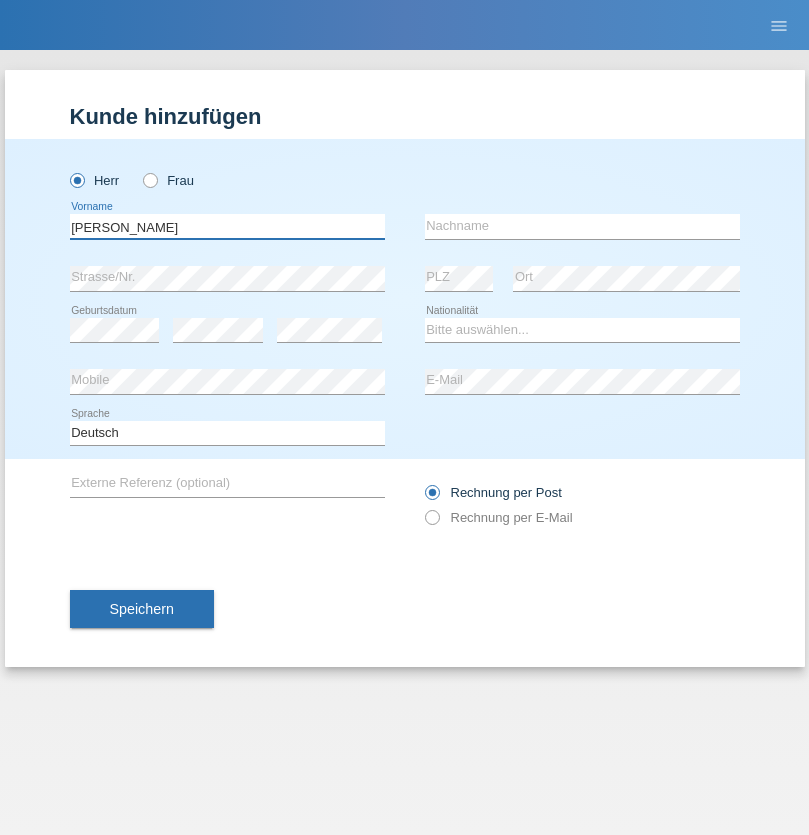 type on "Artur" 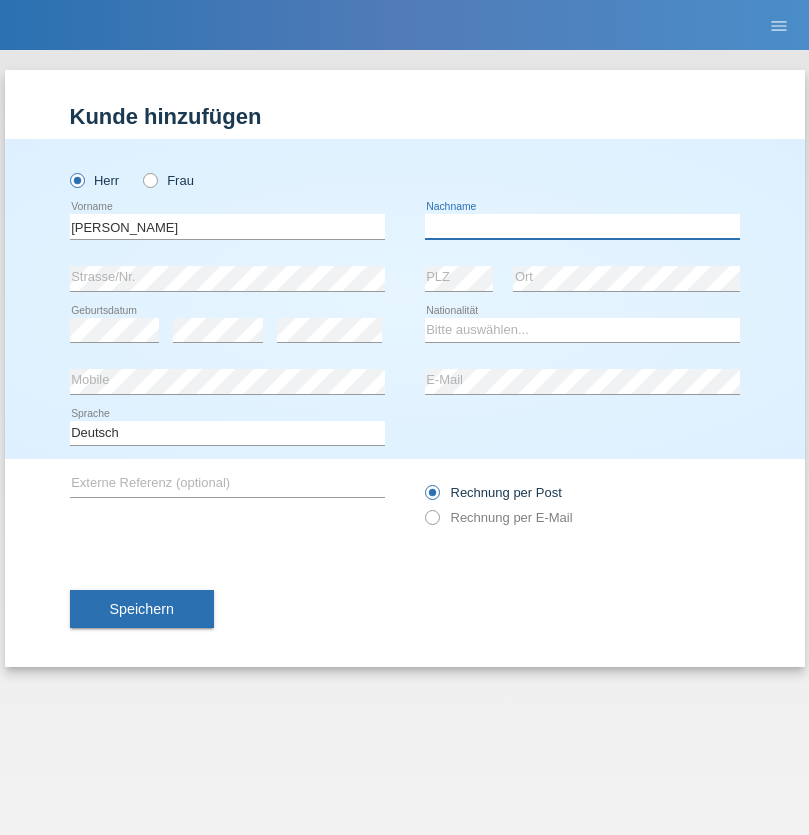 click at bounding box center (582, 226) 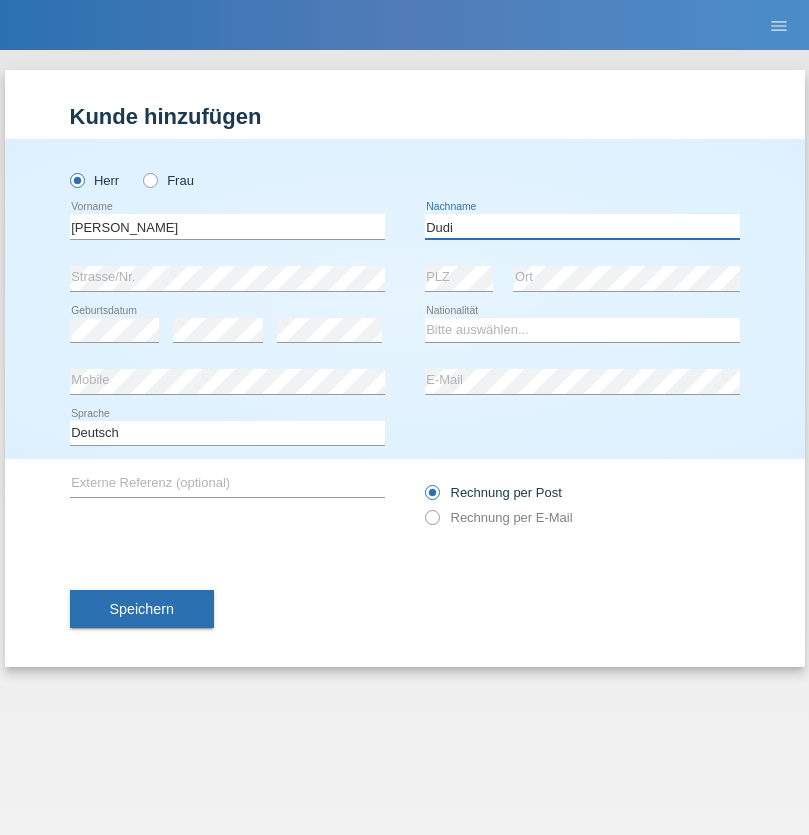 type on "Dudi" 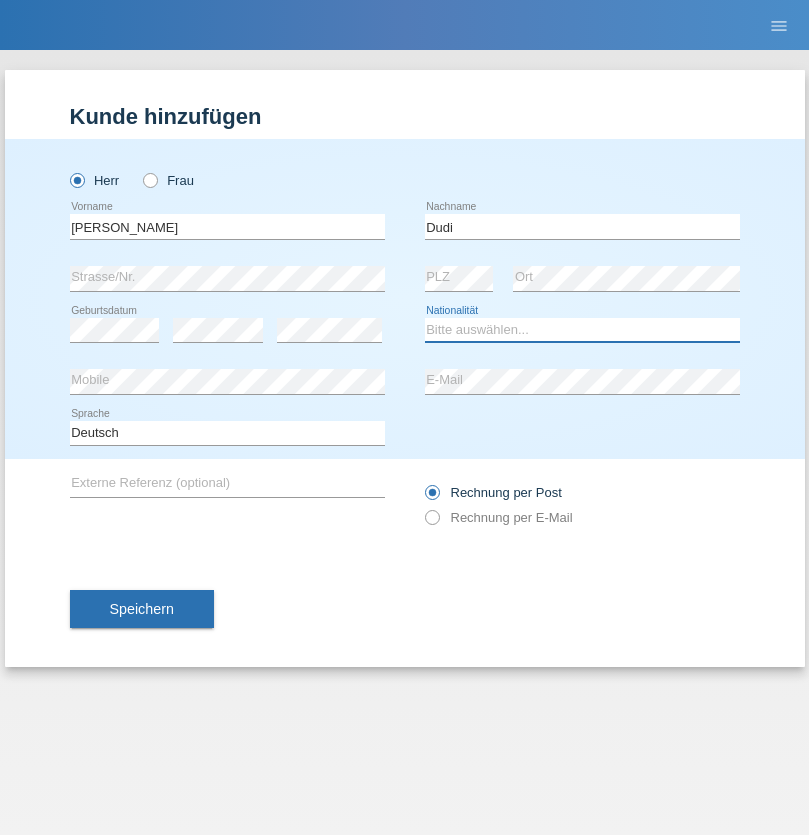 select on "SK" 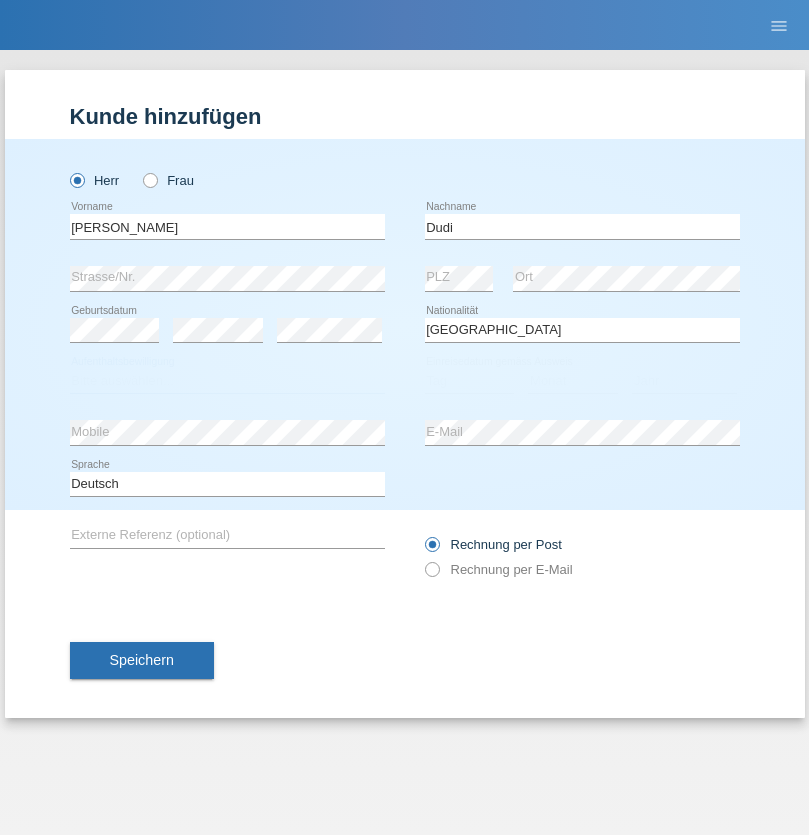 select on "C" 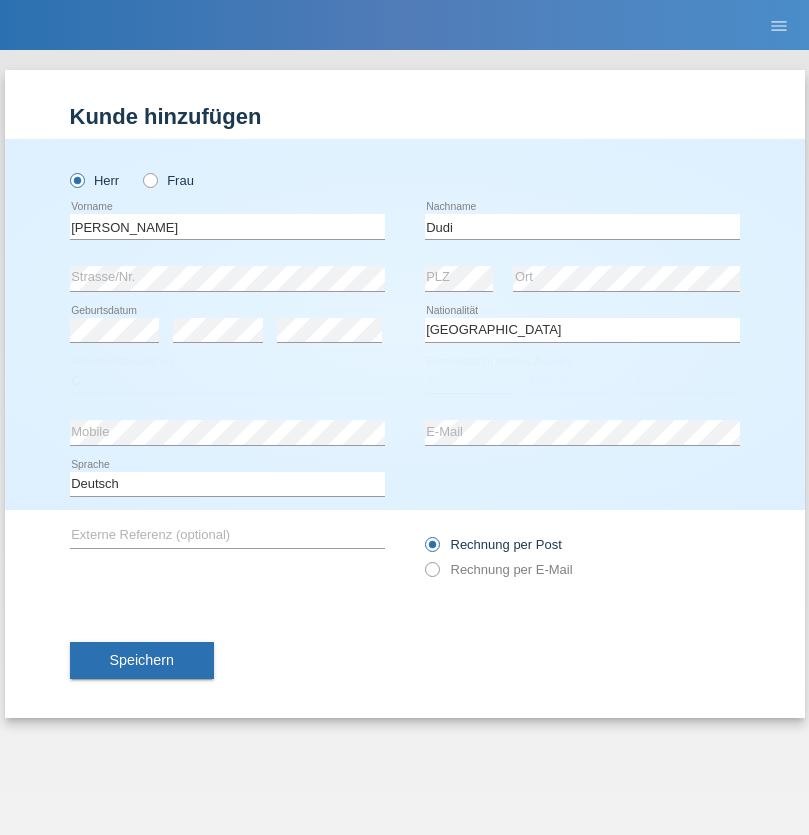 select on "19" 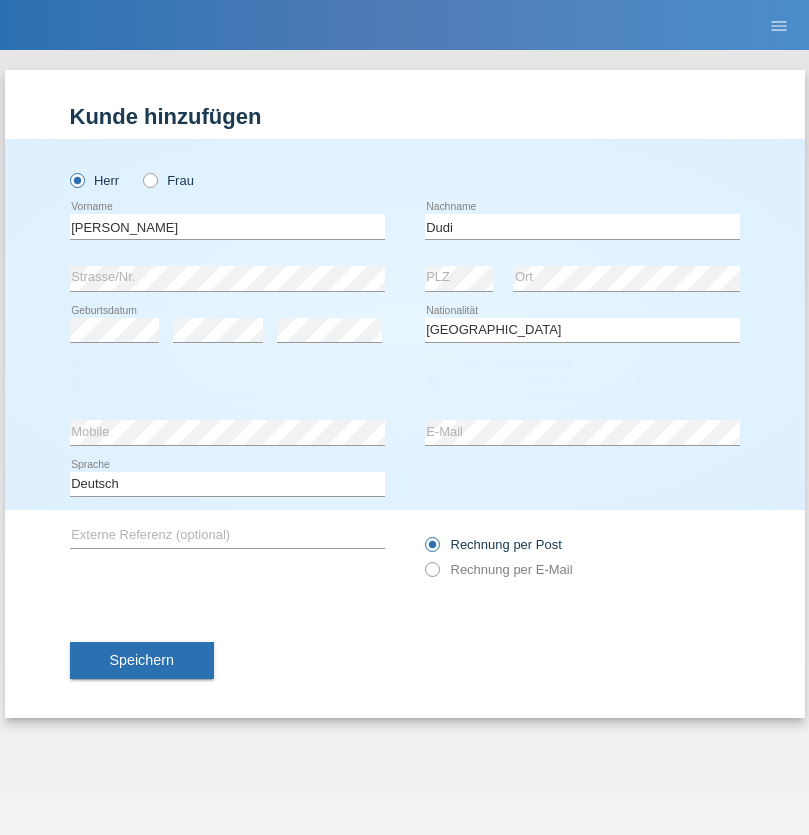 select on "06" 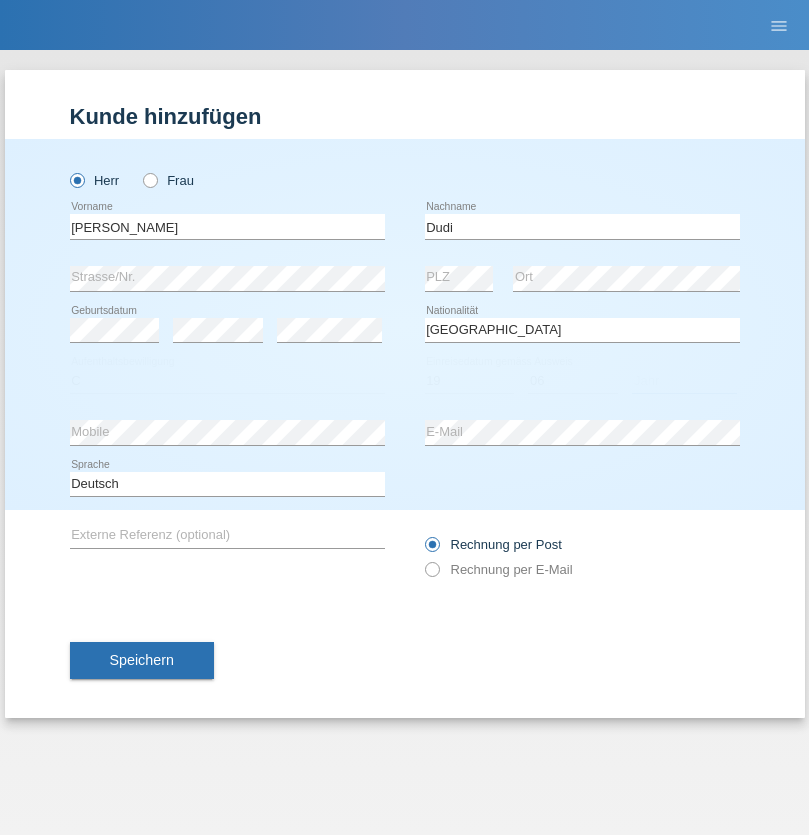 select on "2021" 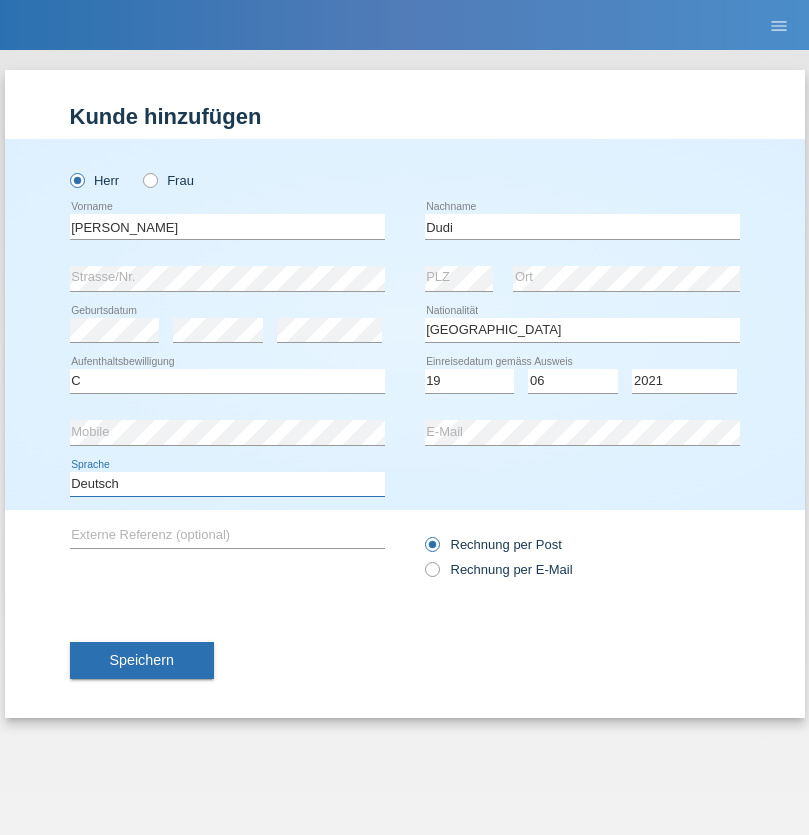 select on "en" 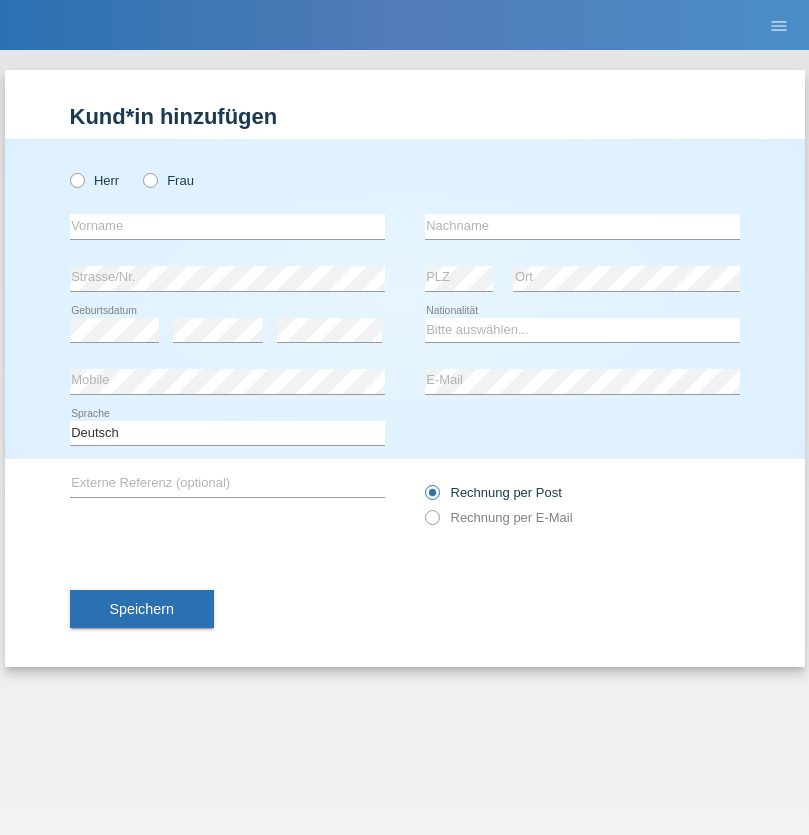 scroll, scrollTop: 0, scrollLeft: 0, axis: both 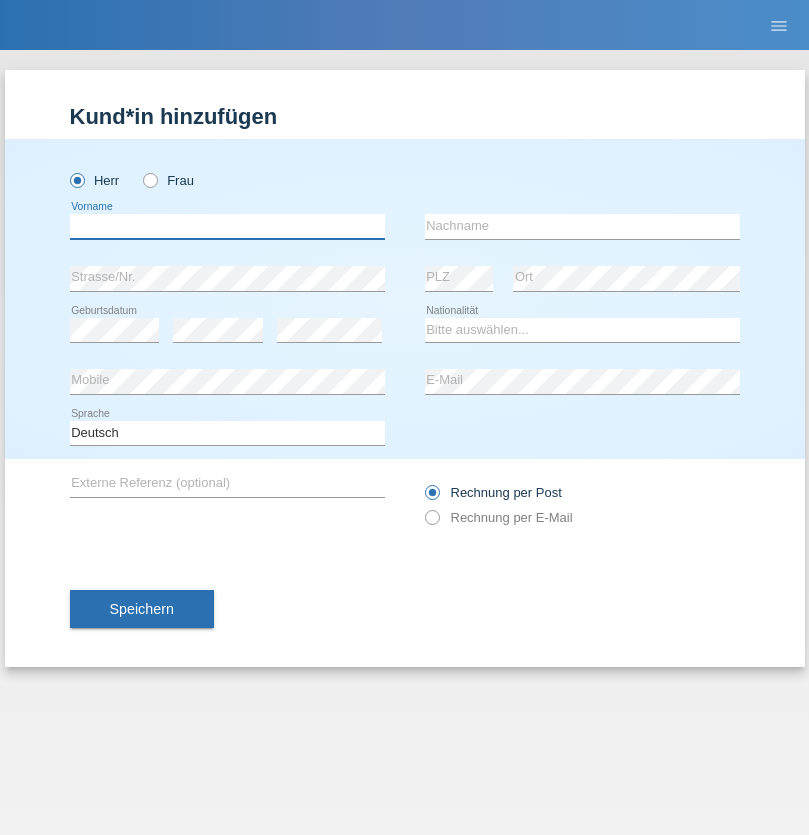 click at bounding box center (227, 226) 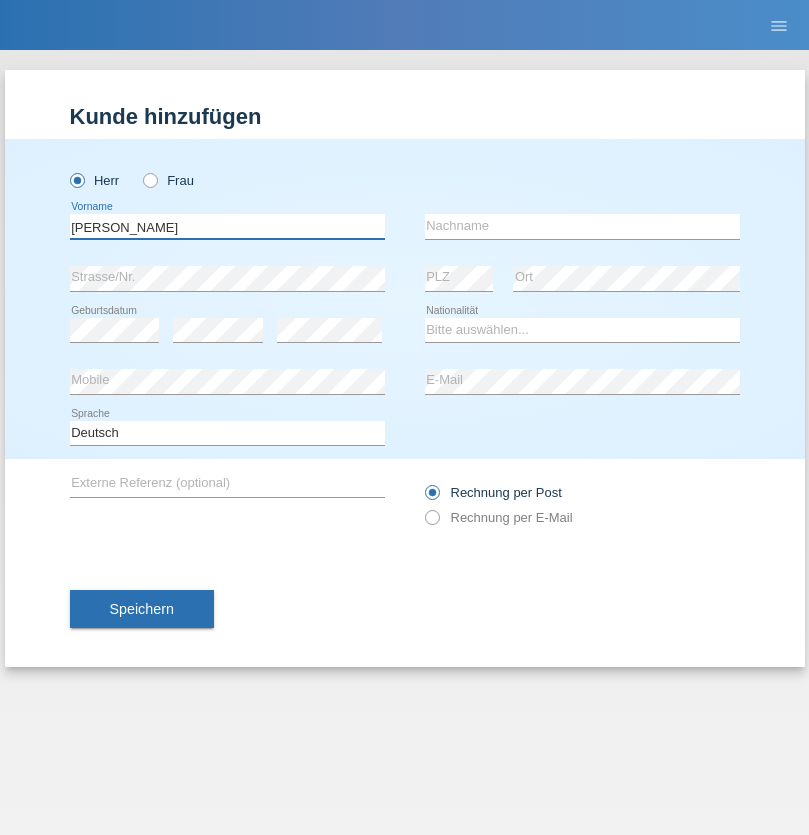 type on "[PERSON_NAME]" 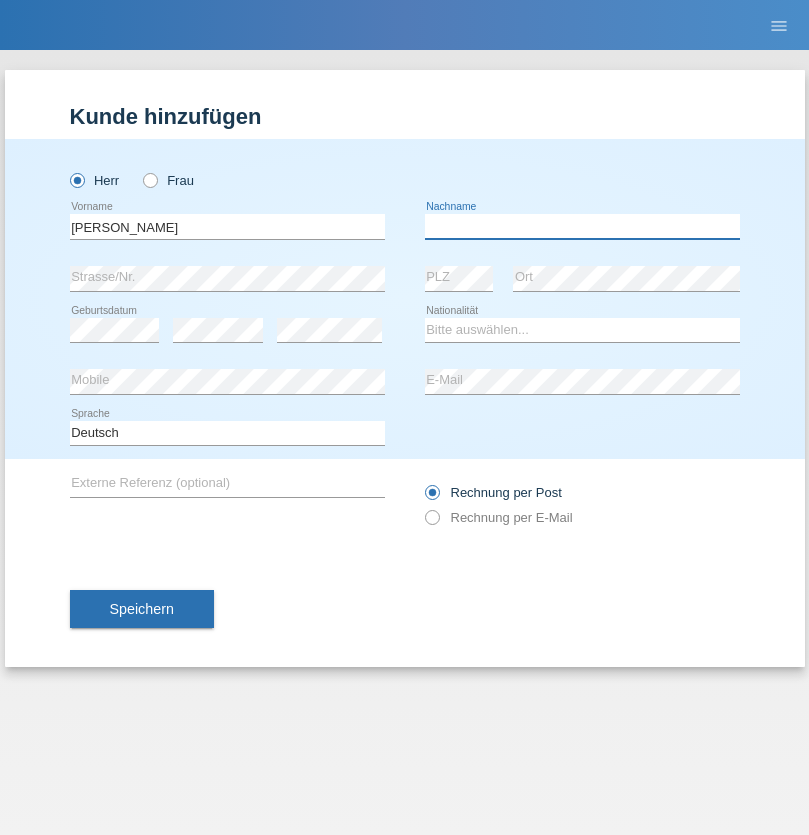 click at bounding box center (582, 226) 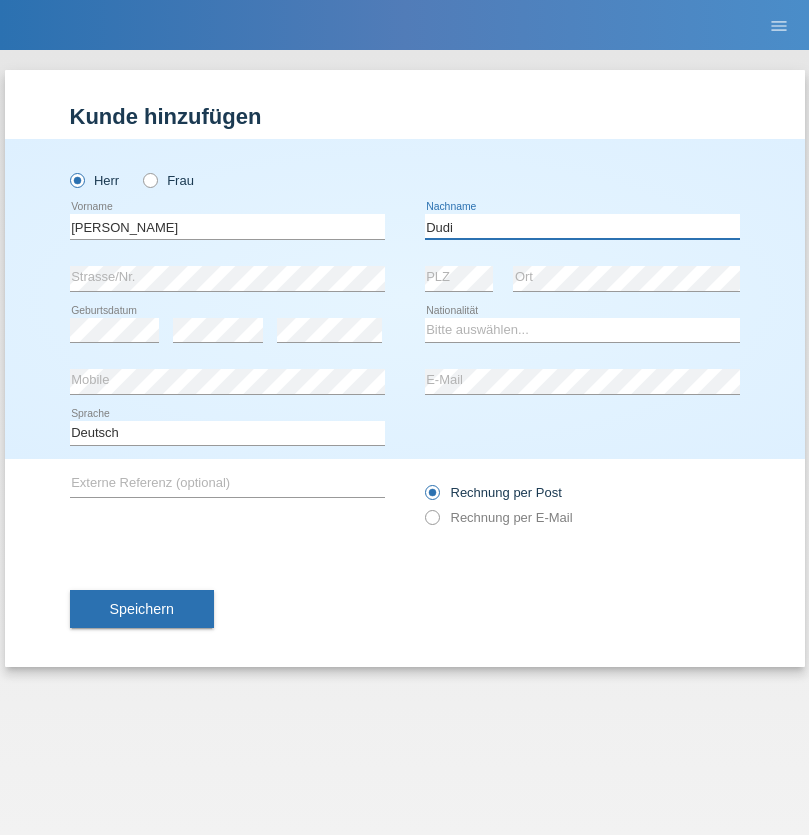 type on "Dudi" 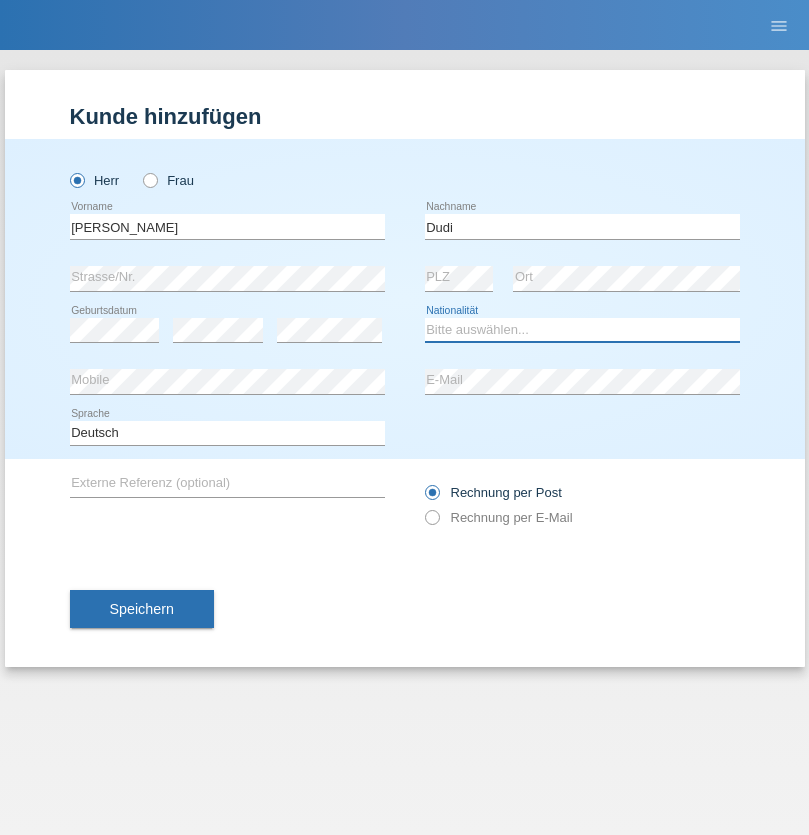 select on "SK" 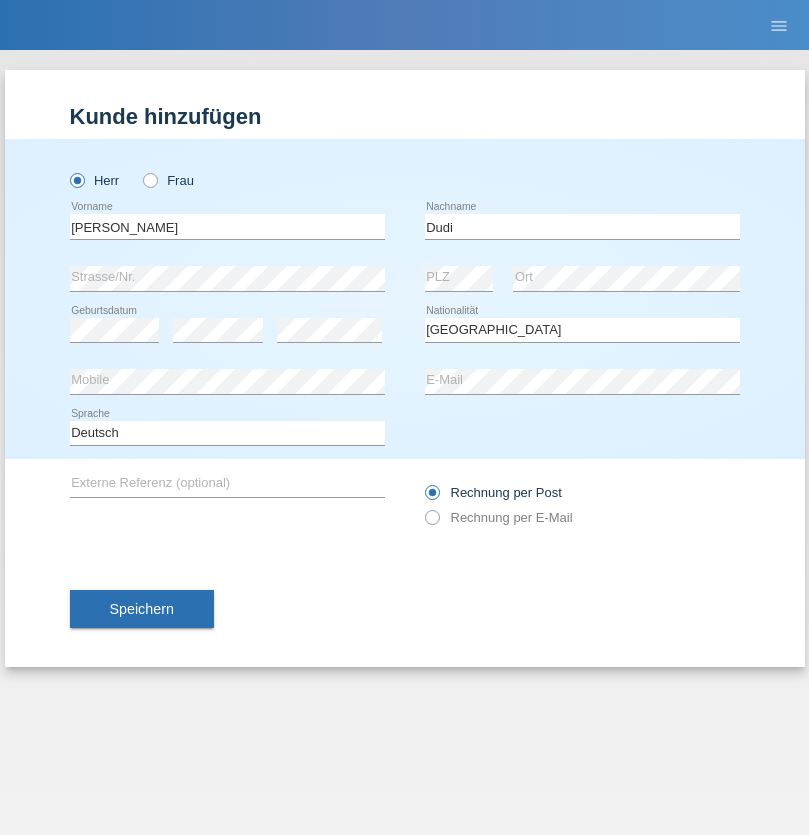 select on "C" 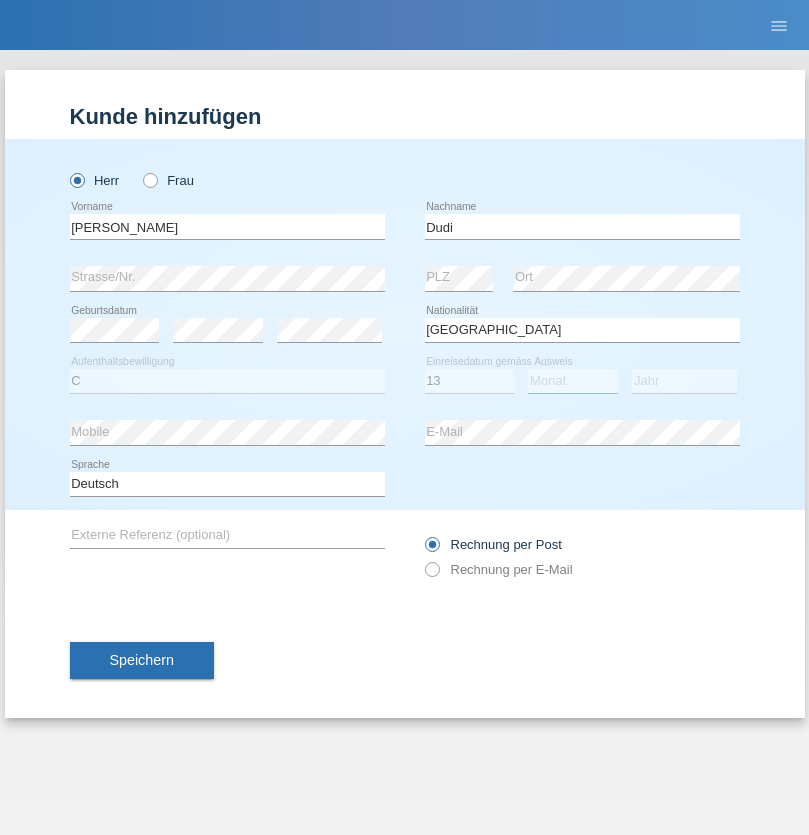 select on "06" 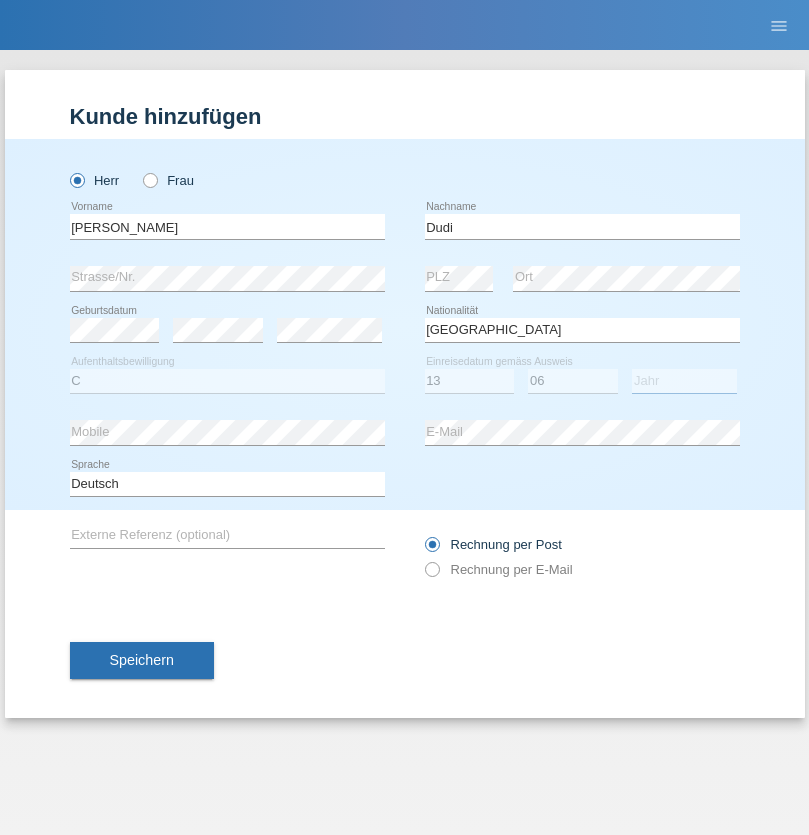 select on "2021" 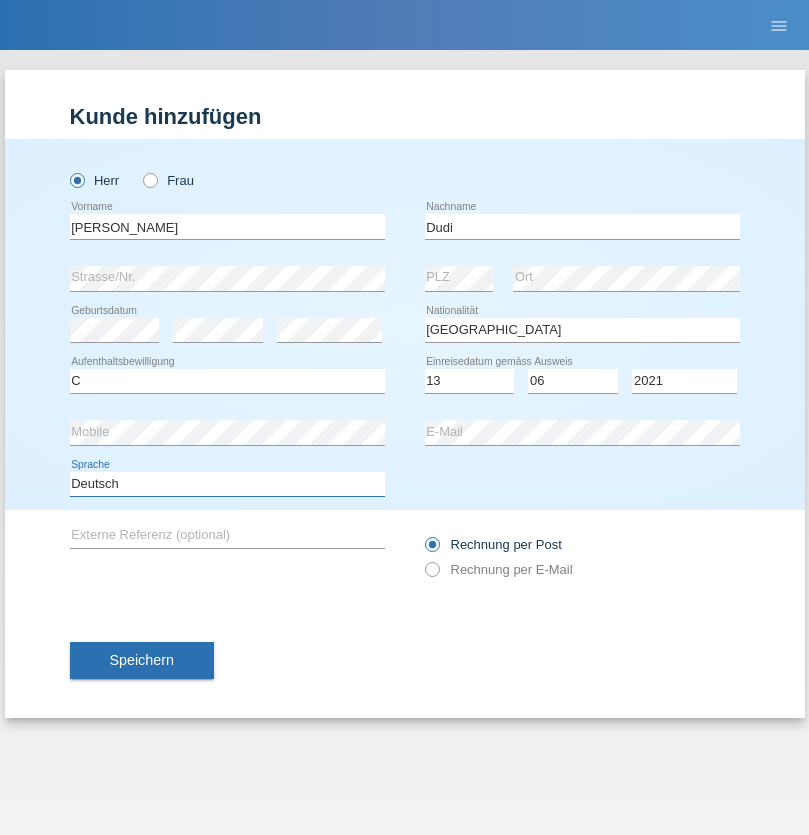 select on "en" 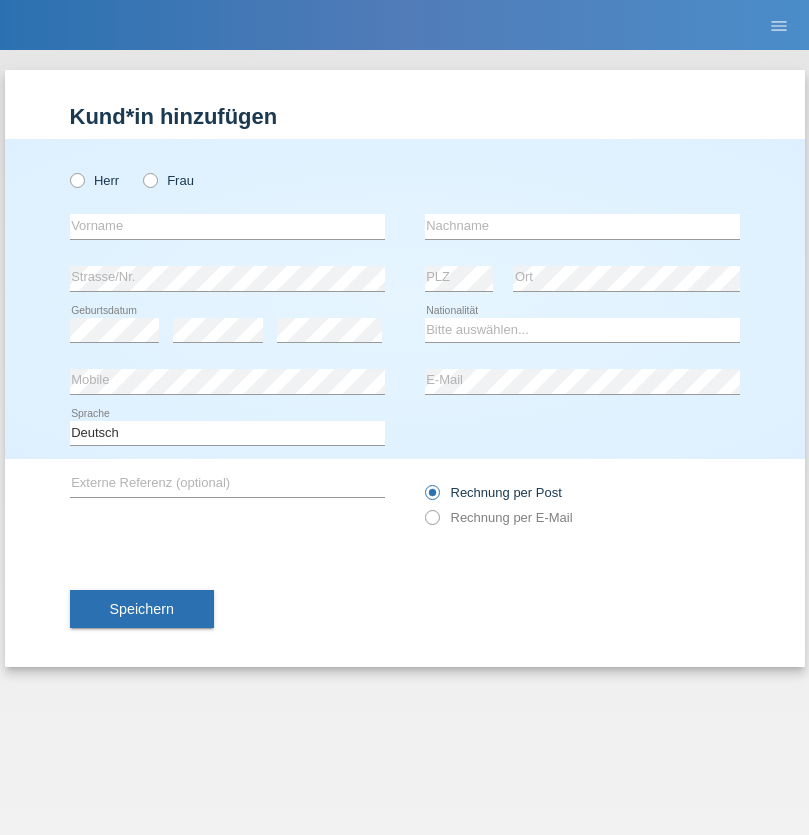 scroll, scrollTop: 0, scrollLeft: 0, axis: both 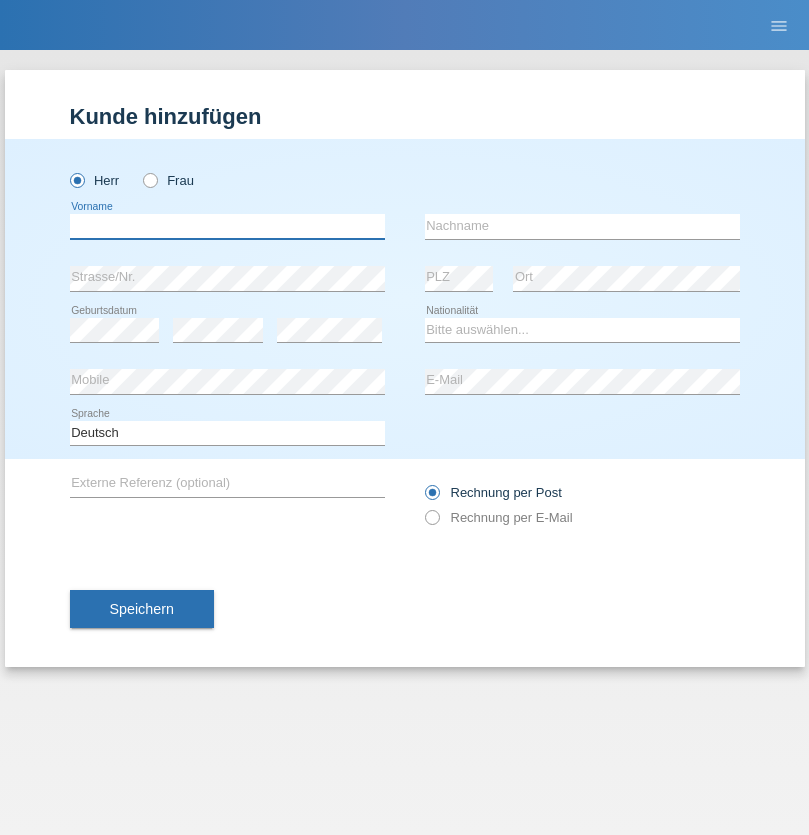 click at bounding box center (227, 226) 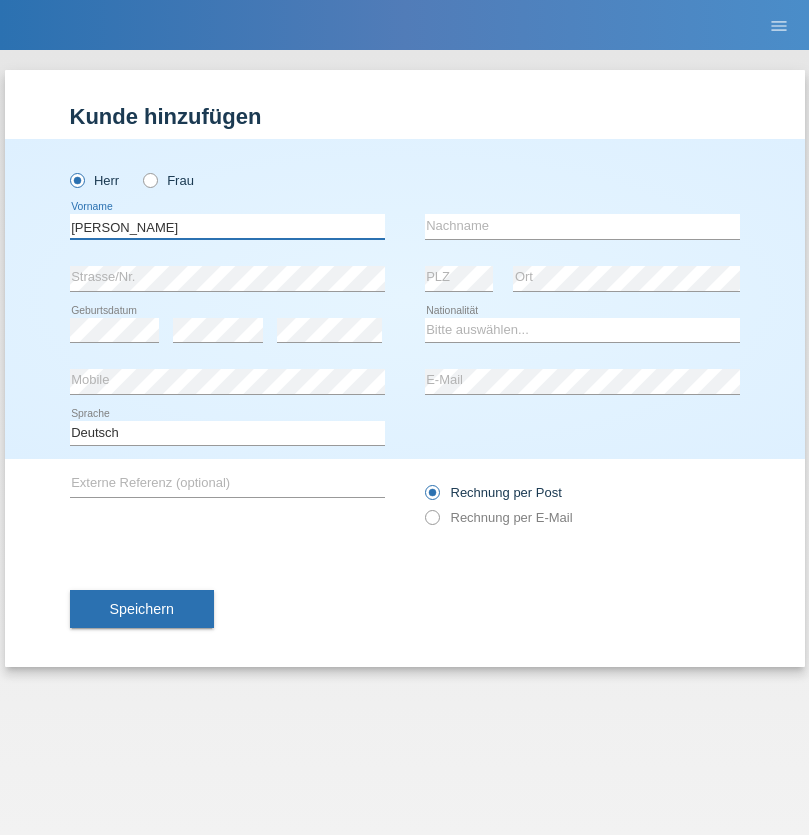 type on "[PERSON_NAME]" 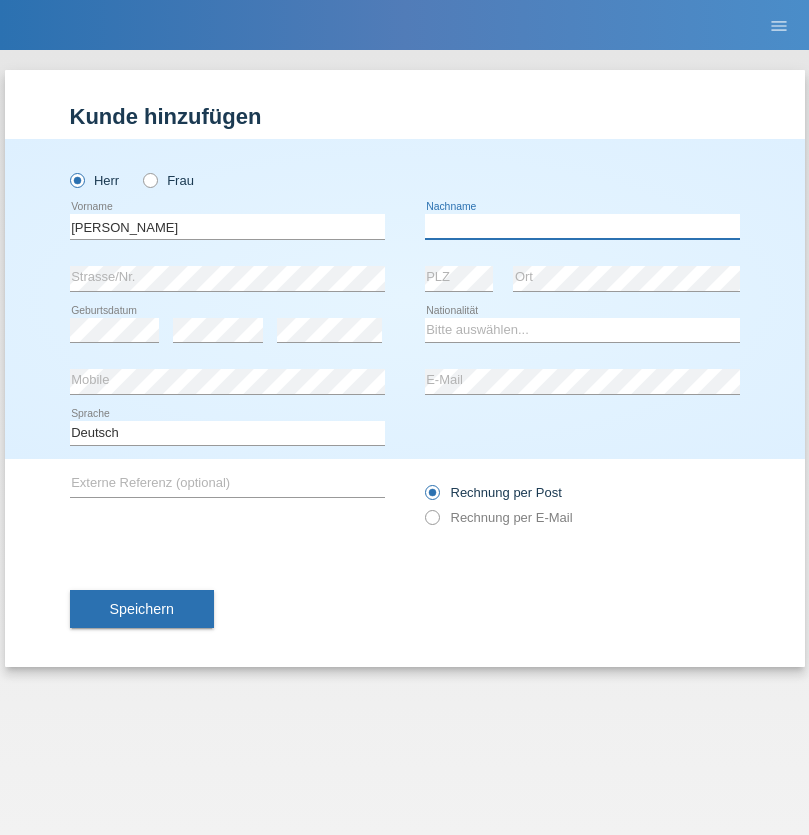 click at bounding box center (582, 226) 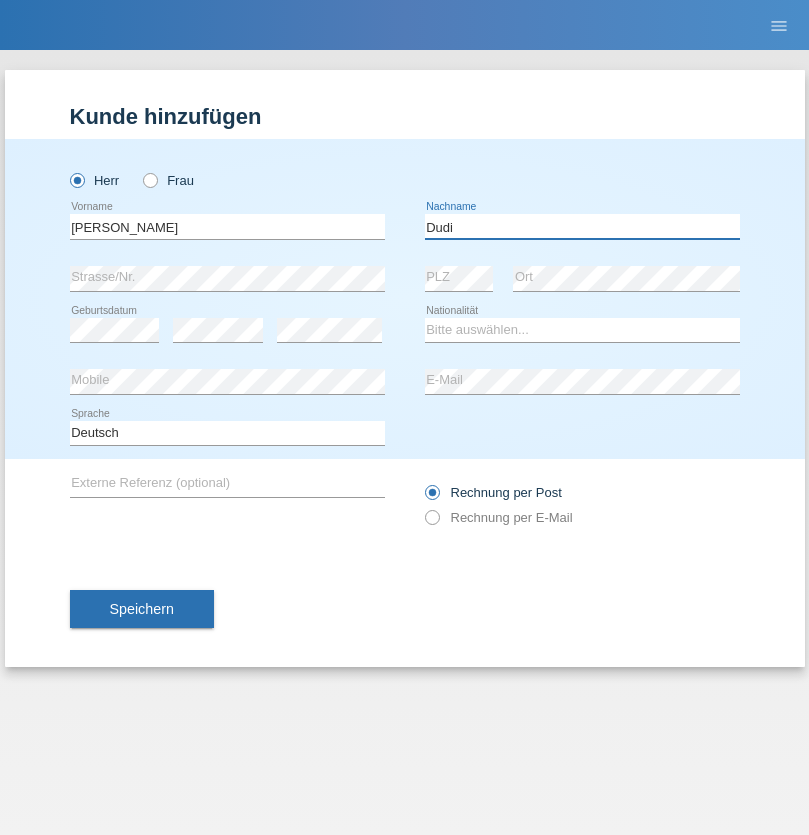 type on "Dudi" 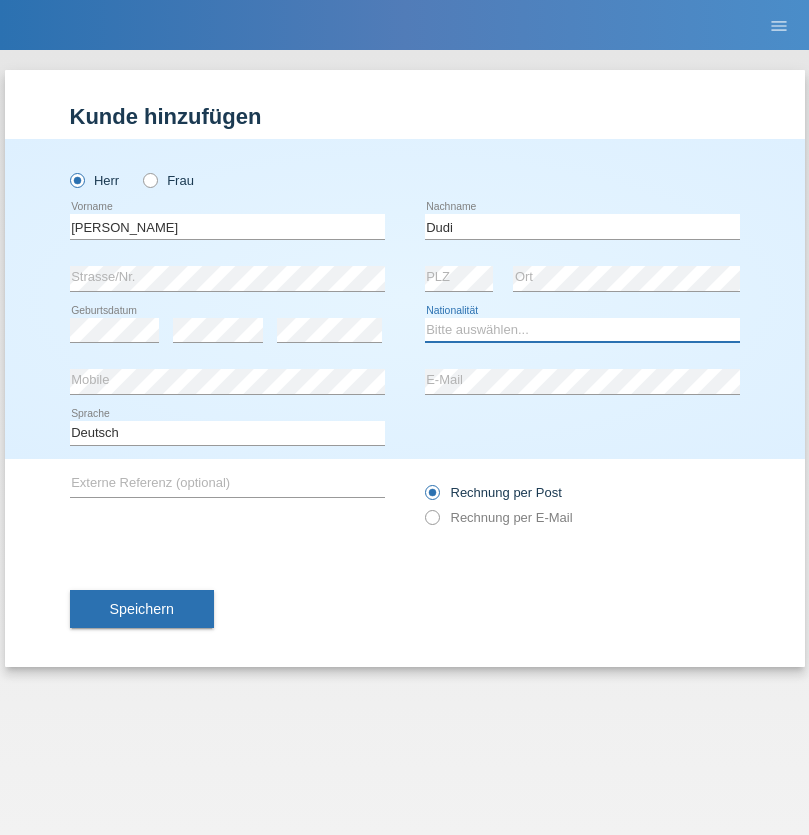 select on "SK" 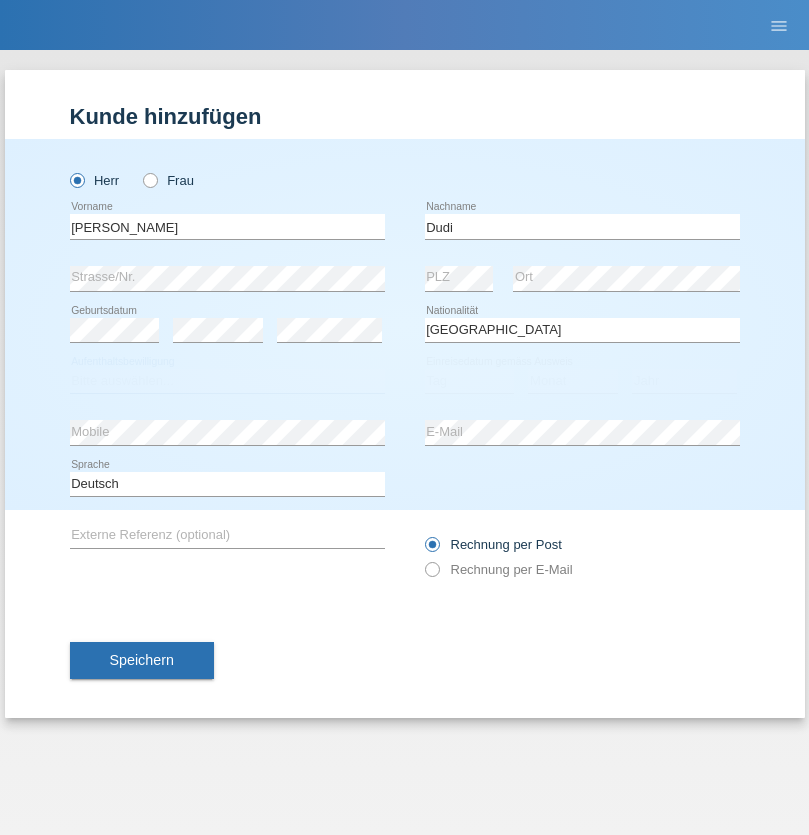 select on "C" 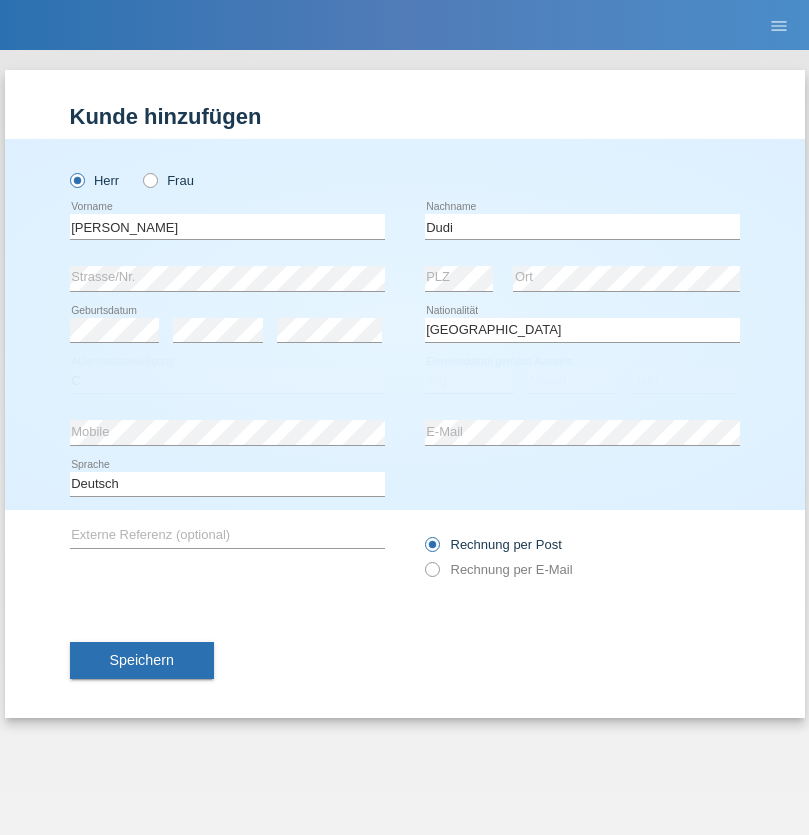 select on "13" 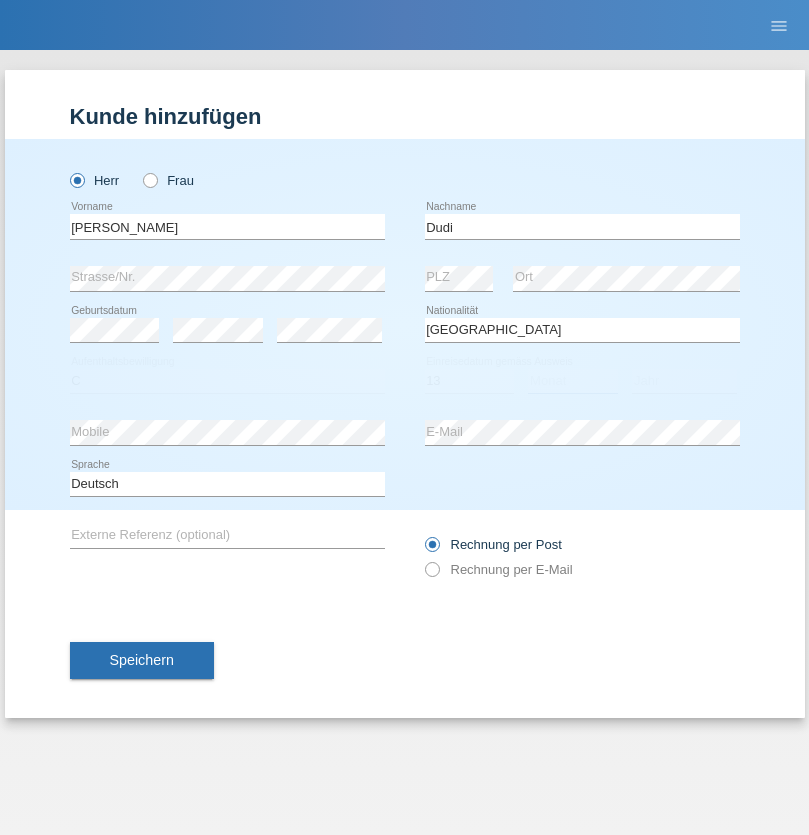 select on "06" 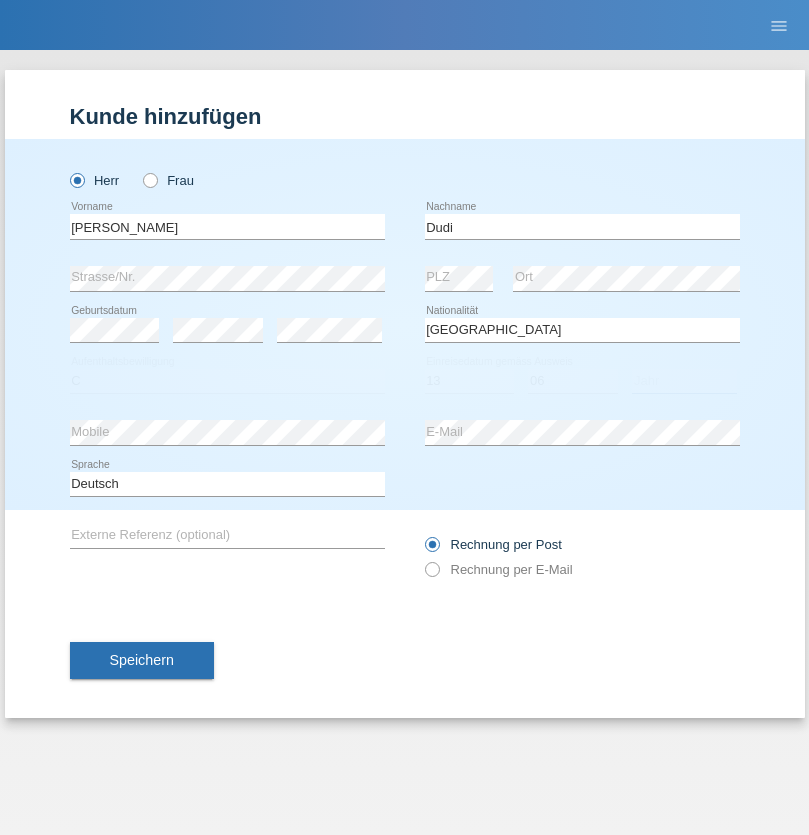 select on "2021" 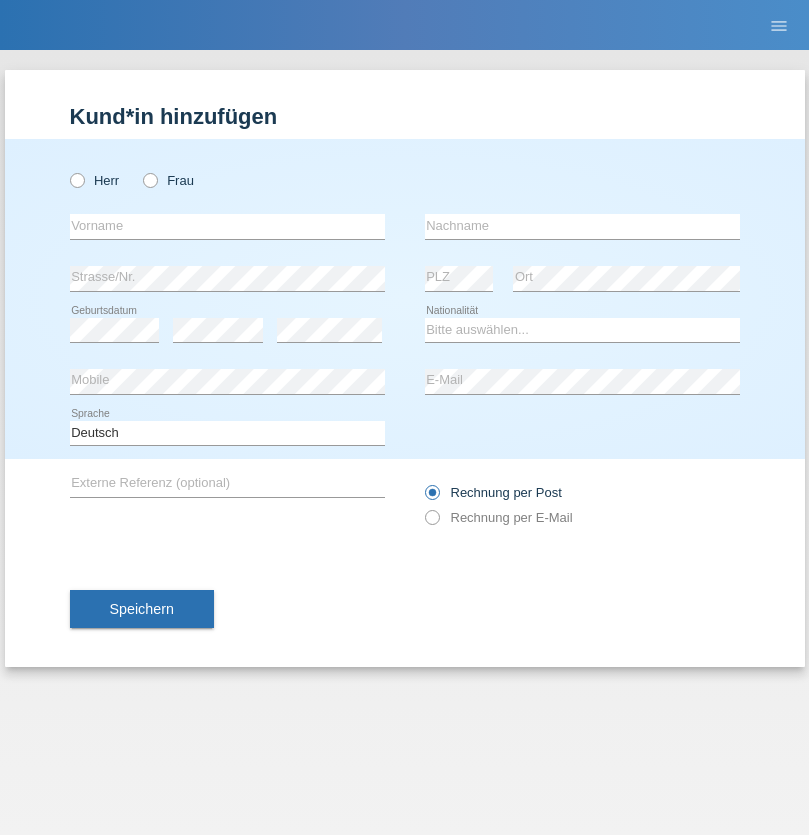 scroll, scrollTop: 0, scrollLeft: 0, axis: both 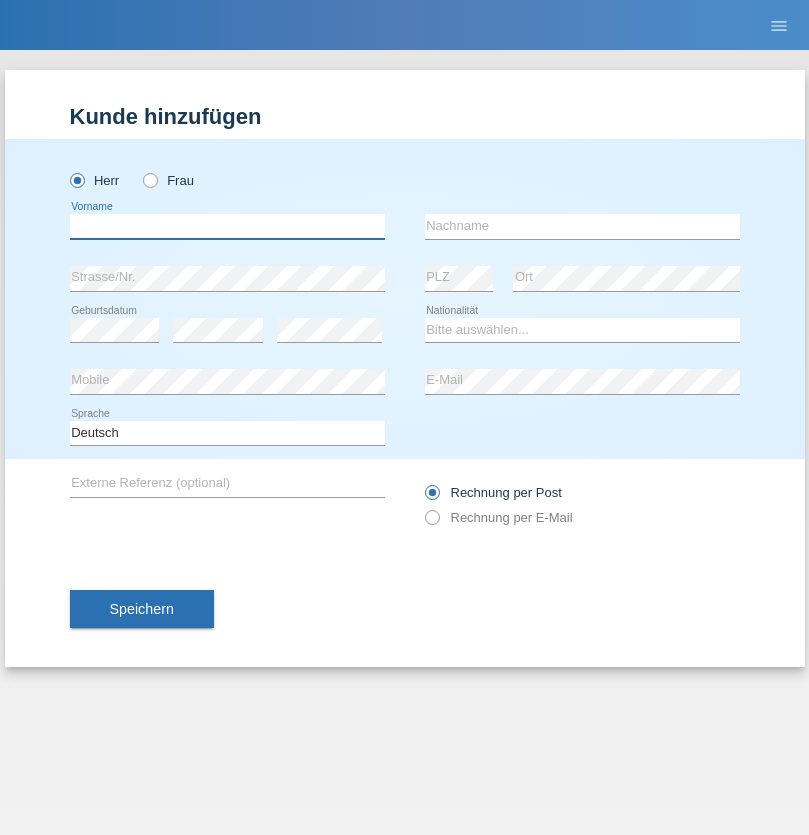 click at bounding box center [227, 226] 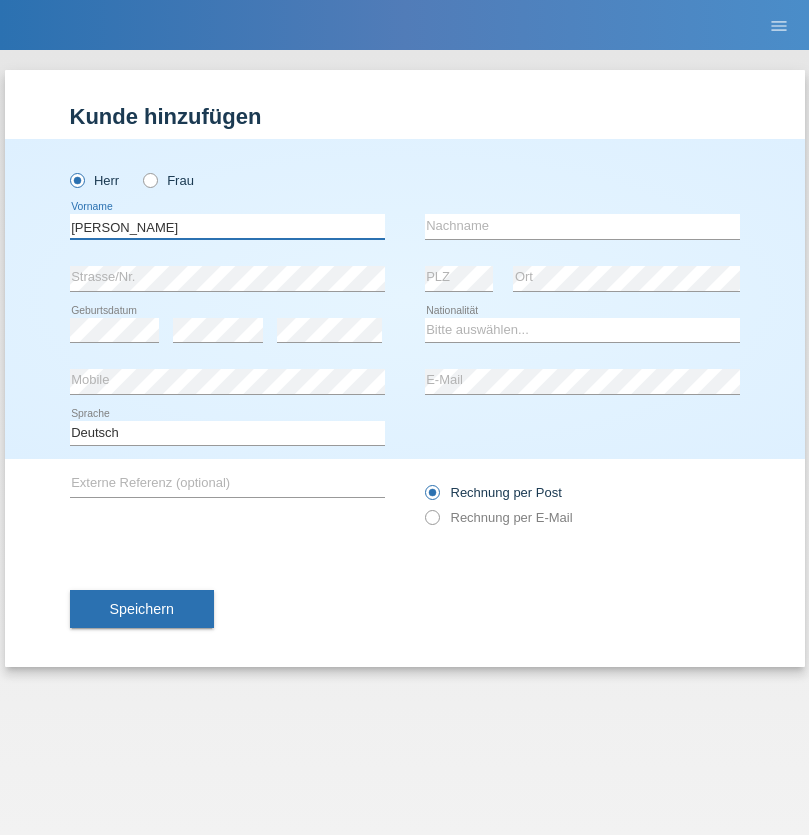 type on "Artur" 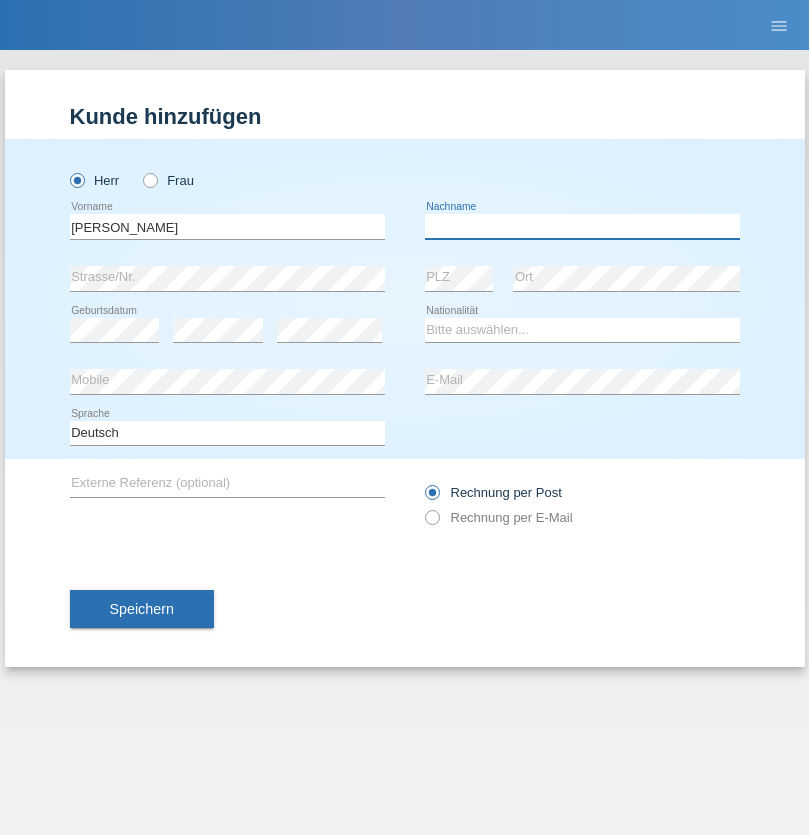 click at bounding box center [582, 226] 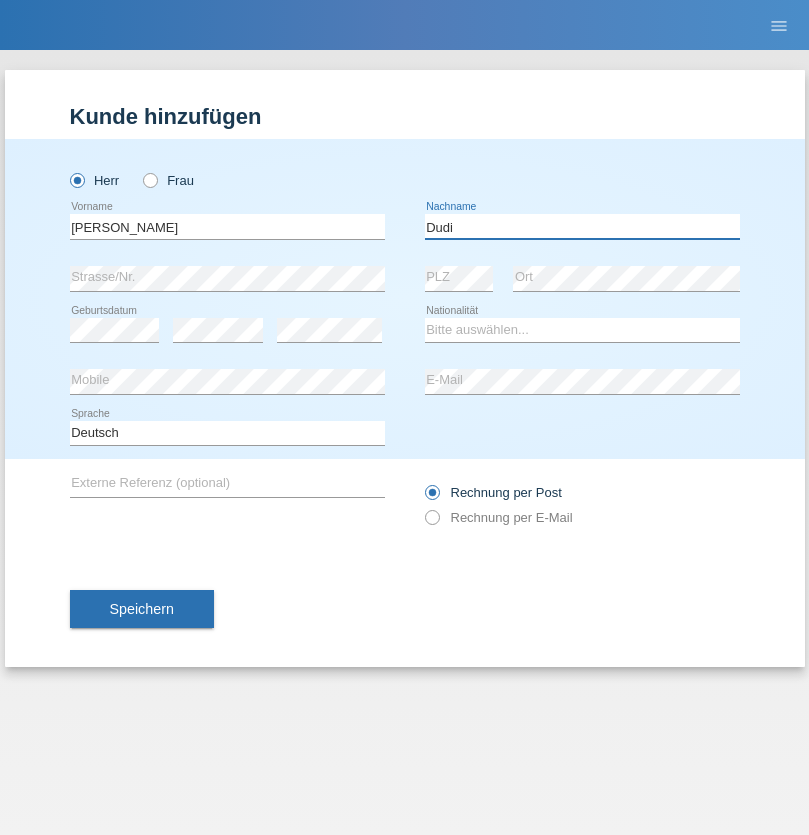 type on "Dudi" 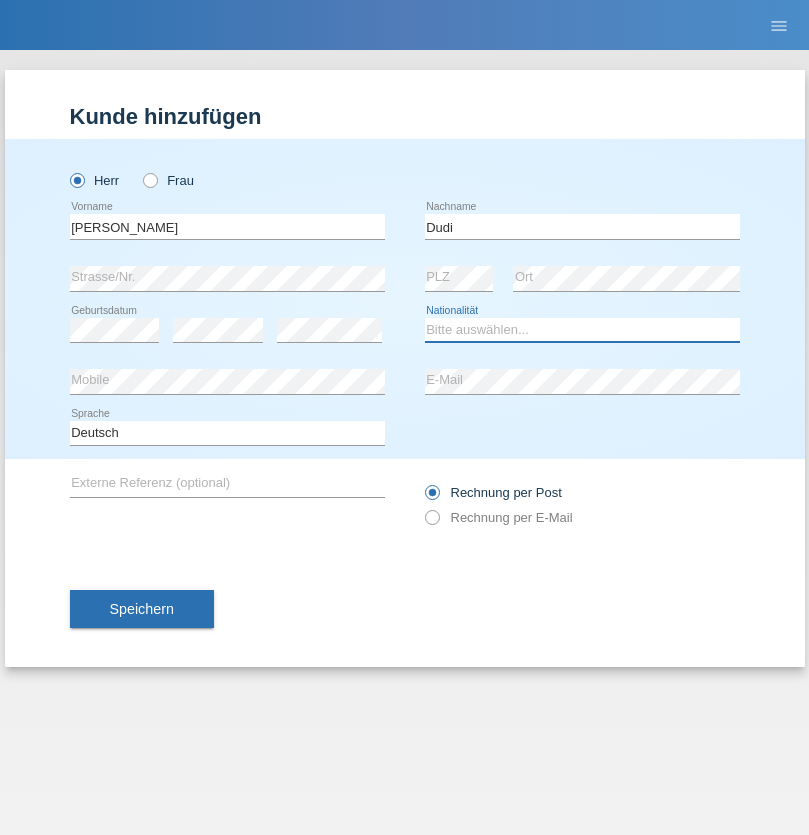 select on "SK" 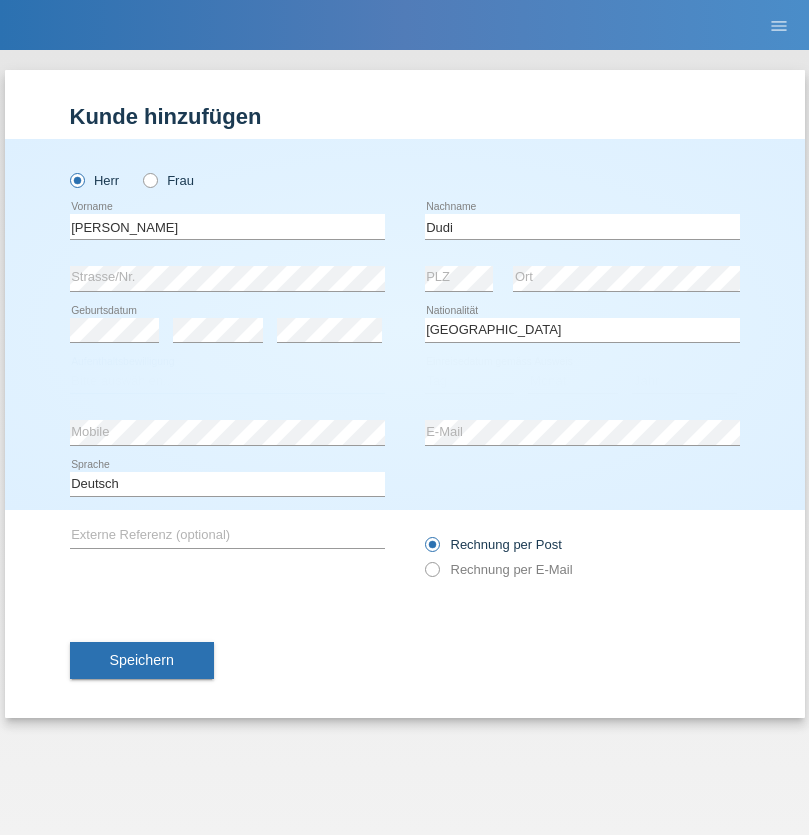 select on "C" 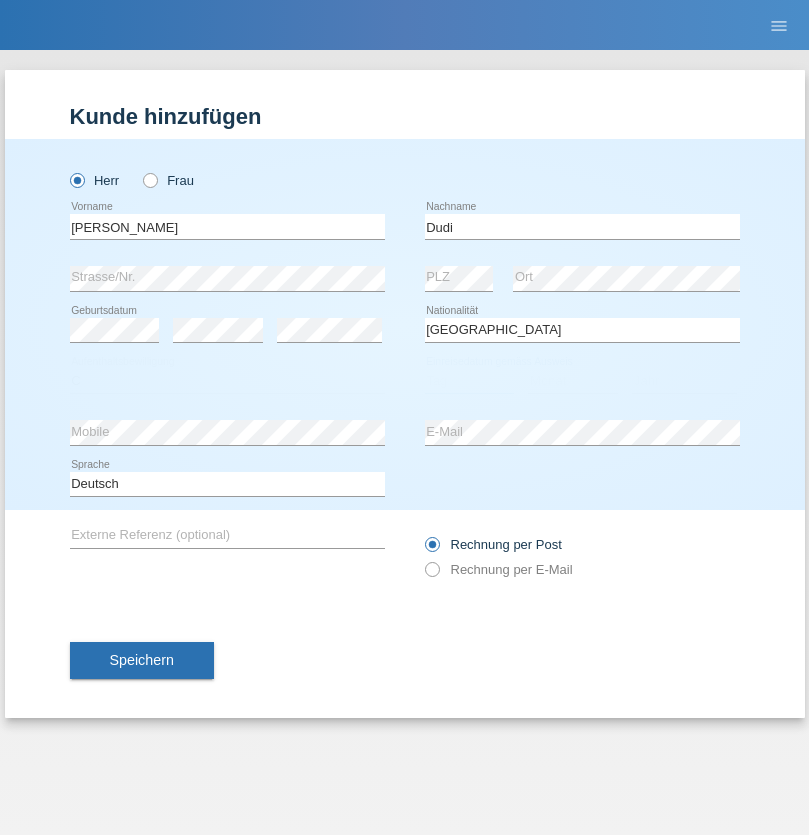 select on "19" 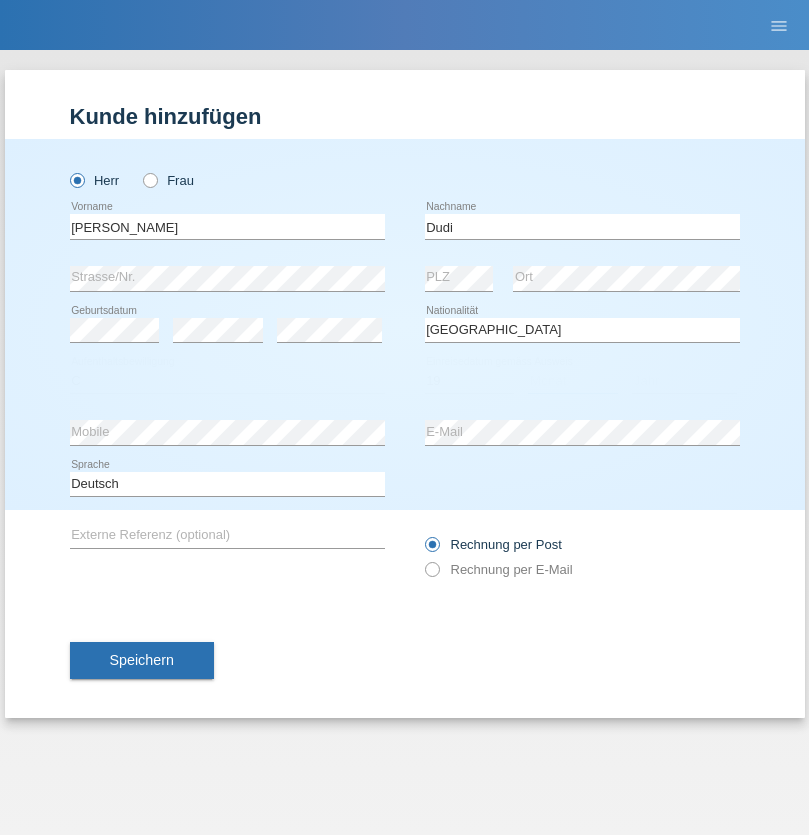 select on "07" 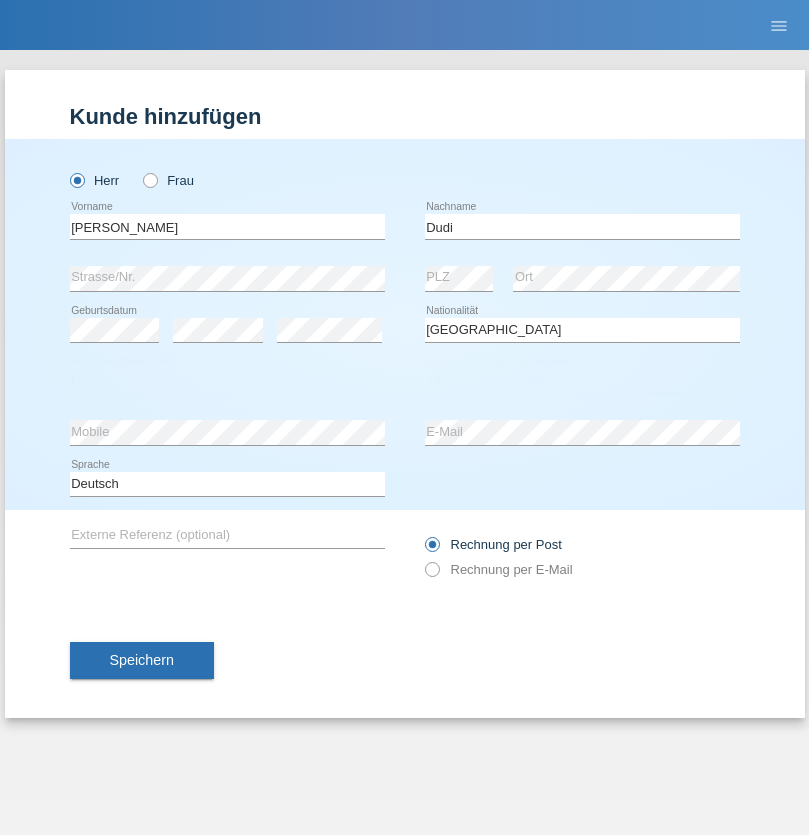 select on "2021" 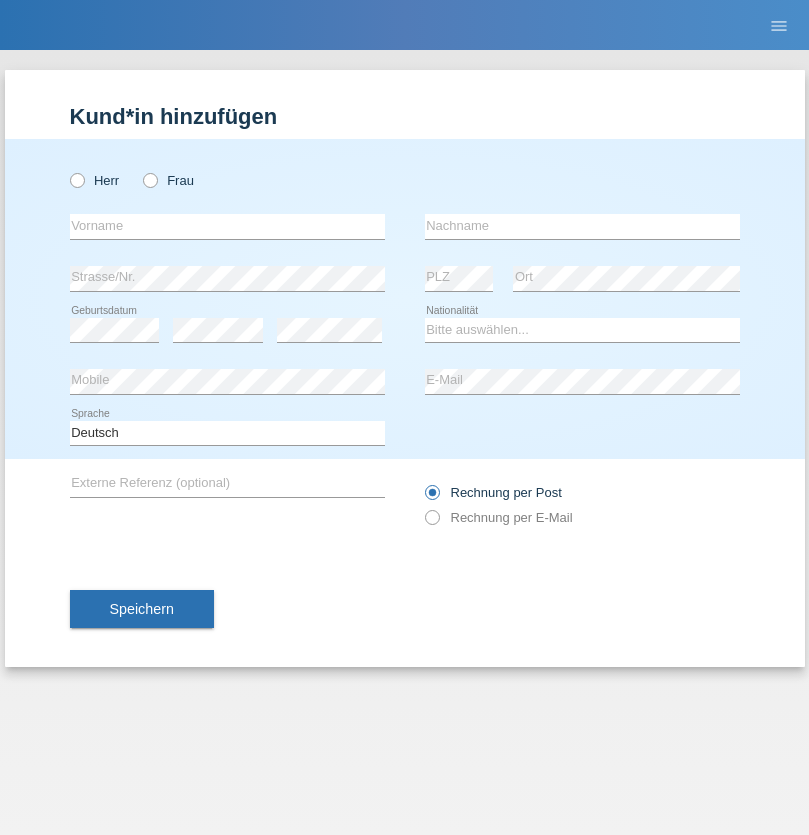 scroll, scrollTop: 0, scrollLeft: 0, axis: both 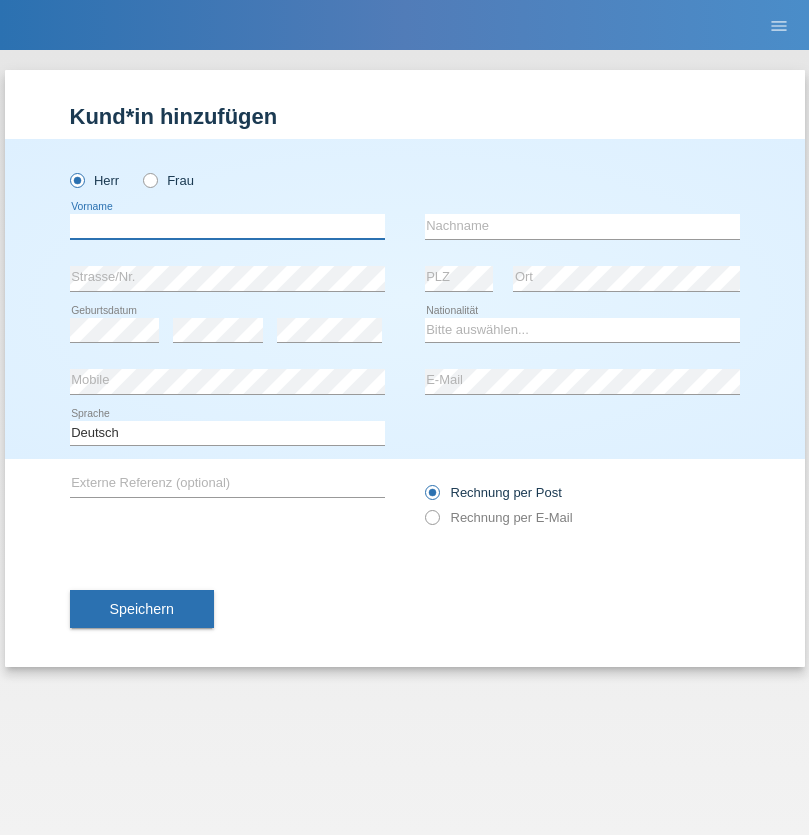 click at bounding box center [227, 226] 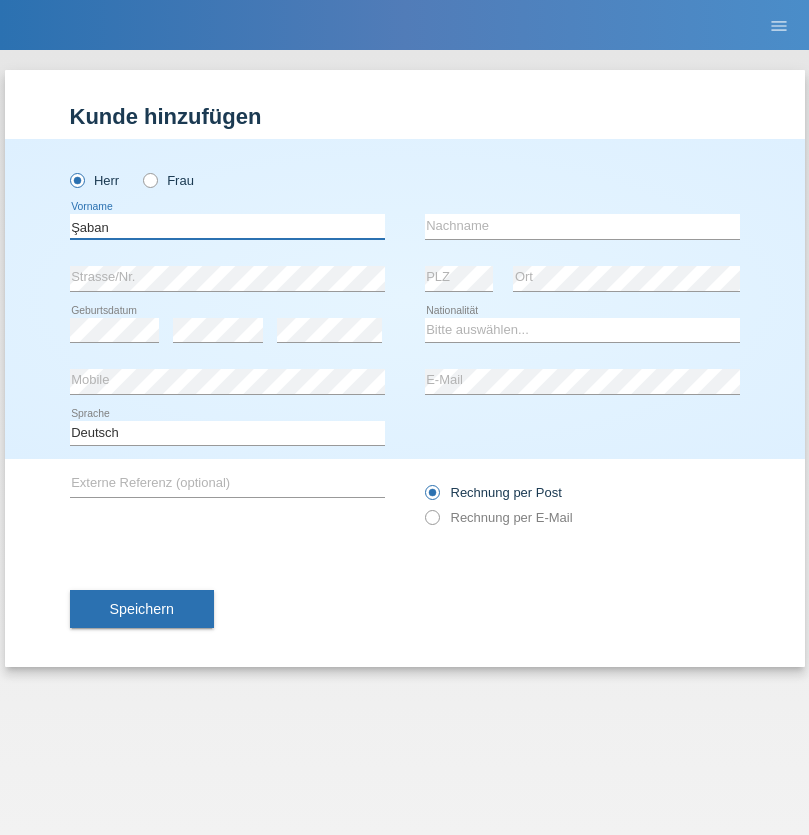 type on "Şaban" 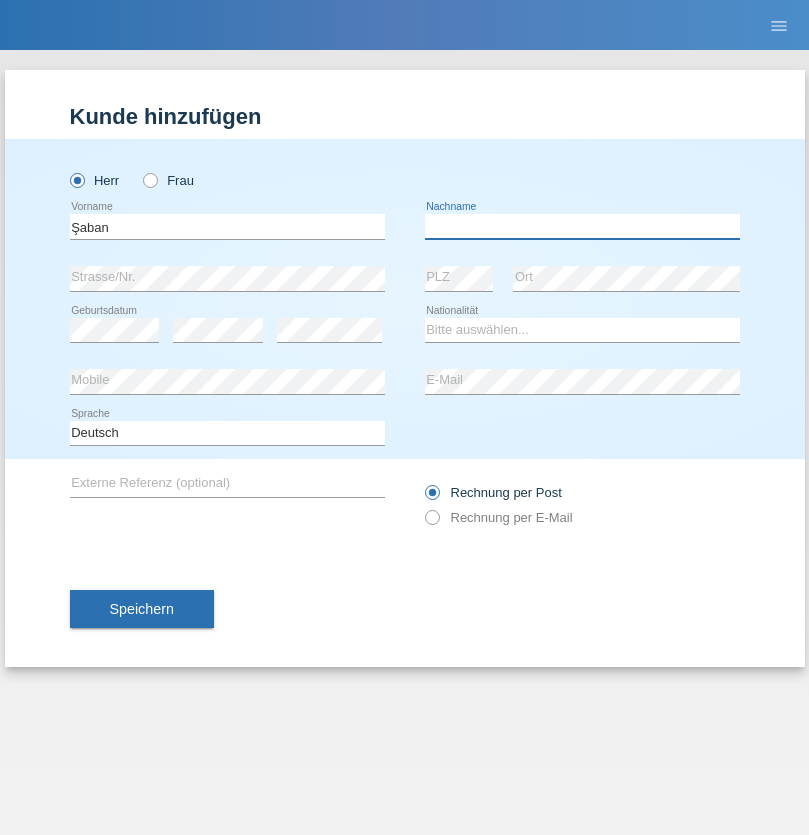 click at bounding box center [582, 226] 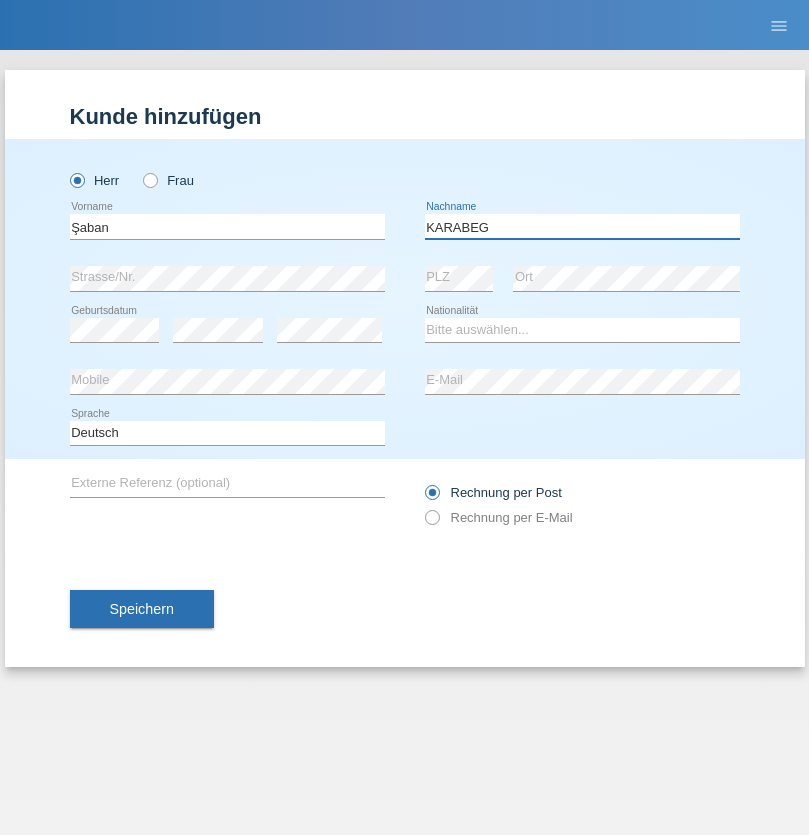 type on "KARABEG" 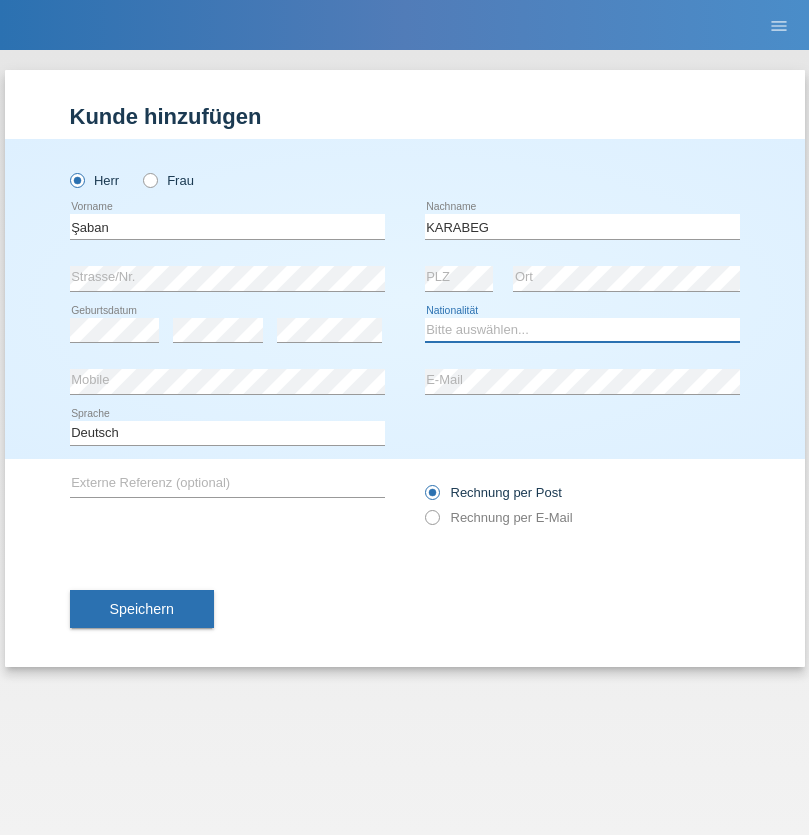 select on "TR" 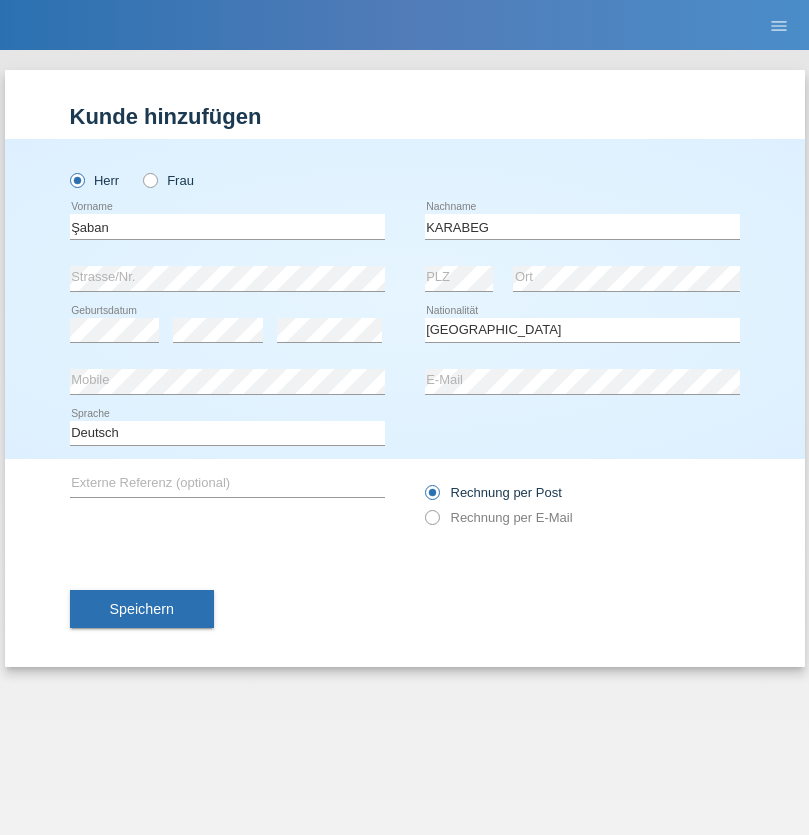 select on "C" 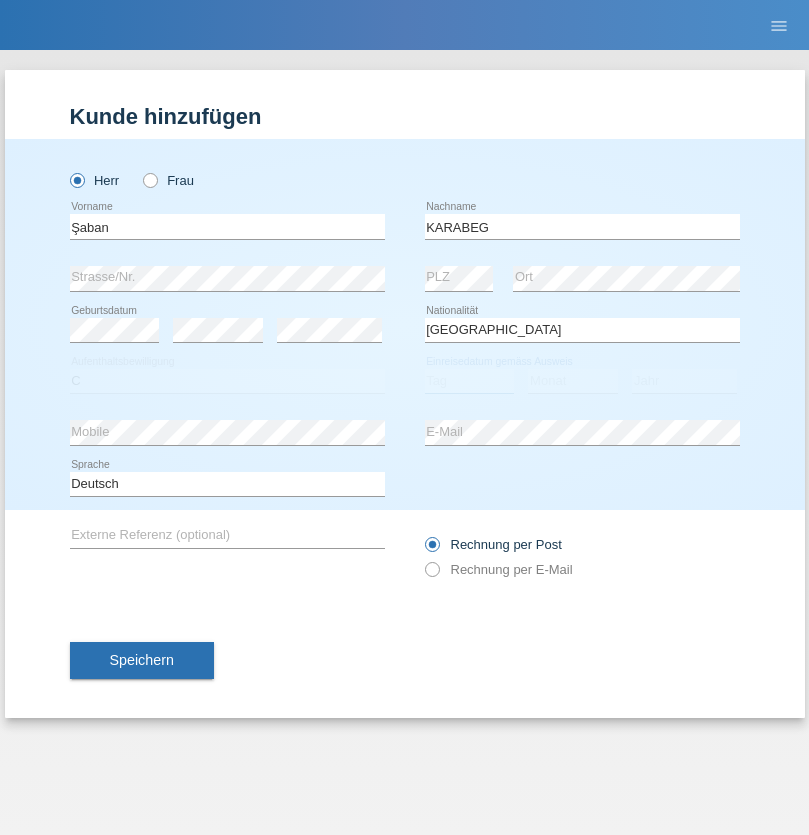 select on "25" 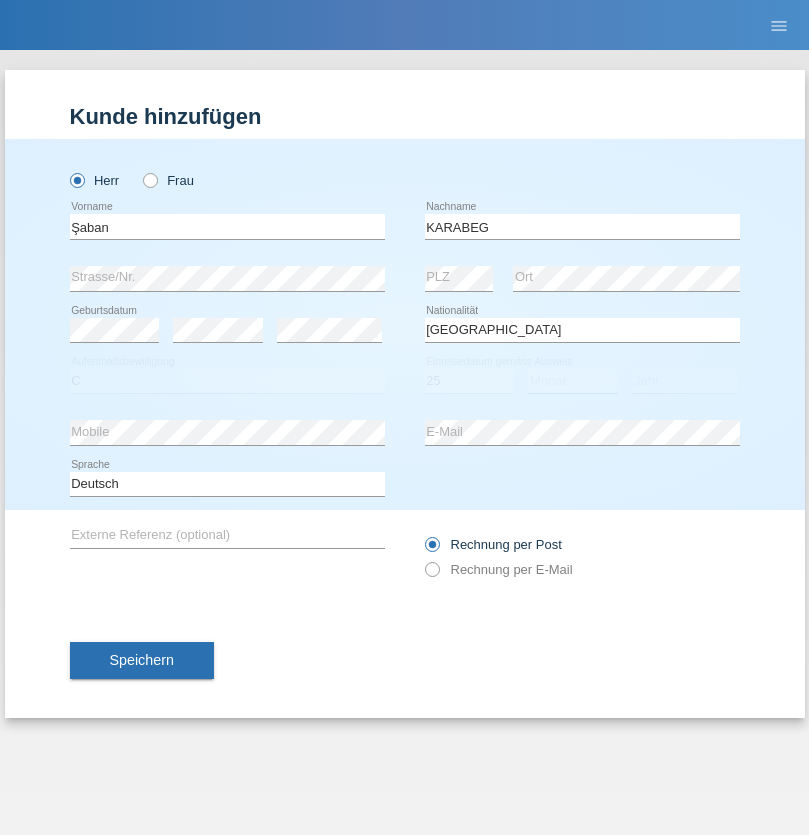 select on "09" 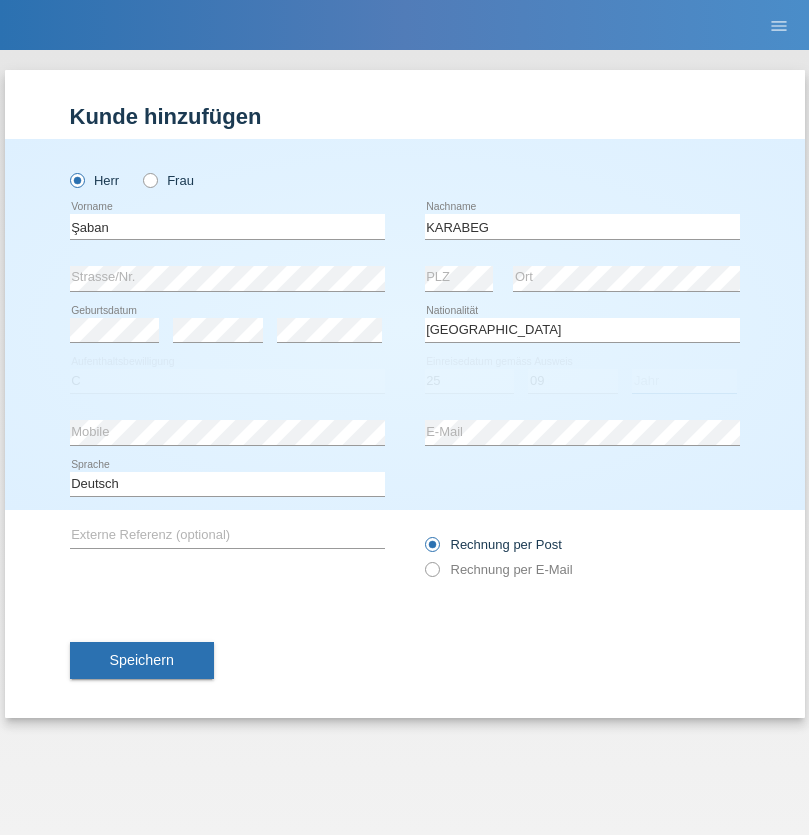 select on "2021" 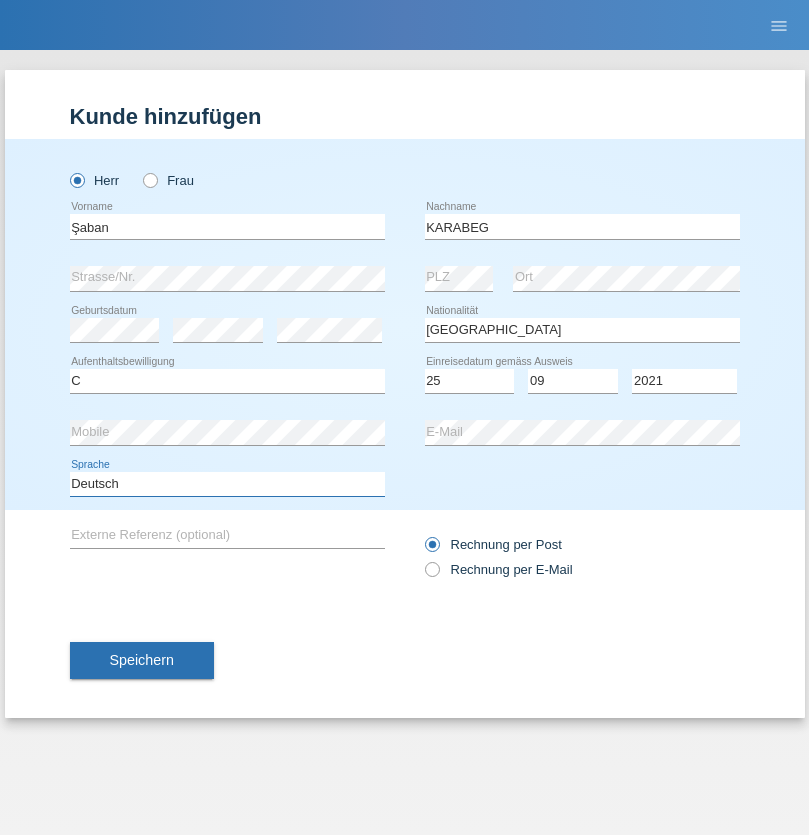 select on "en" 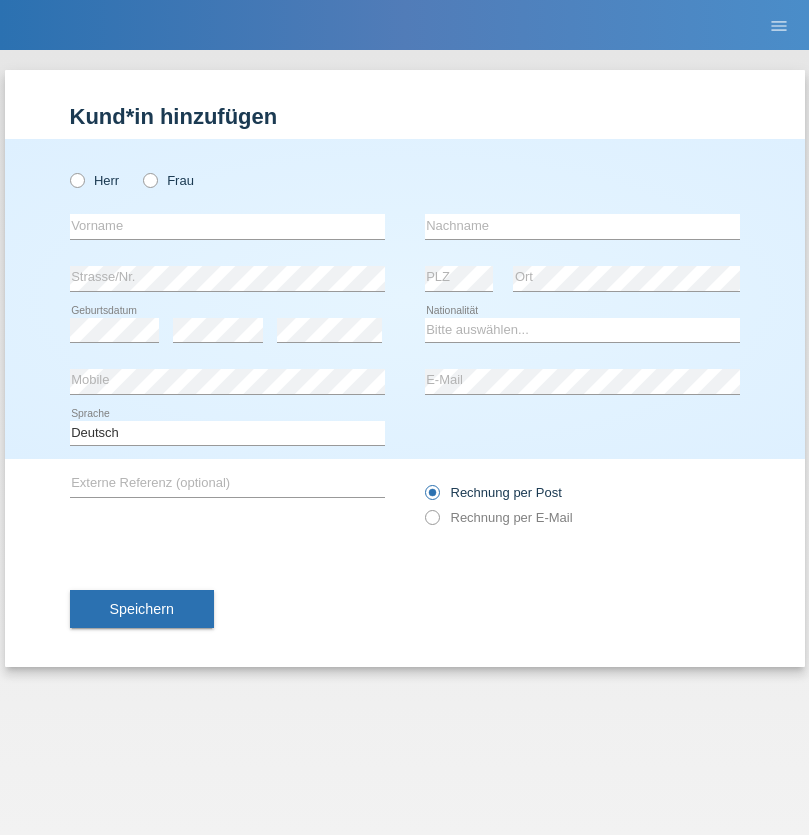 scroll, scrollTop: 0, scrollLeft: 0, axis: both 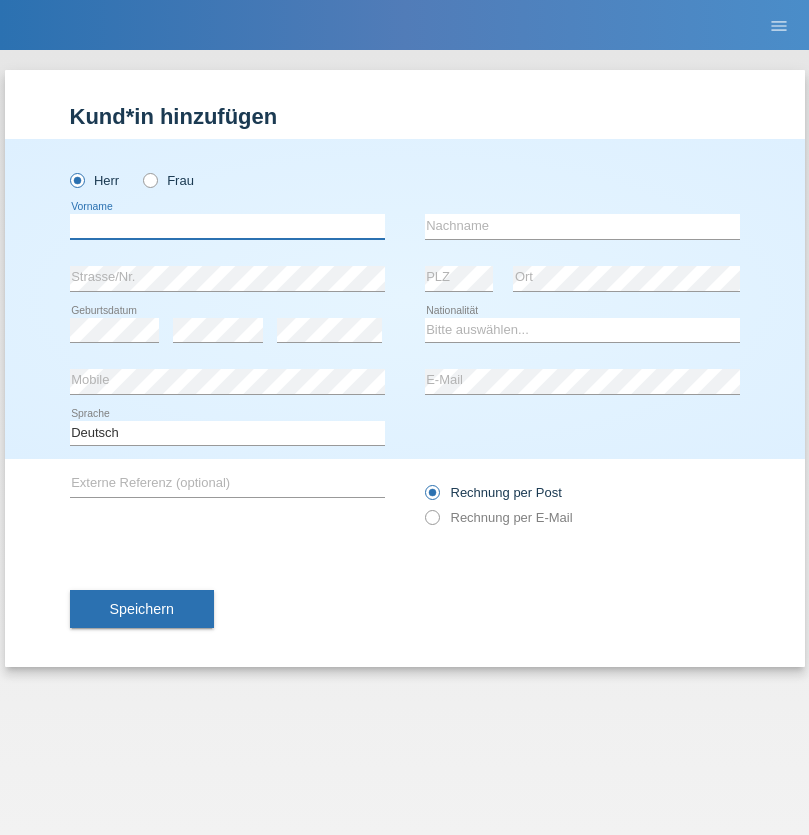 click at bounding box center (227, 226) 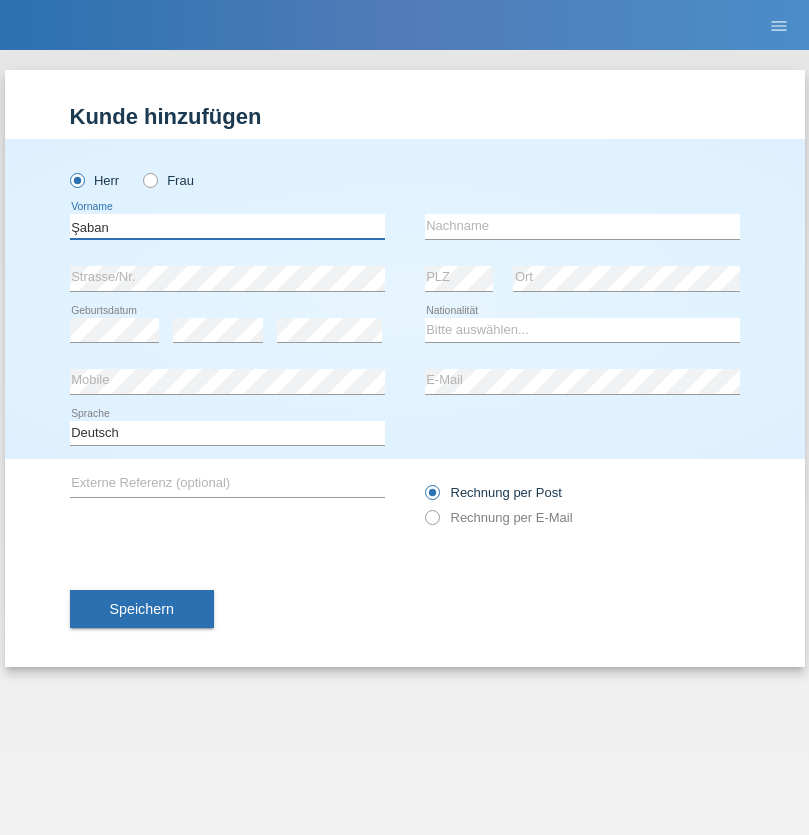 type on "Şaban" 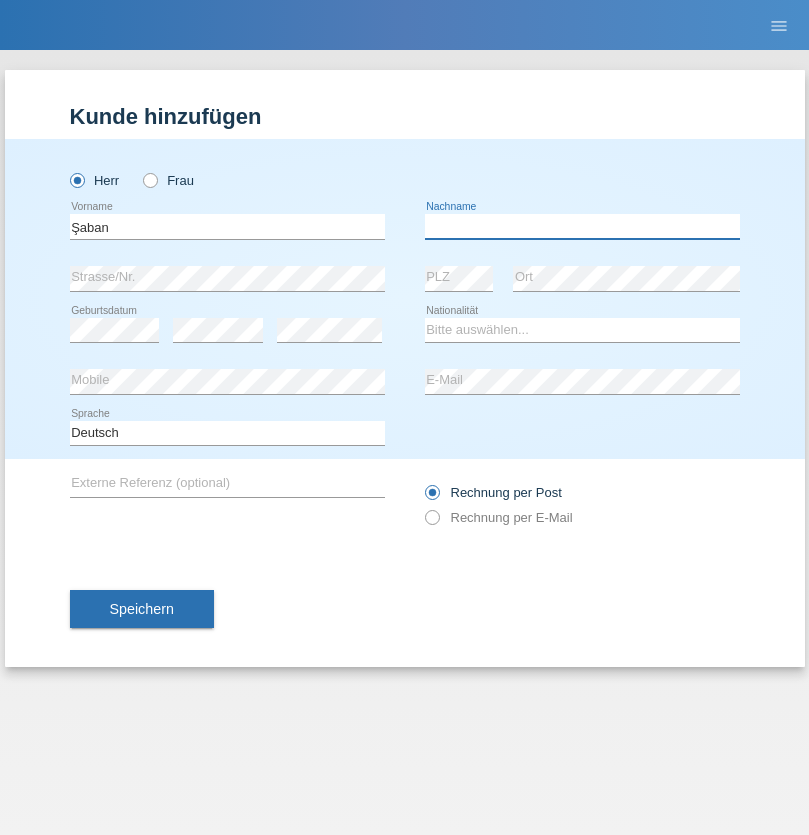 click at bounding box center [582, 226] 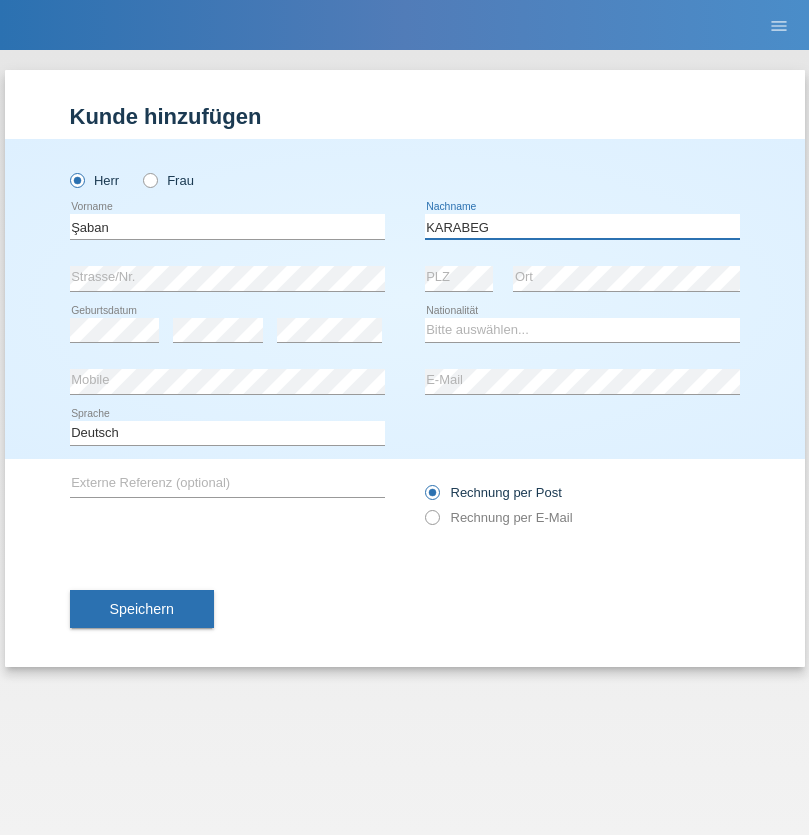 type on "KARABEG" 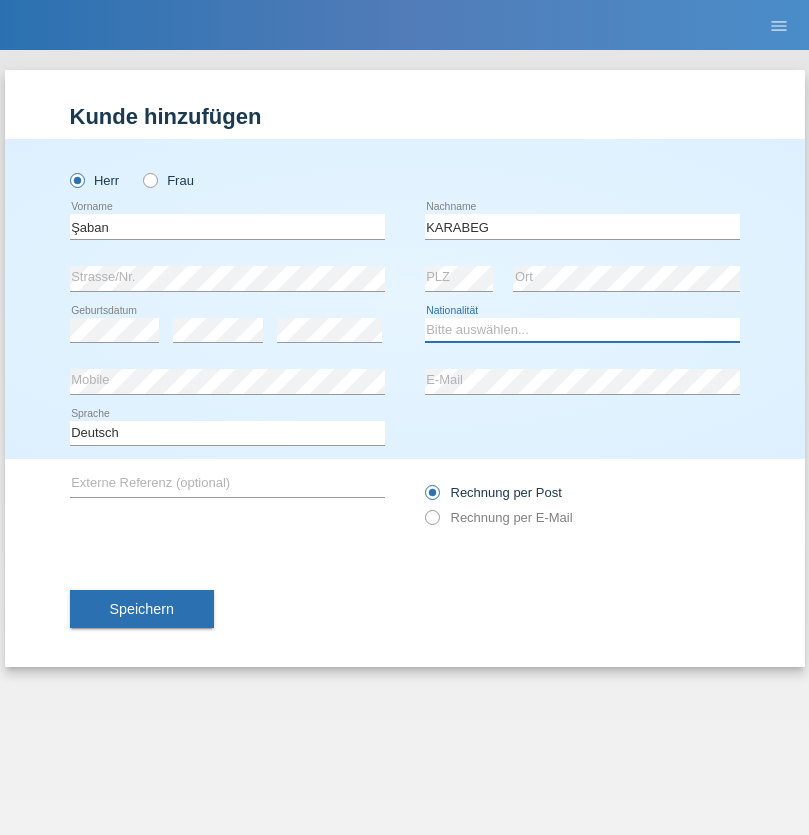 select on "TR" 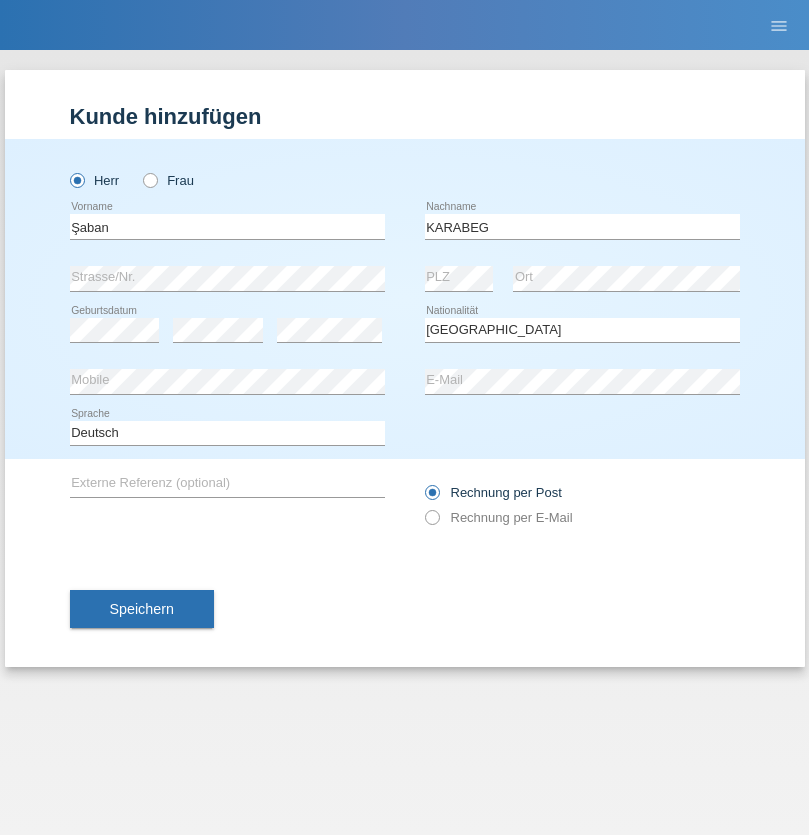 select on "C" 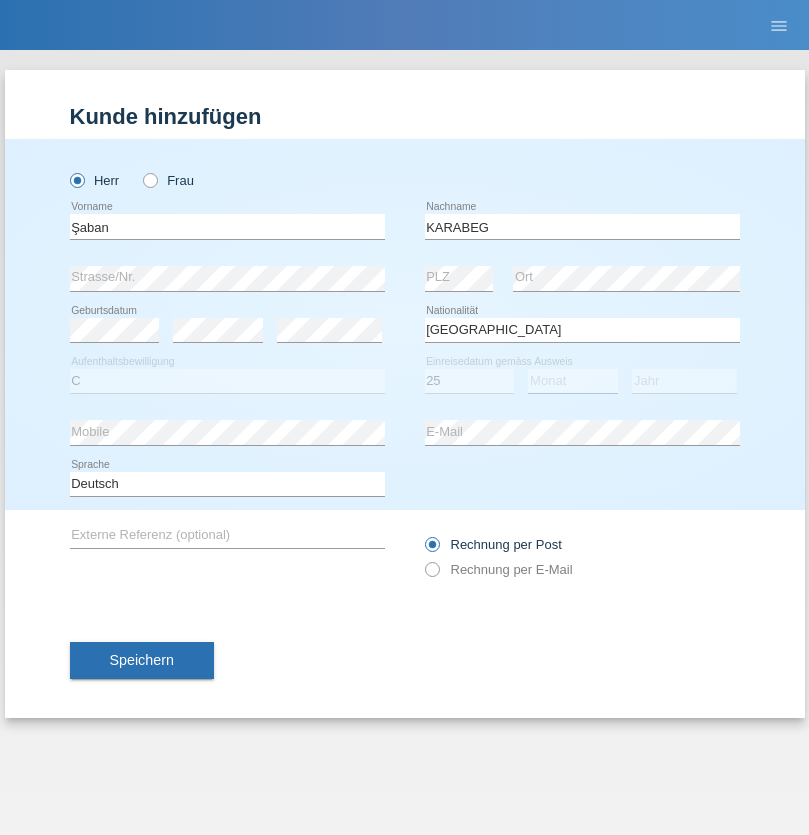 select on "09" 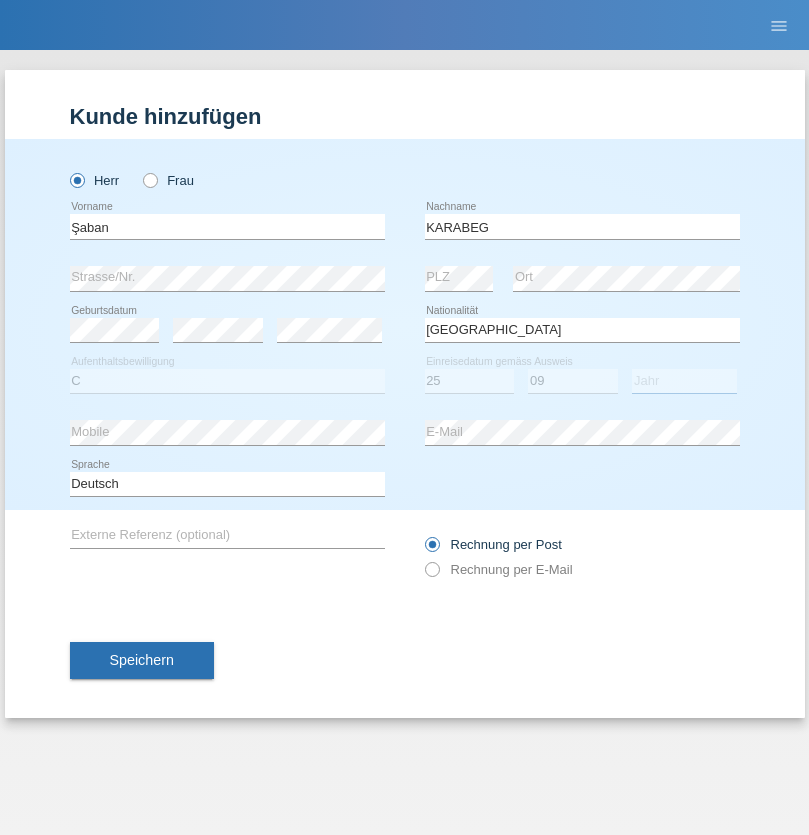 select on "2021" 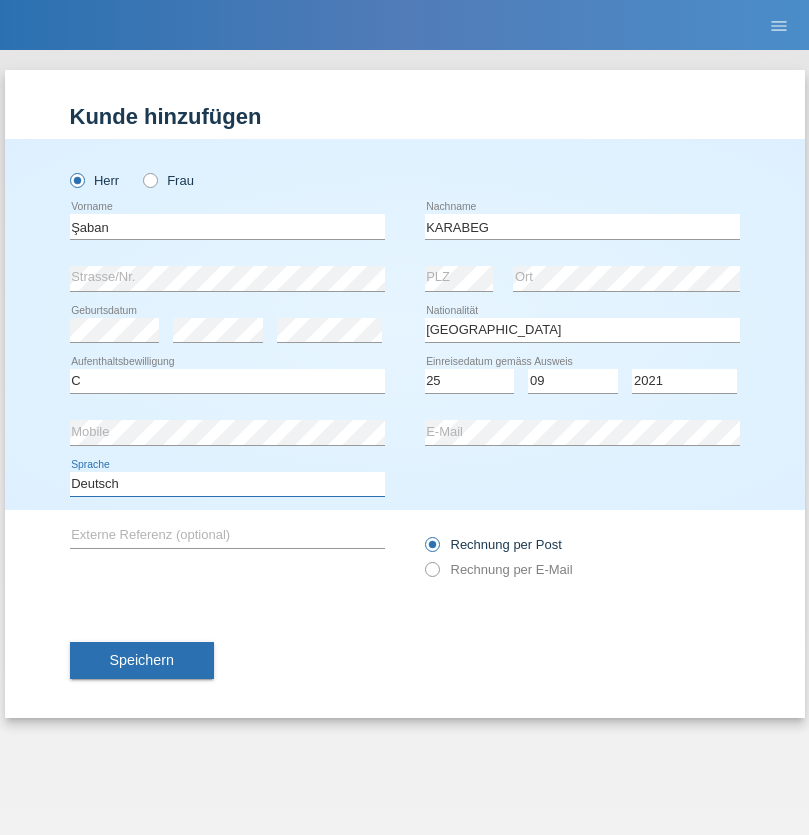 select on "en" 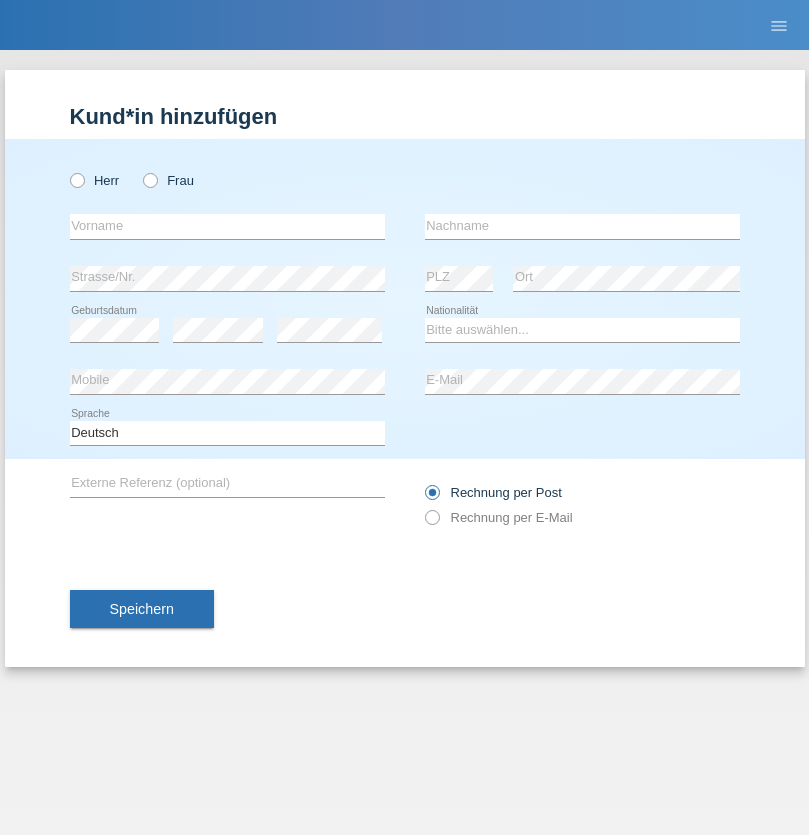 scroll, scrollTop: 0, scrollLeft: 0, axis: both 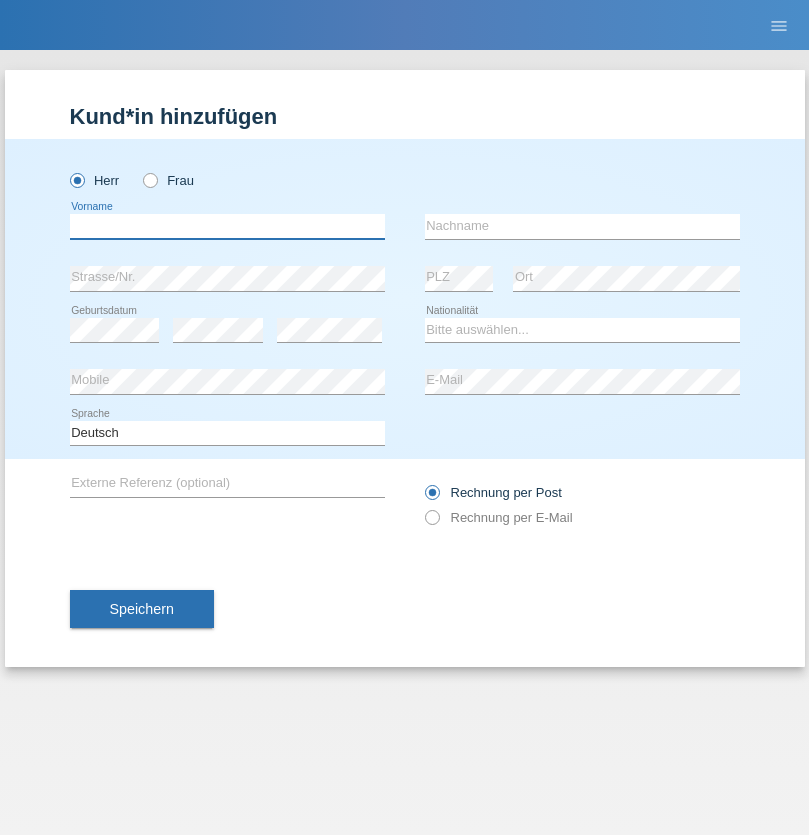click at bounding box center (227, 226) 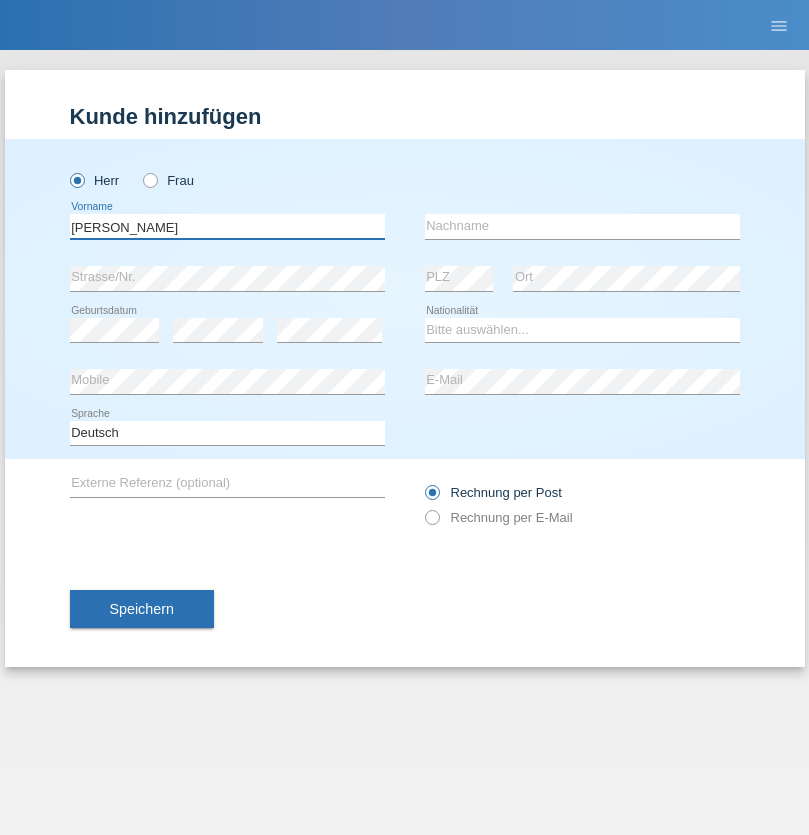 type on "Janior francisco" 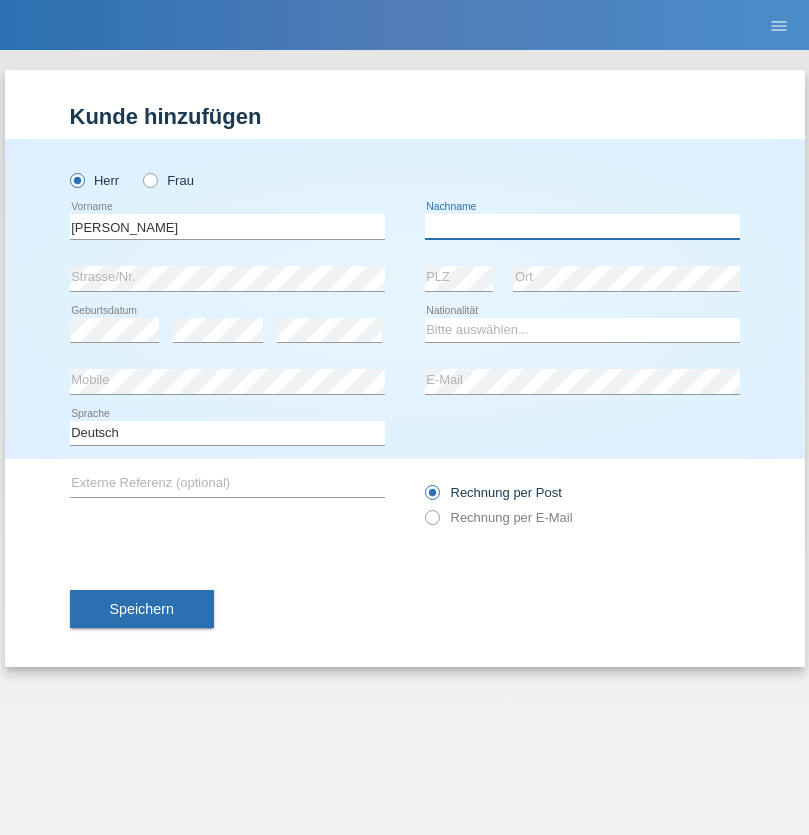 click at bounding box center (582, 226) 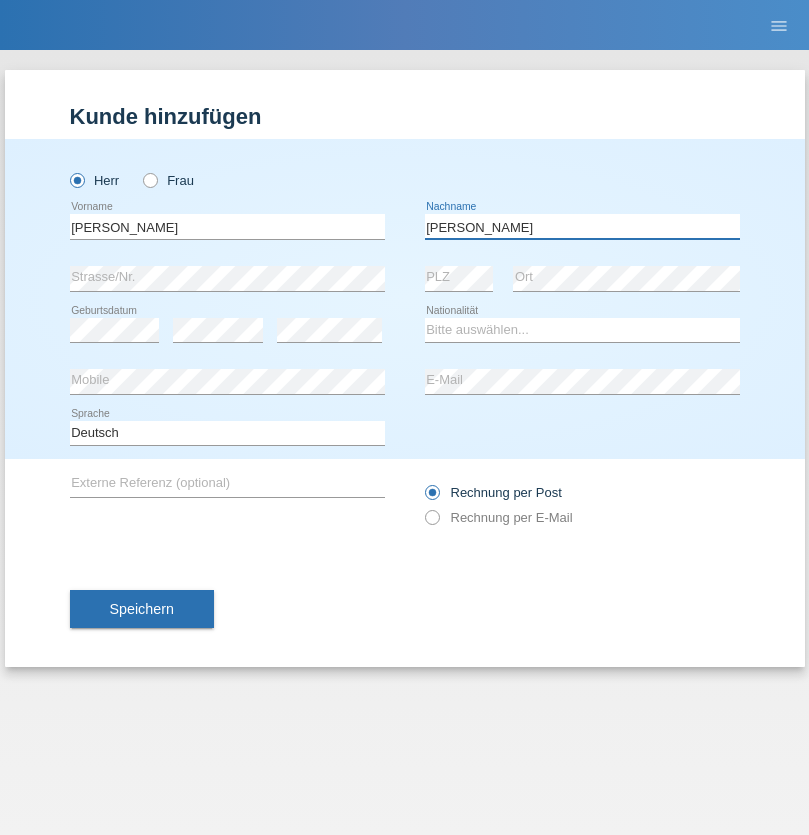 type on "Romero romero" 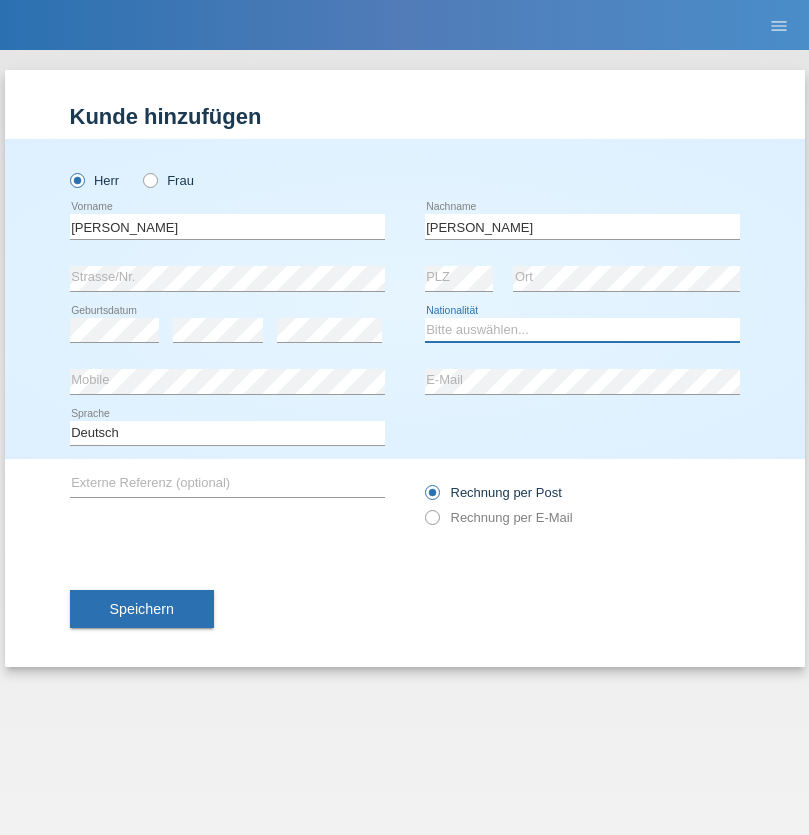 select on "AO" 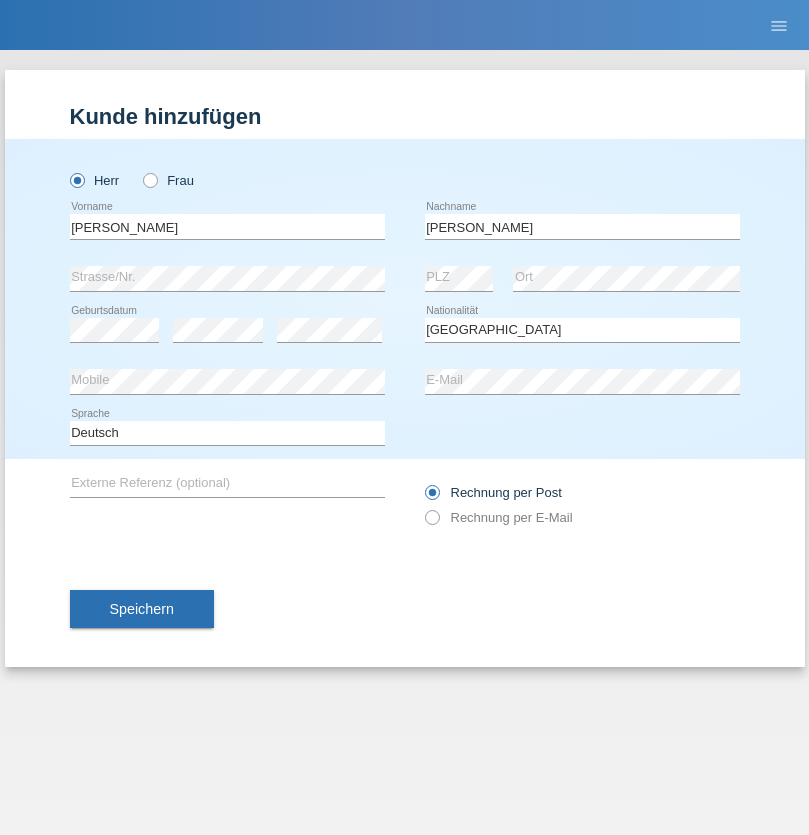 select on "C" 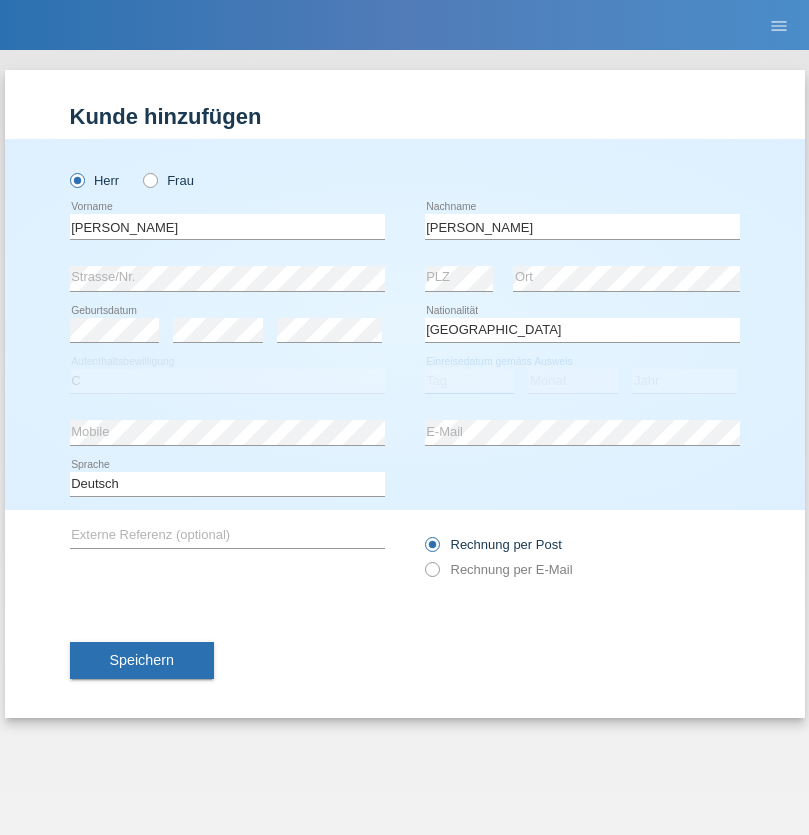 select on "17" 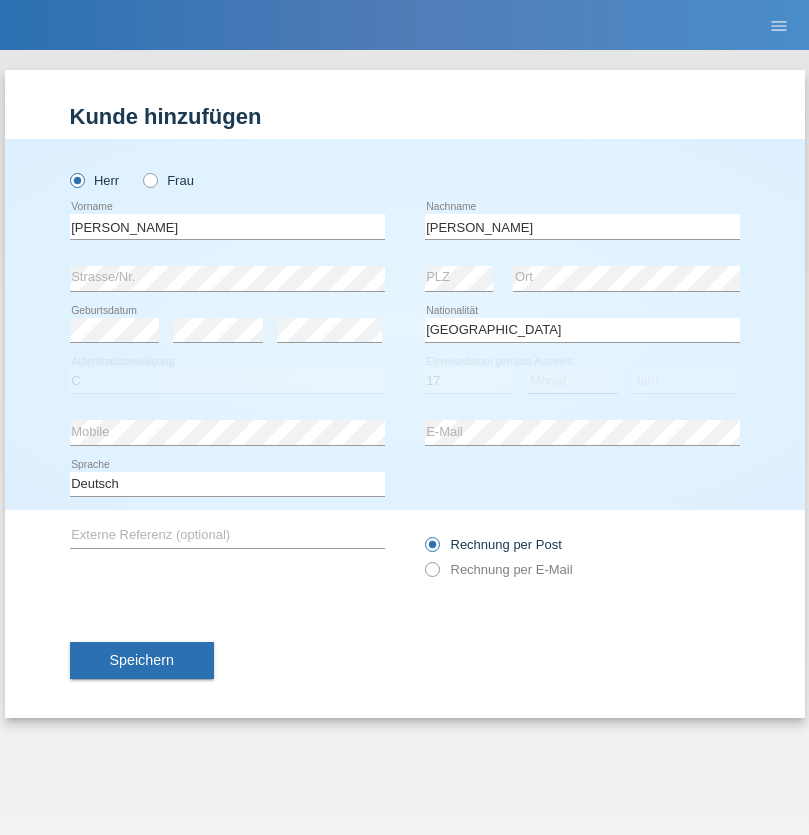 select on "10" 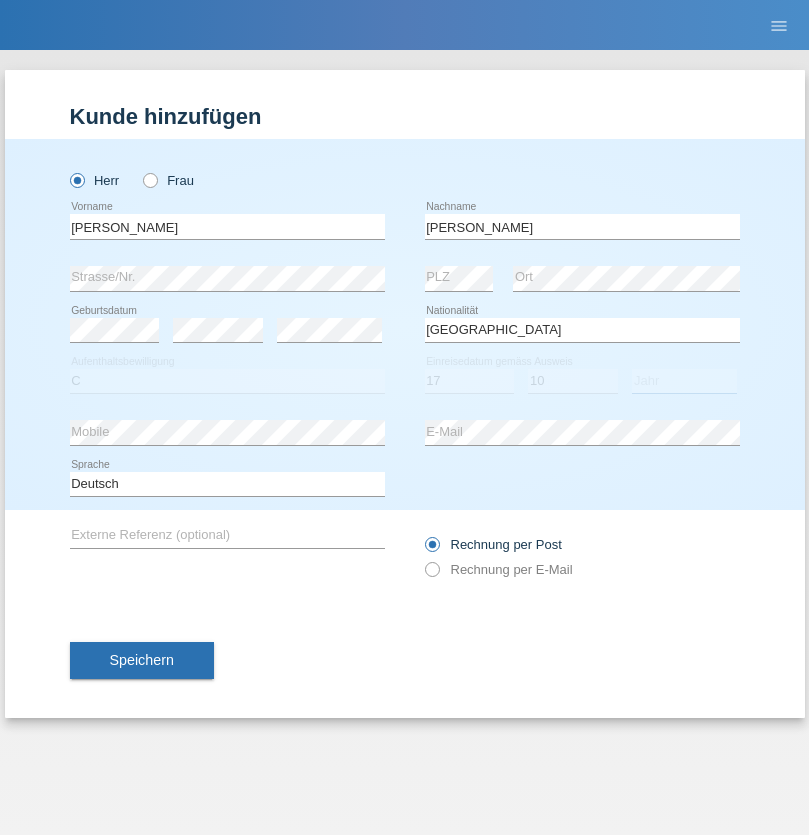 select on "2021" 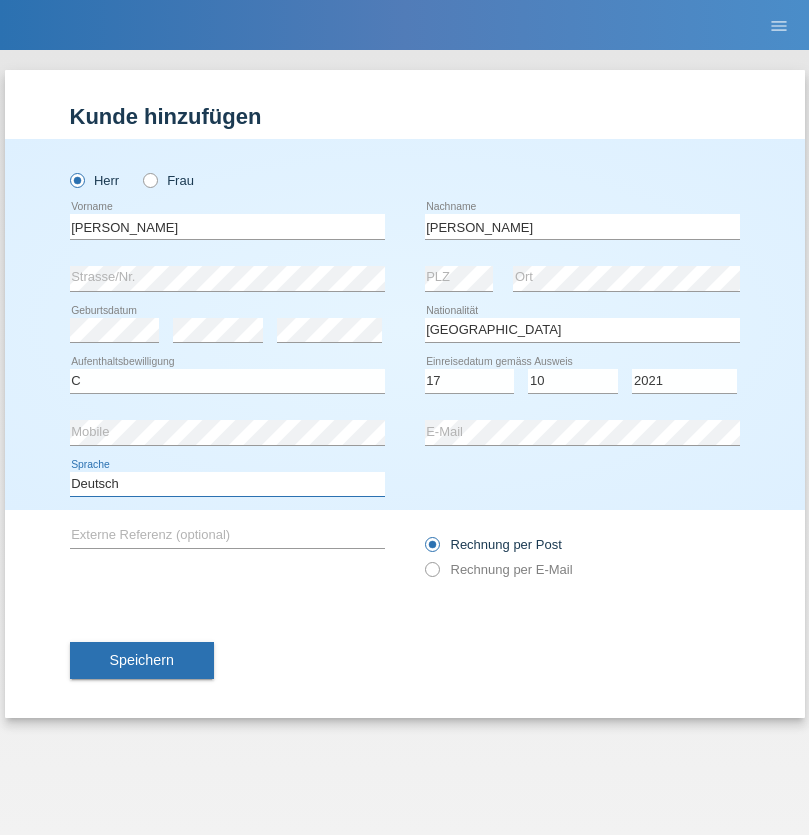 select on "en" 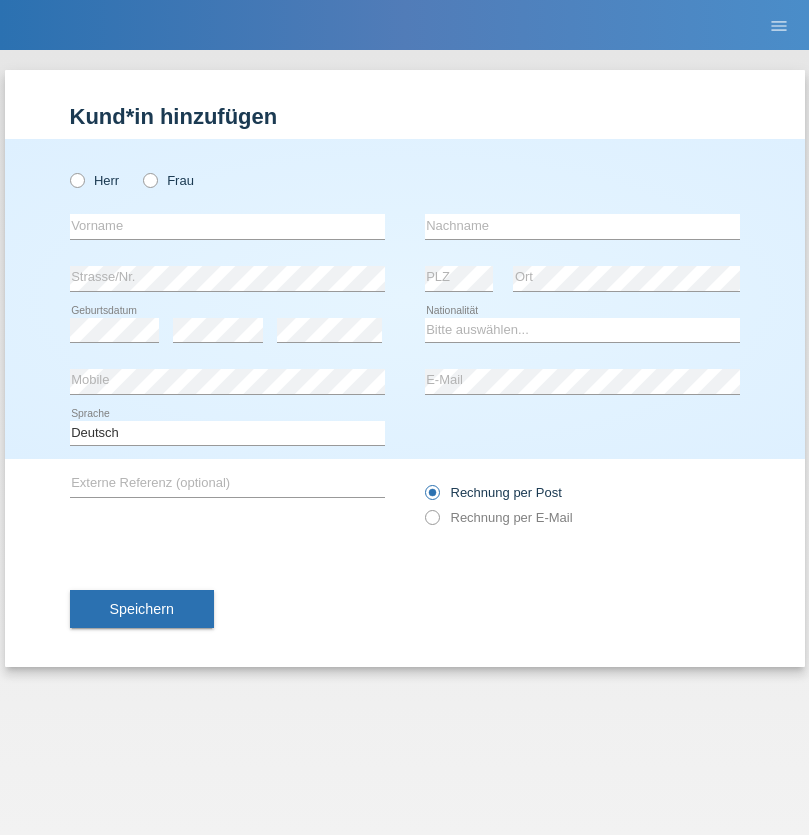 scroll, scrollTop: 0, scrollLeft: 0, axis: both 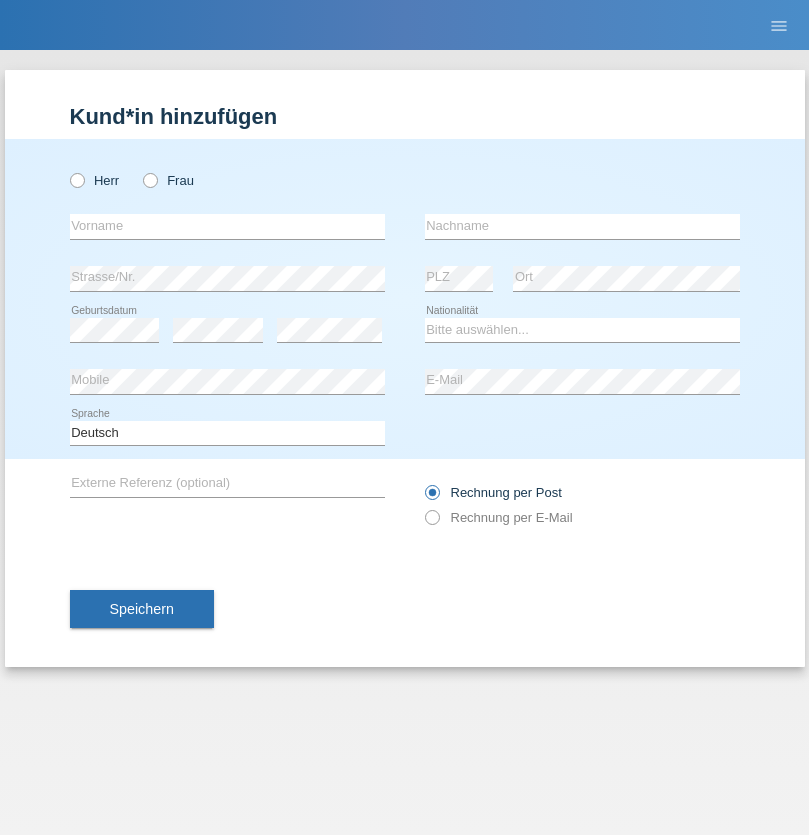 radio on "true" 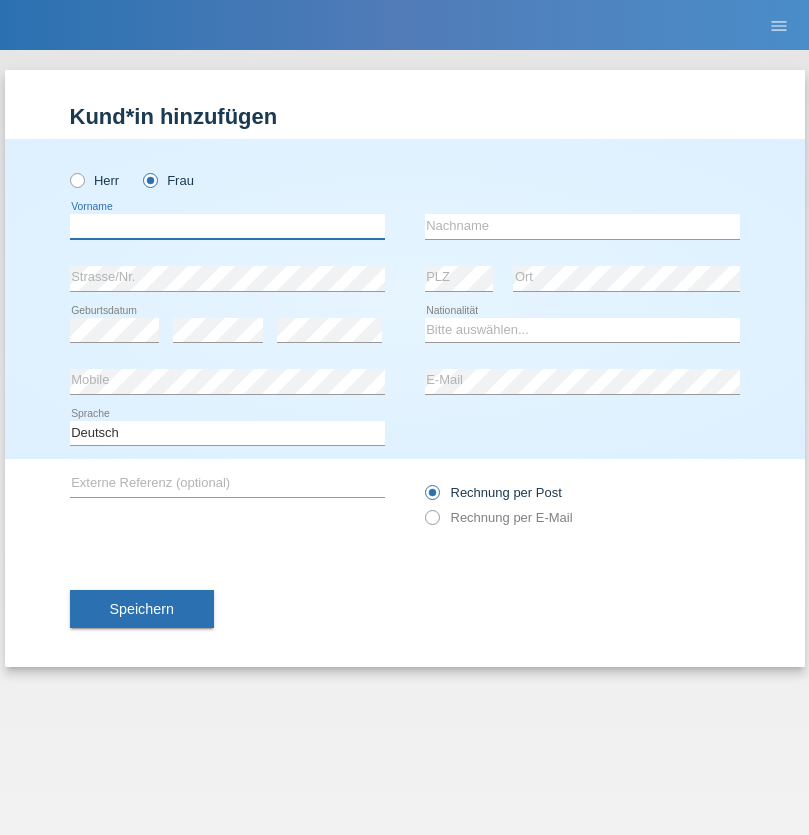 click at bounding box center (227, 226) 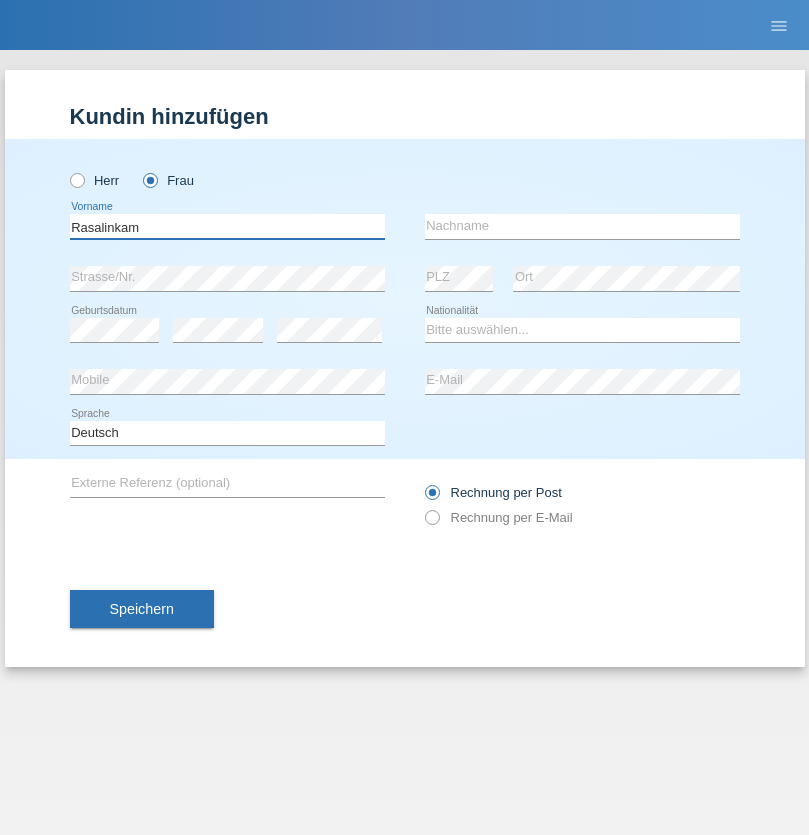 type on "Rasalinkam" 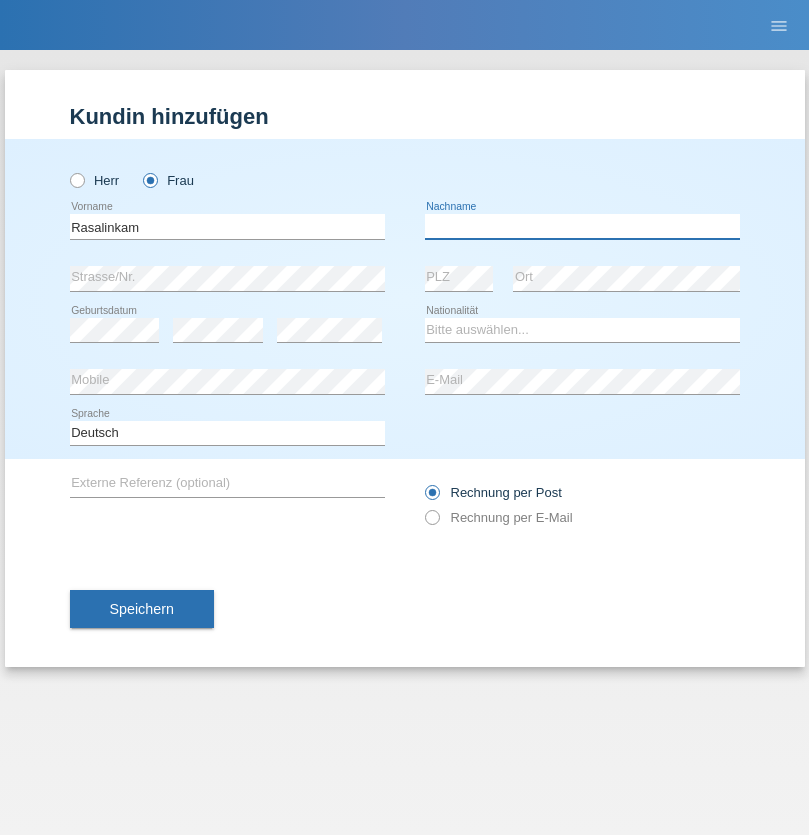 click at bounding box center (582, 226) 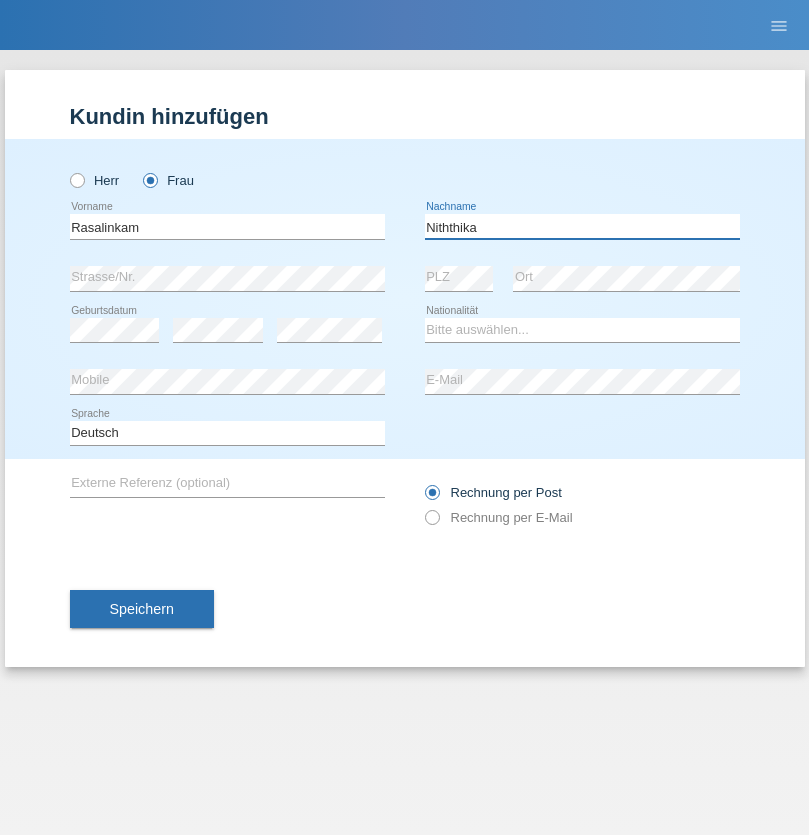 type on "Niththika" 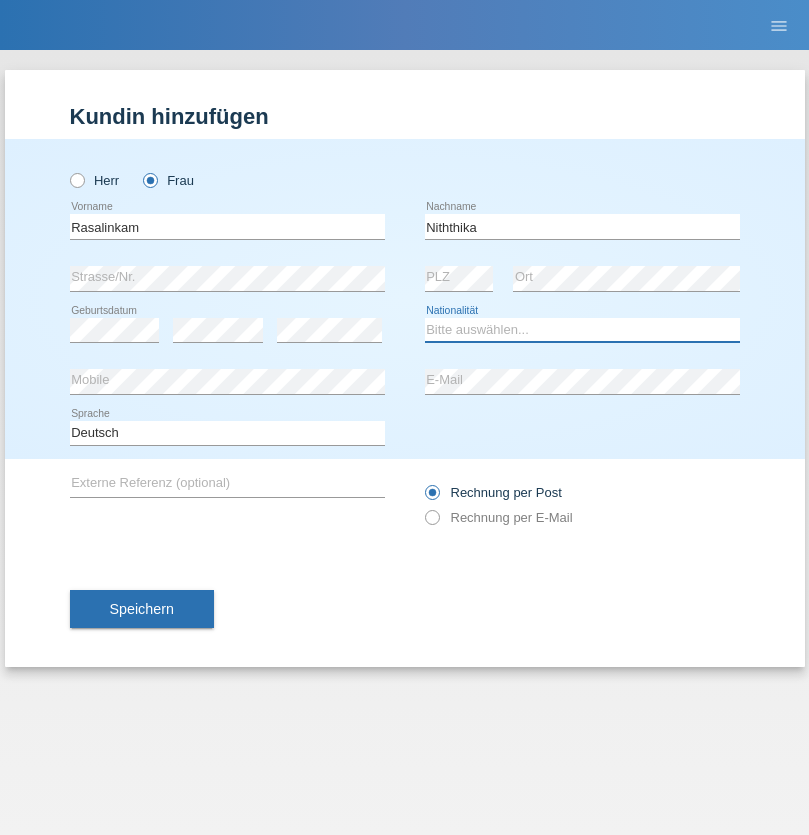 select on "LK" 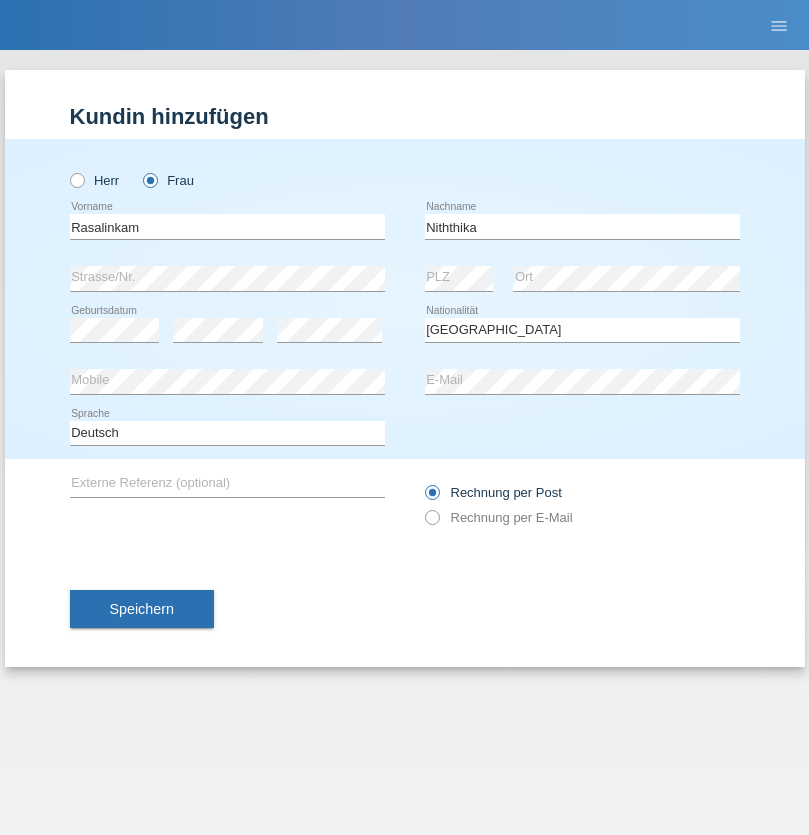 select on "C" 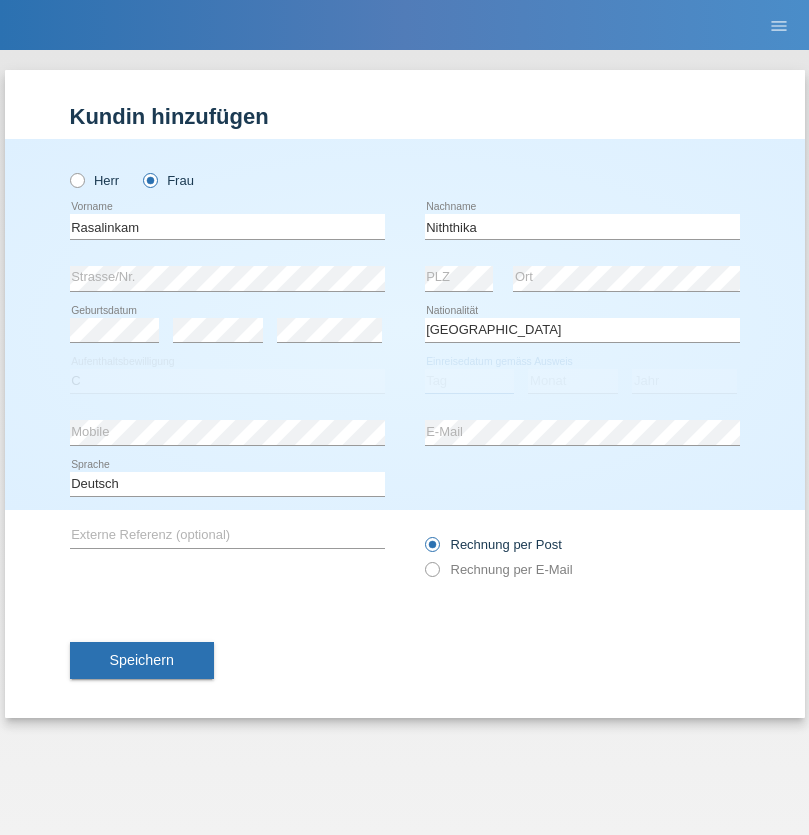 select on "20" 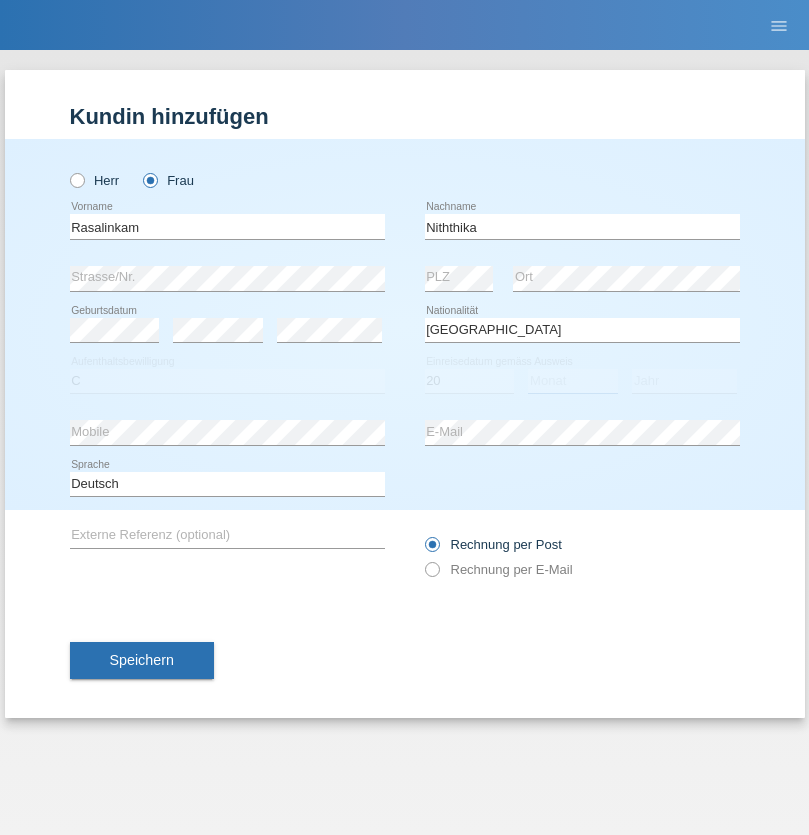 select on "07" 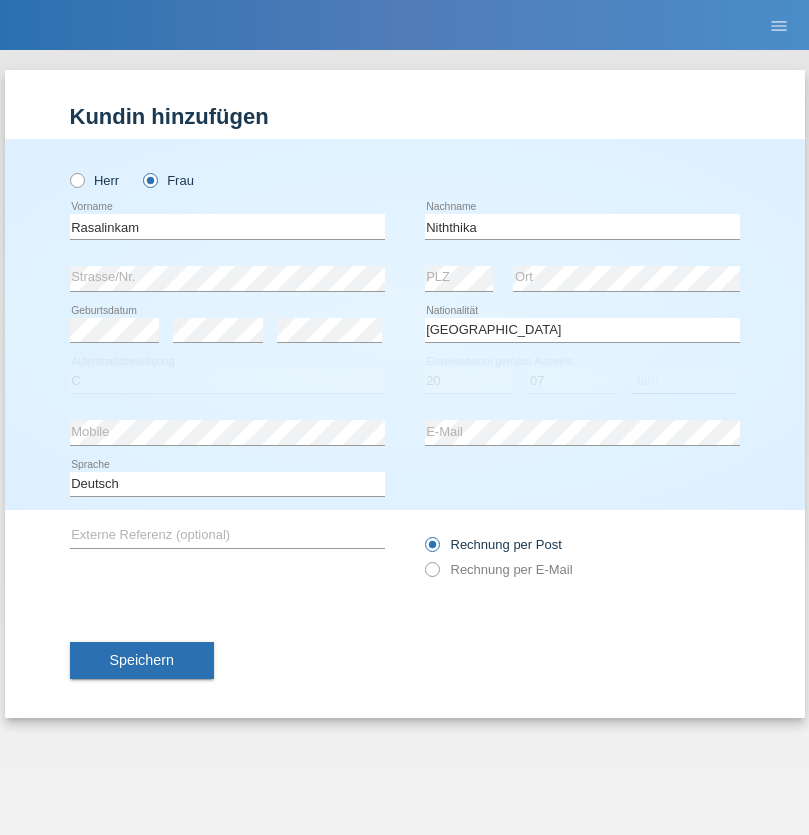 select on "2021" 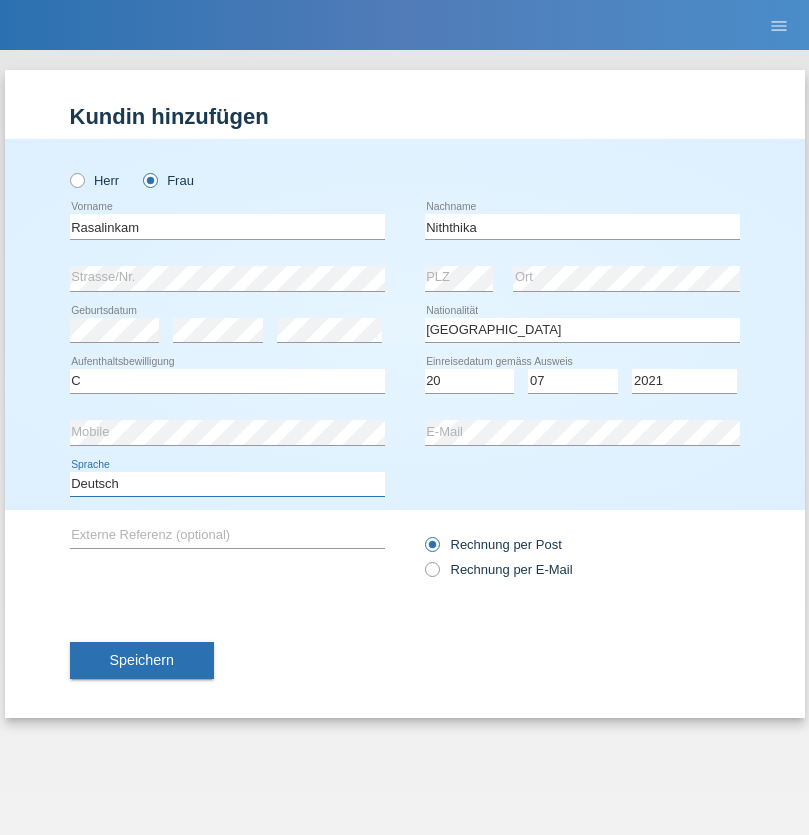 select on "en" 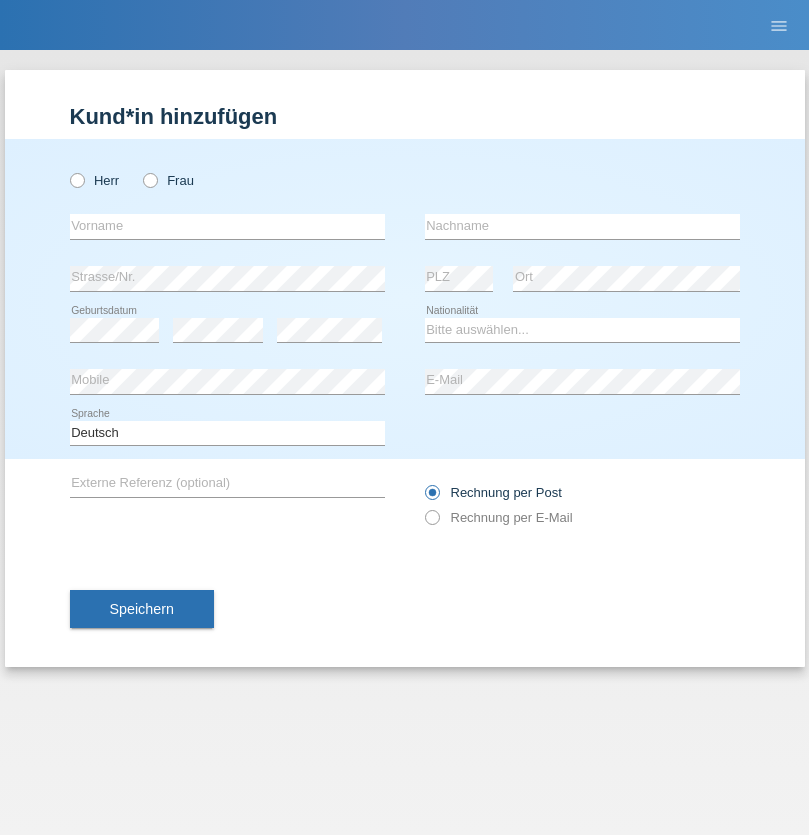 scroll, scrollTop: 0, scrollLeft: 0, axis: both 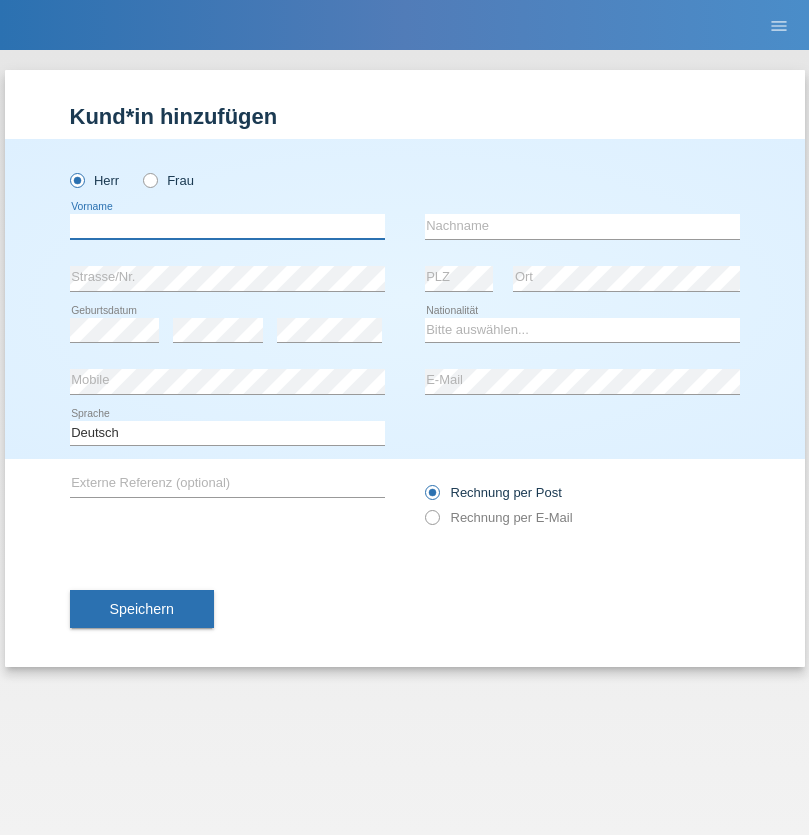 click at bounding box center [227, 226] 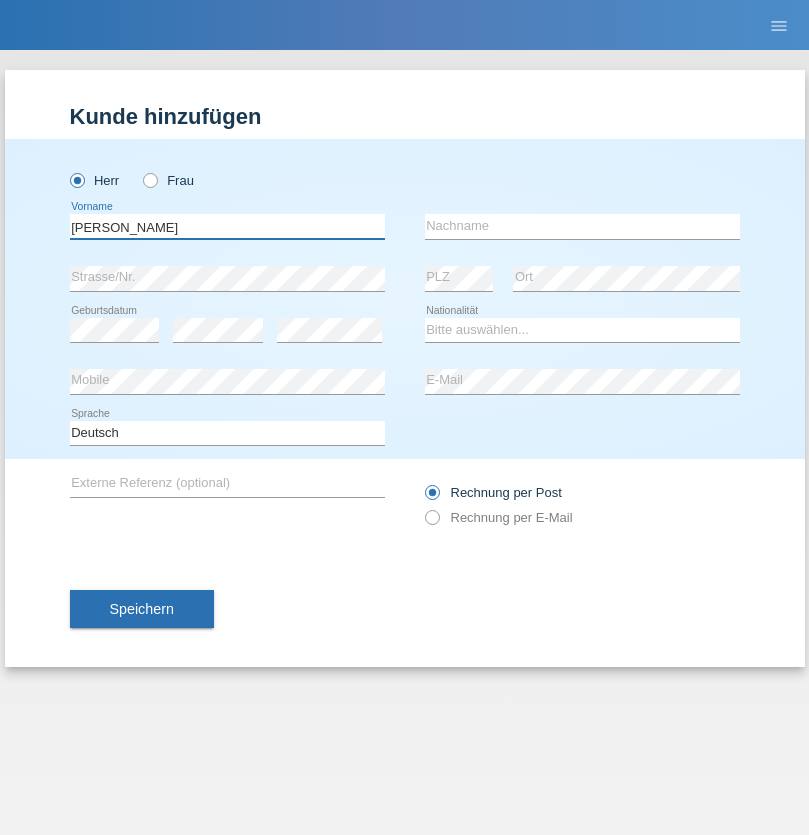 type on "Paolo" 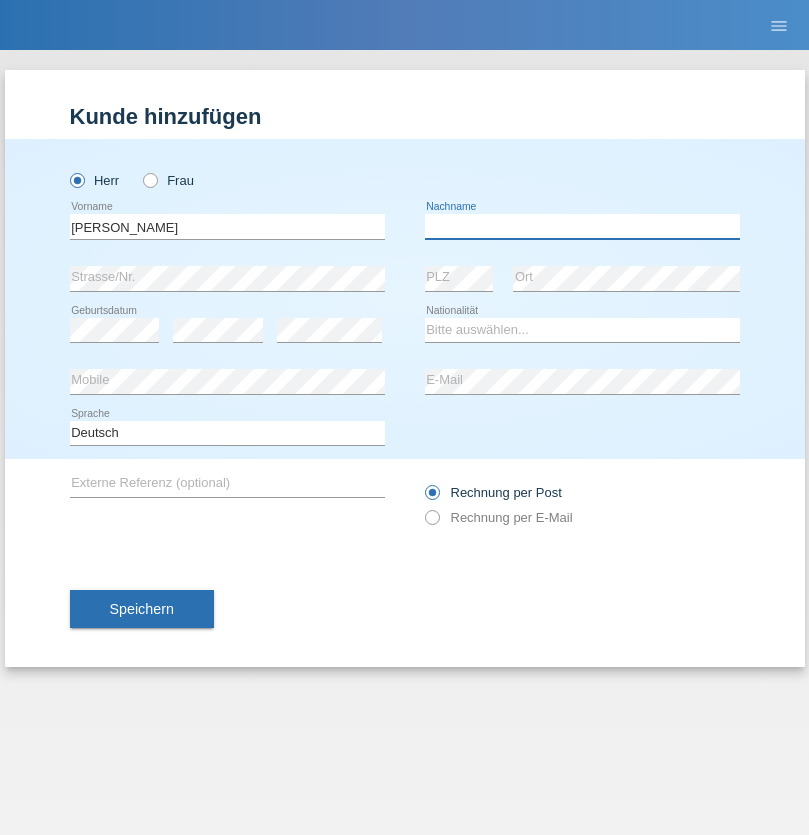 click at bounding box center (582, 226) 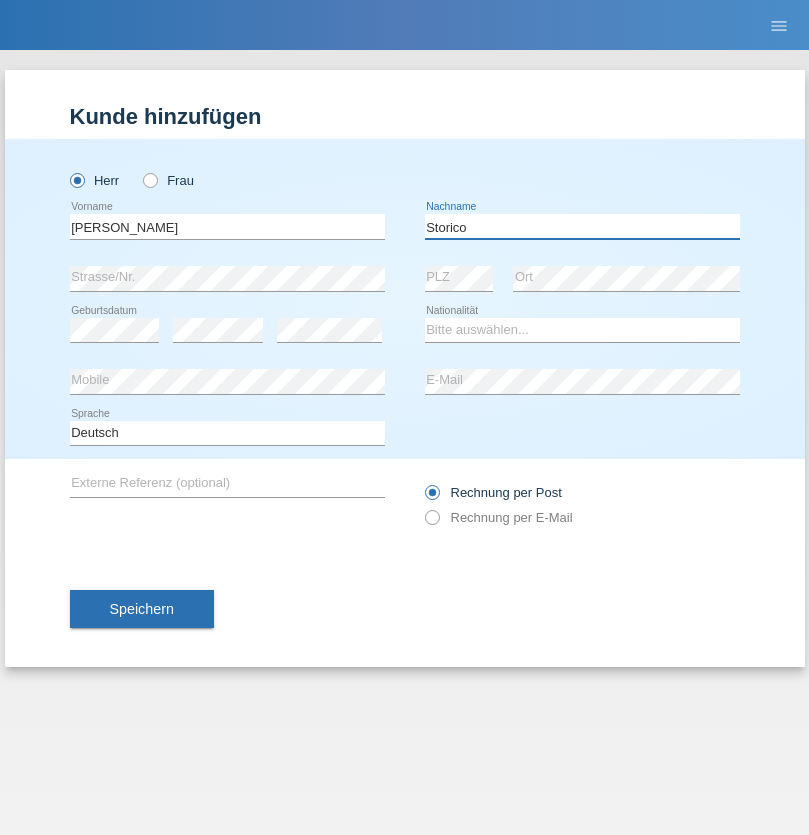 type on "Storico" 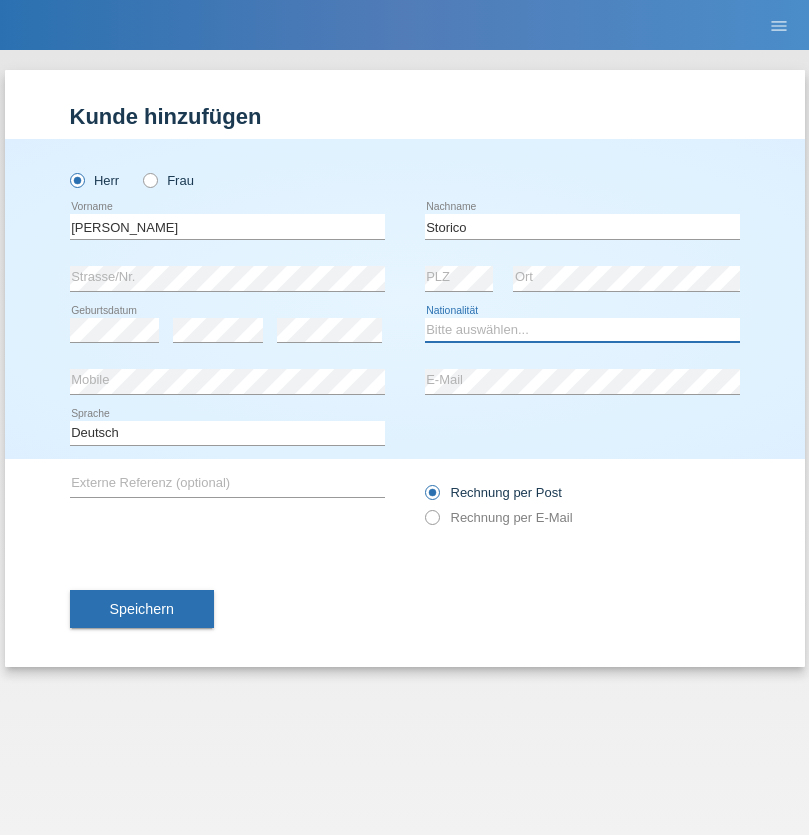 select on "IT" 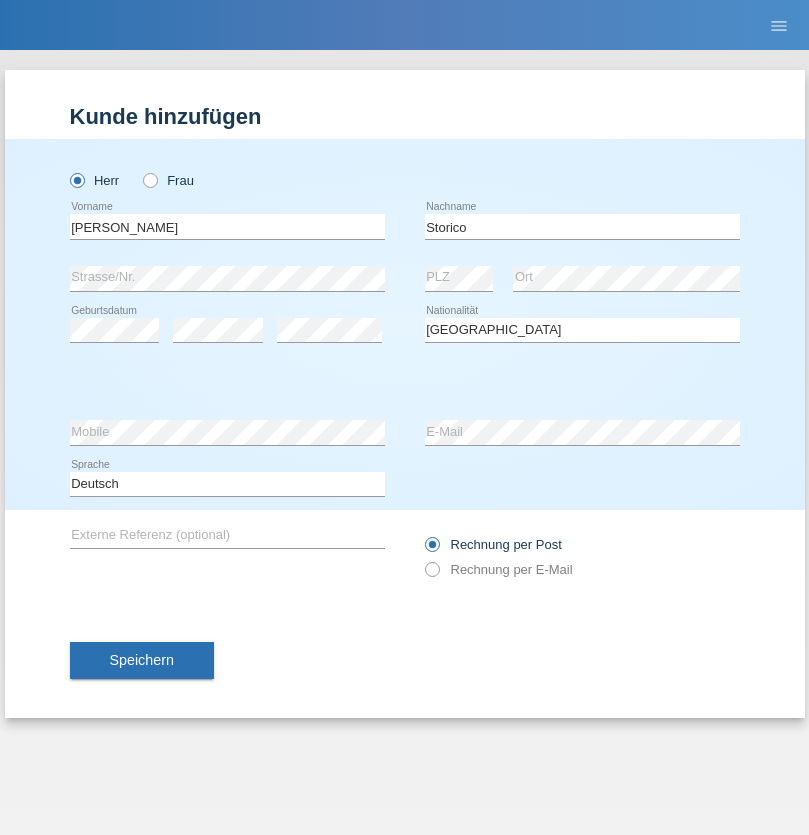 select on "C" 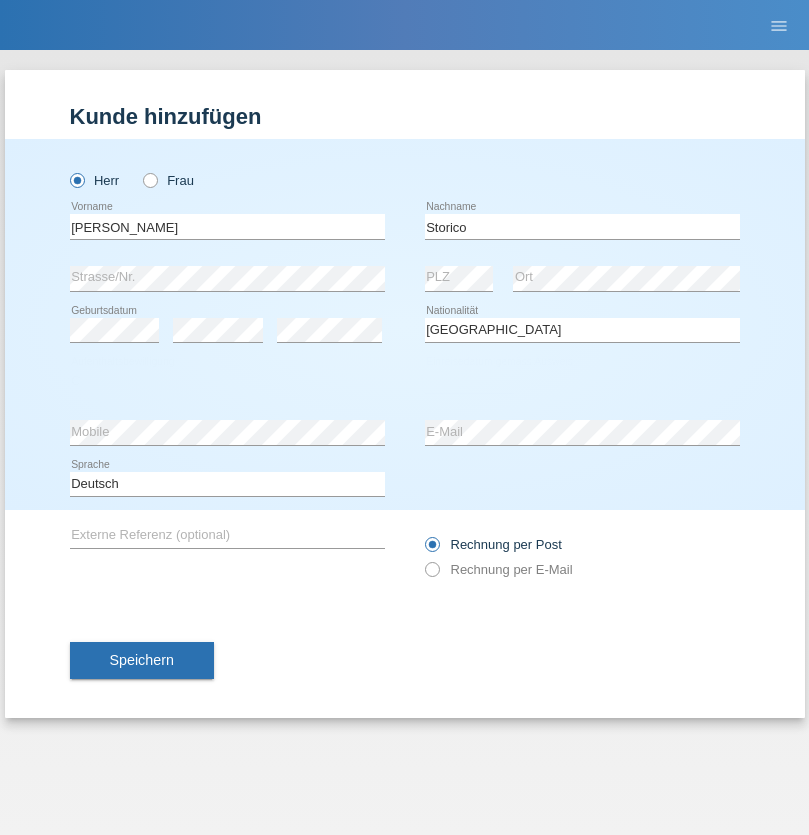 select on "20" 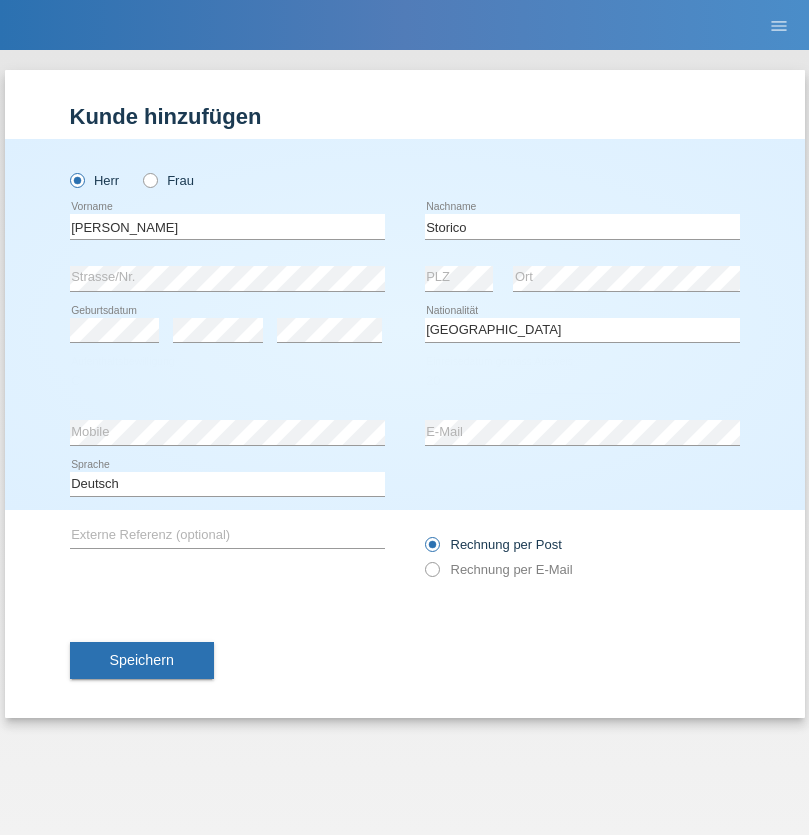 select on "07" 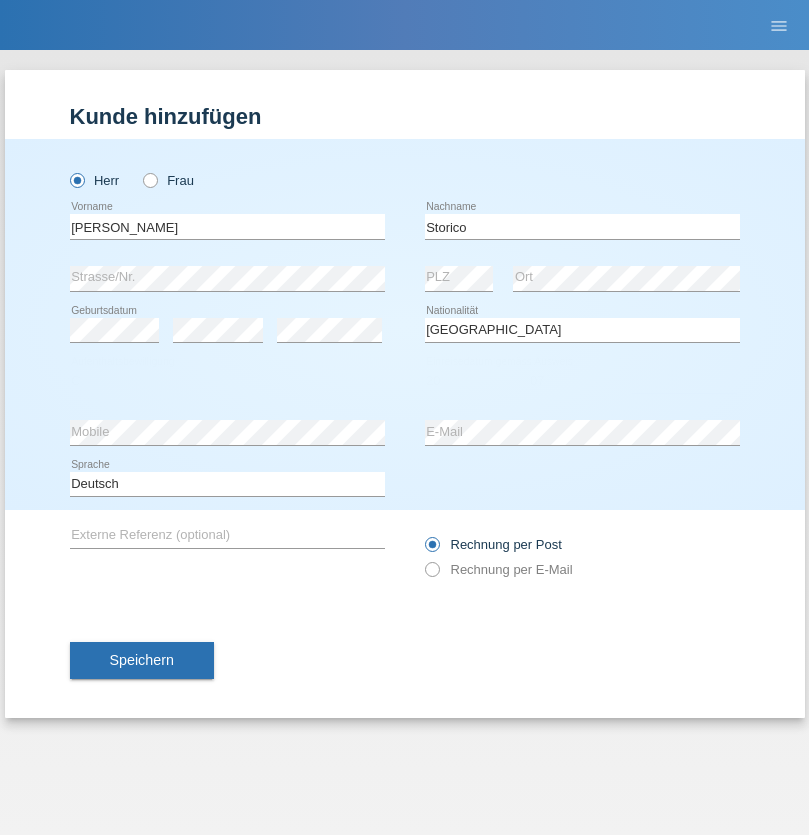 select on "2021" 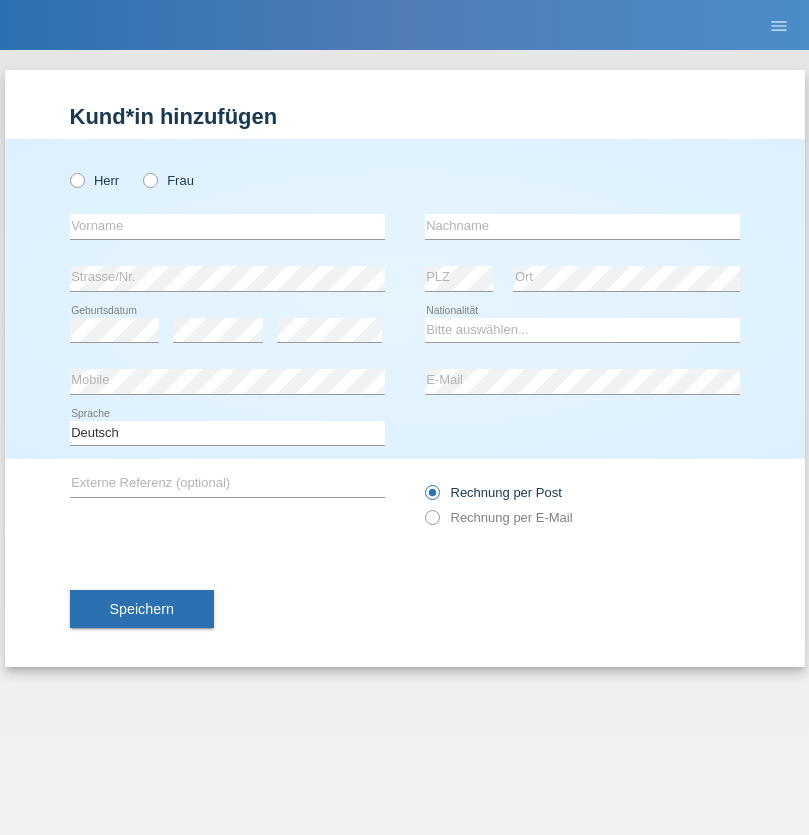 scroll, scrollTop: 0, scrollLeft: 0, axis: both 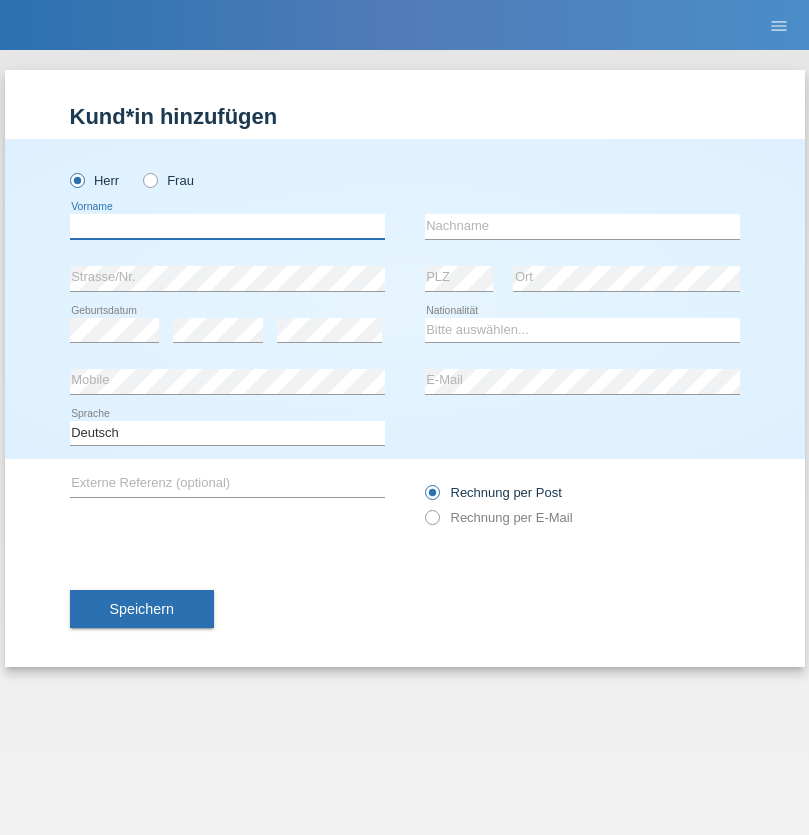 click at bounding box center (227, 226) 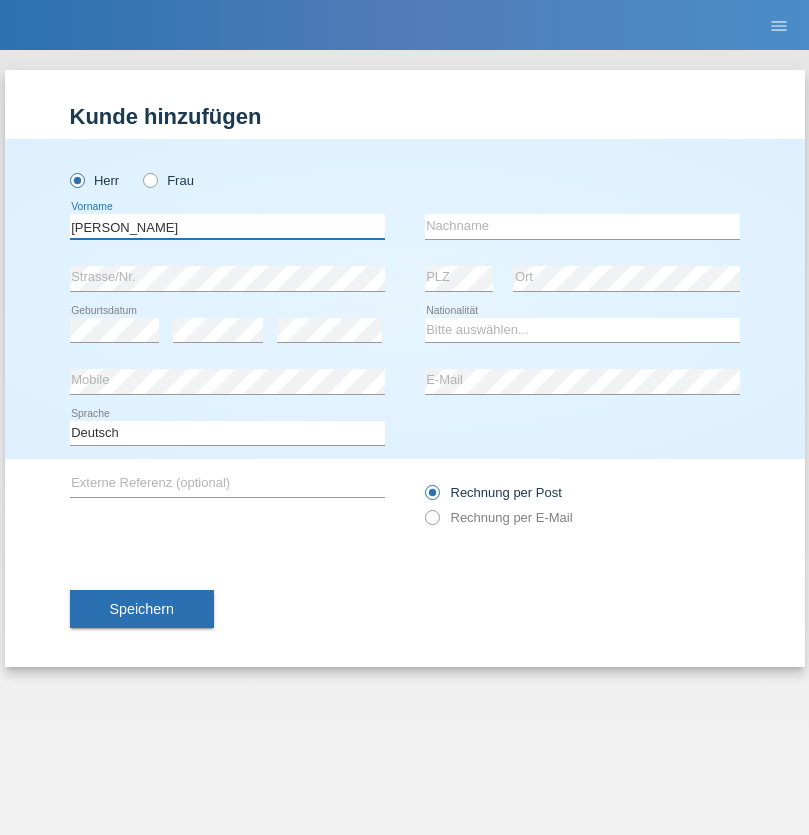 type on "[PERSON_NAME]" 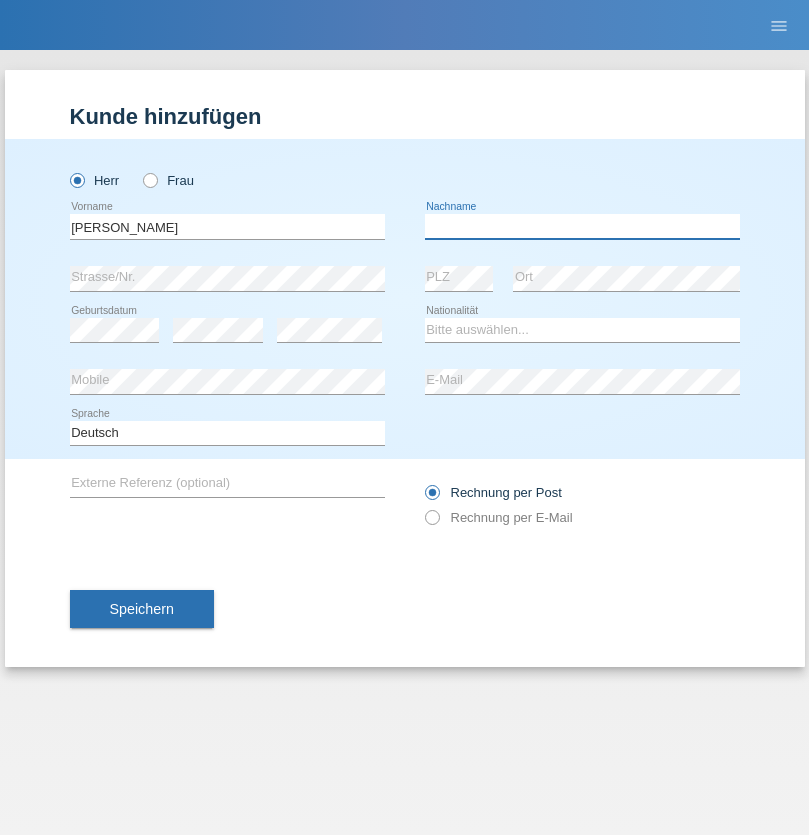 click at bounding box center [582, 226] 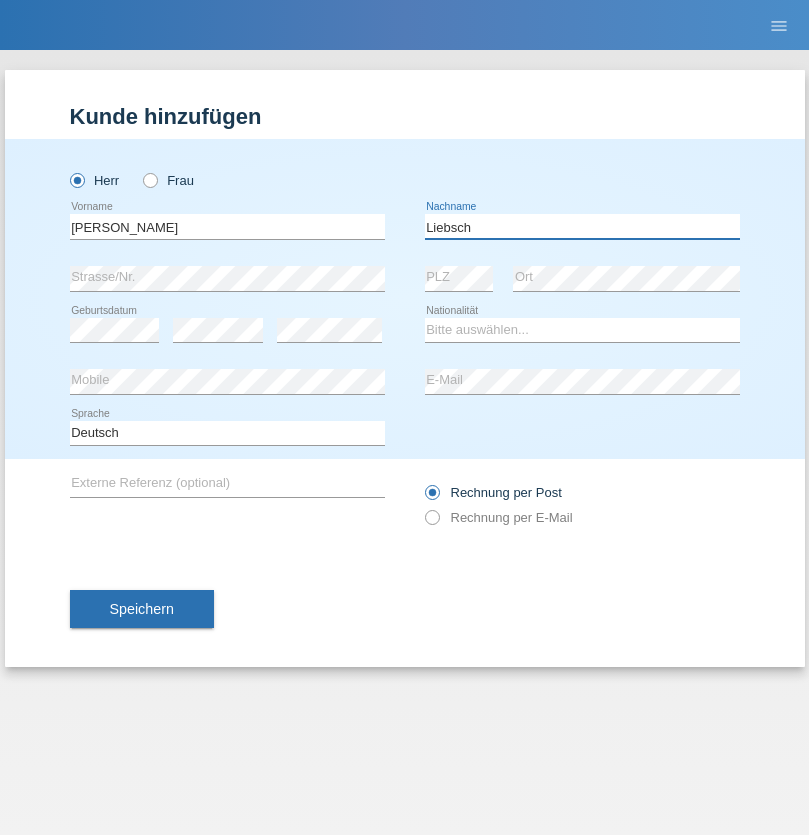type on "Liebsch" 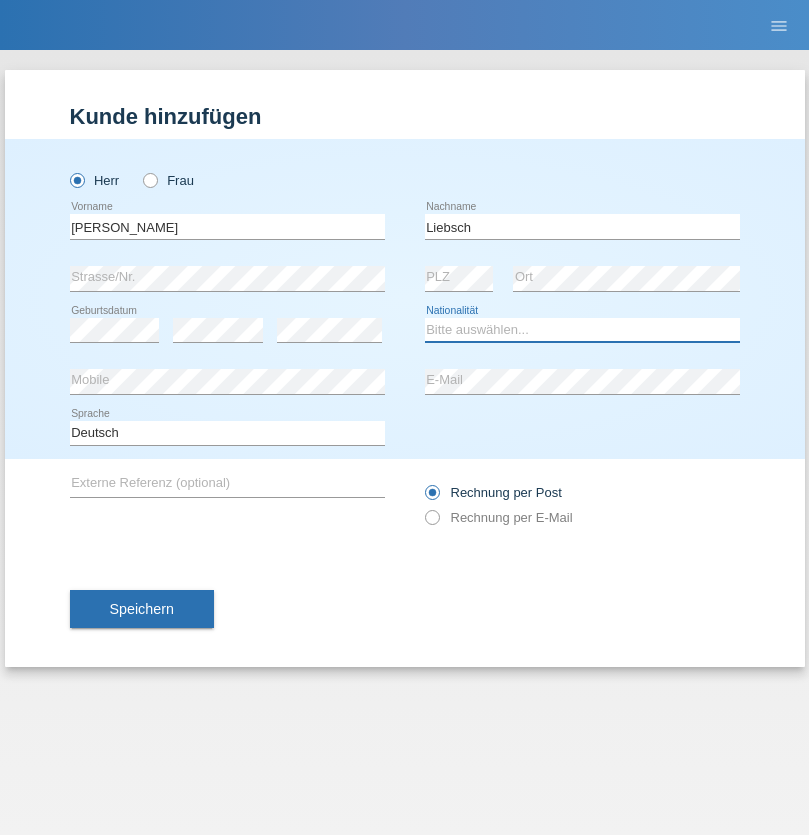 select on "DE" 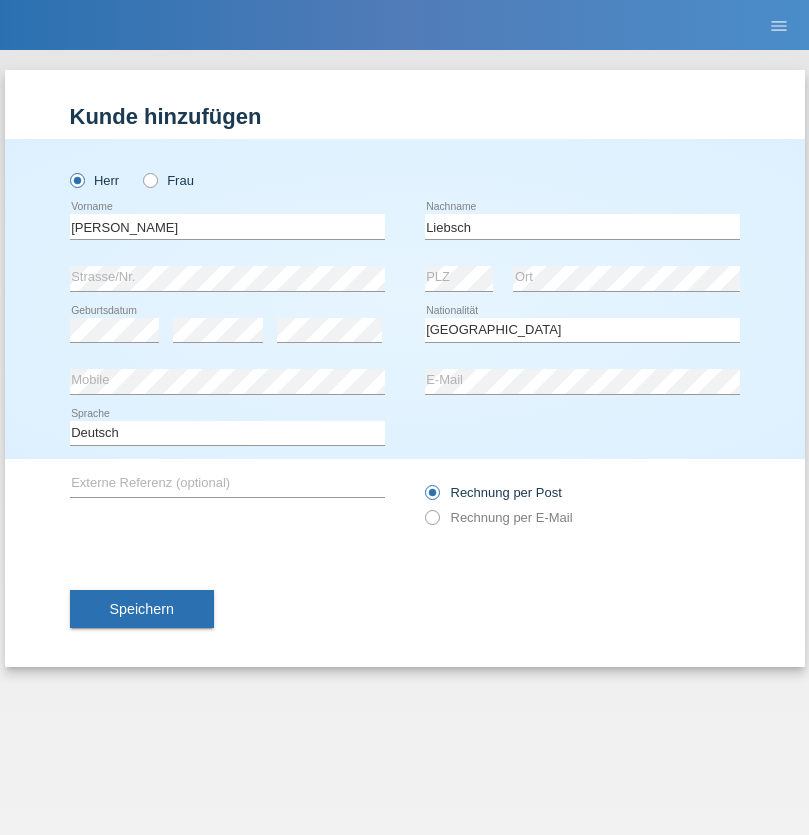 select on "C" 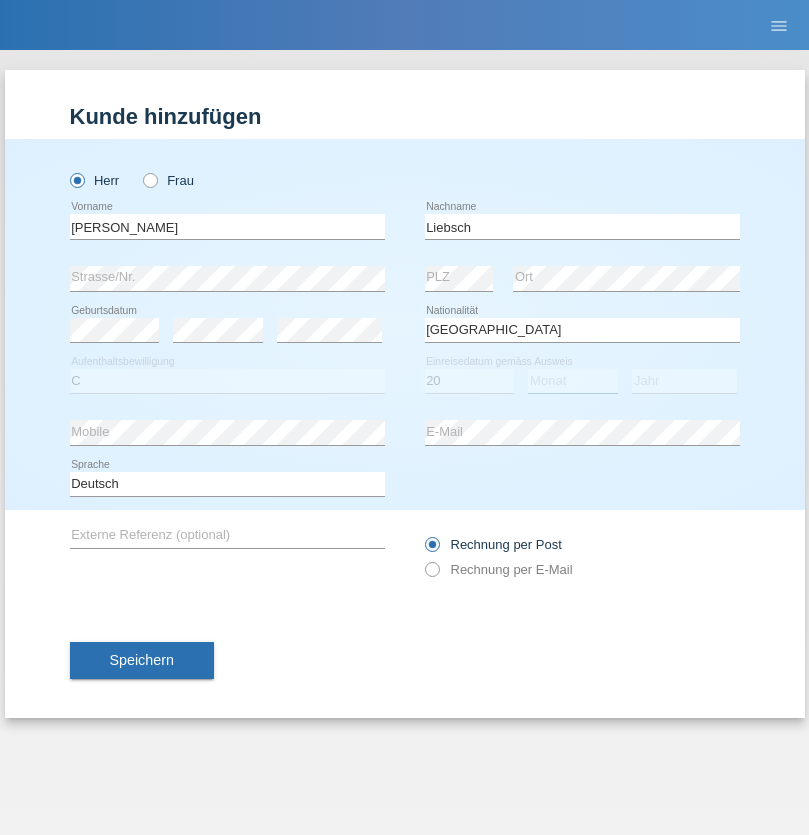 select on "07" 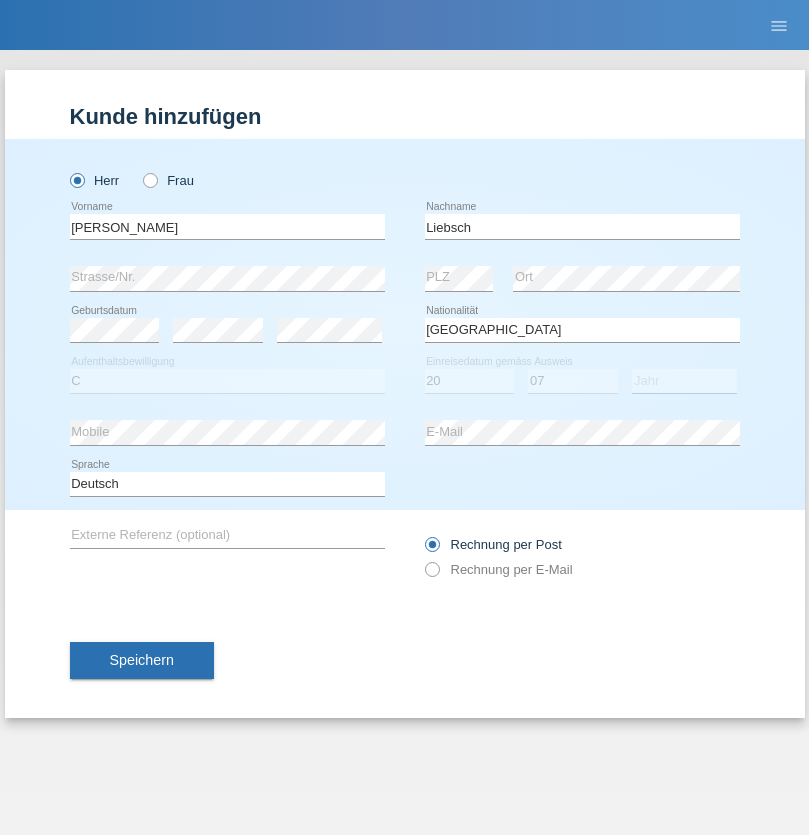 select on "2021" 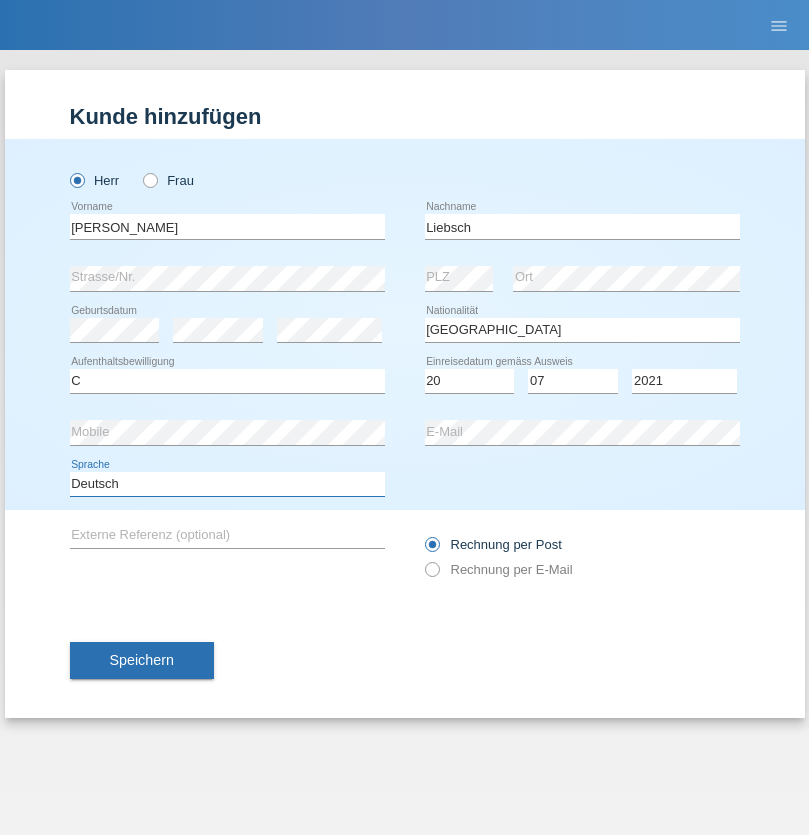 select on "en" 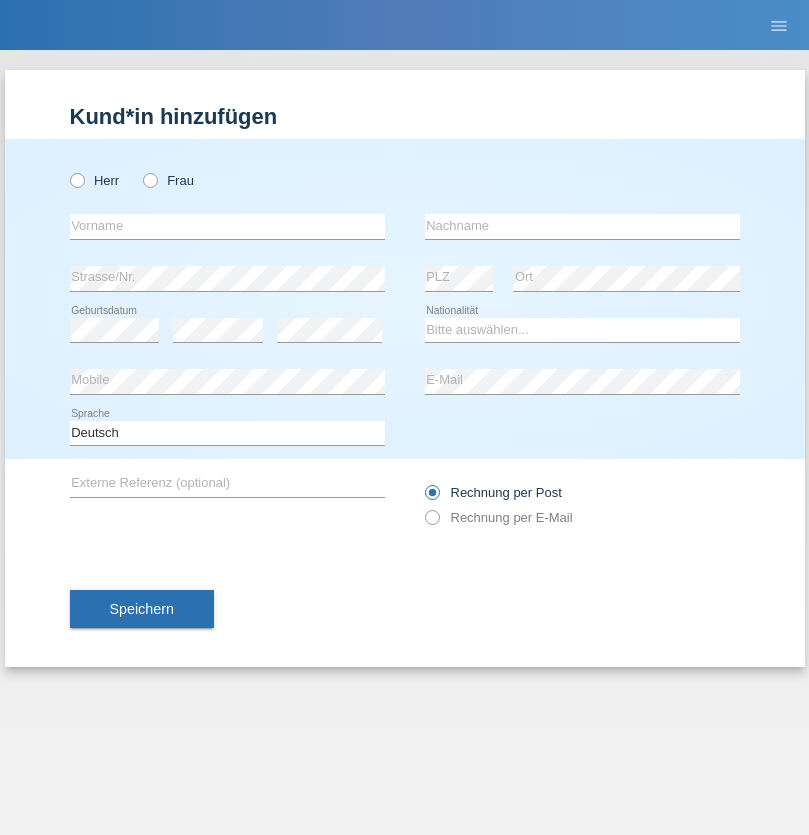 scroll, scrollTop: 0, scrollLeft: 0, axis: both 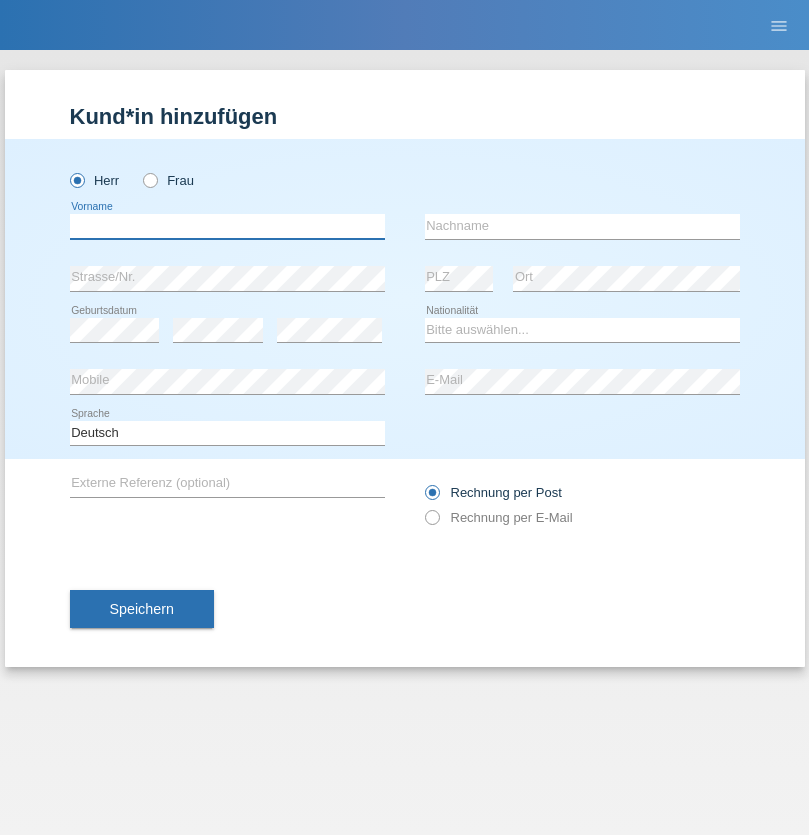click at bounding box center (227, 226) 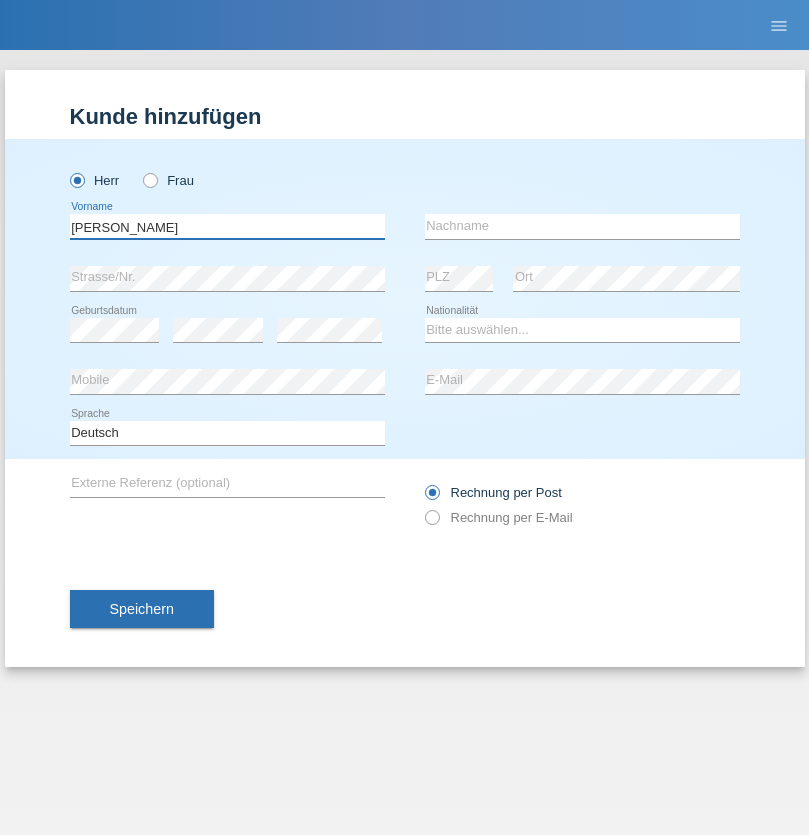type on "[PERSON_NAME]" 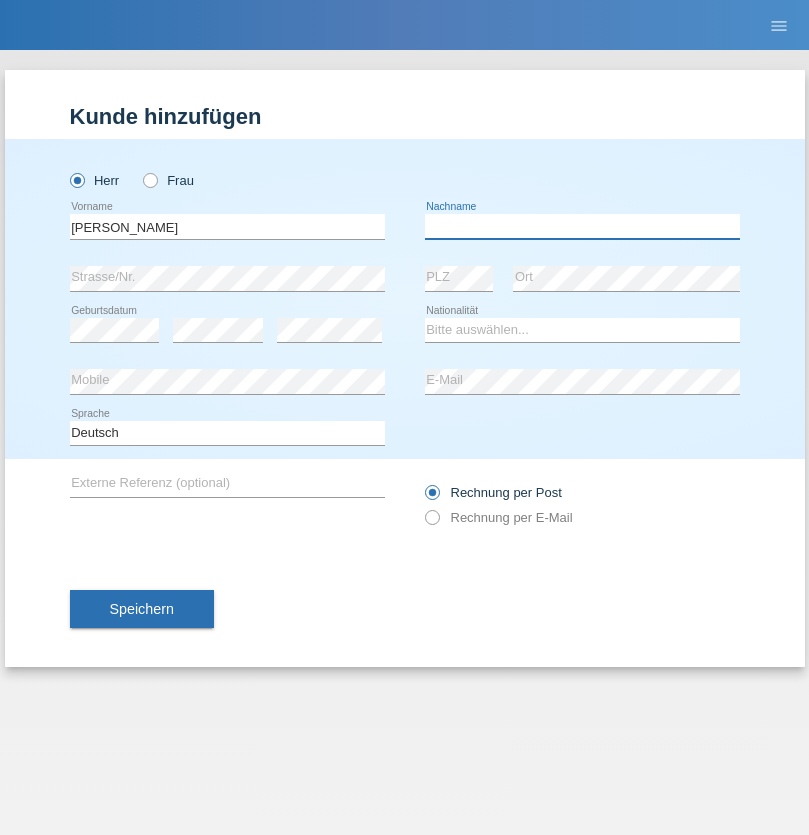 click at bounding box center [582, 226] 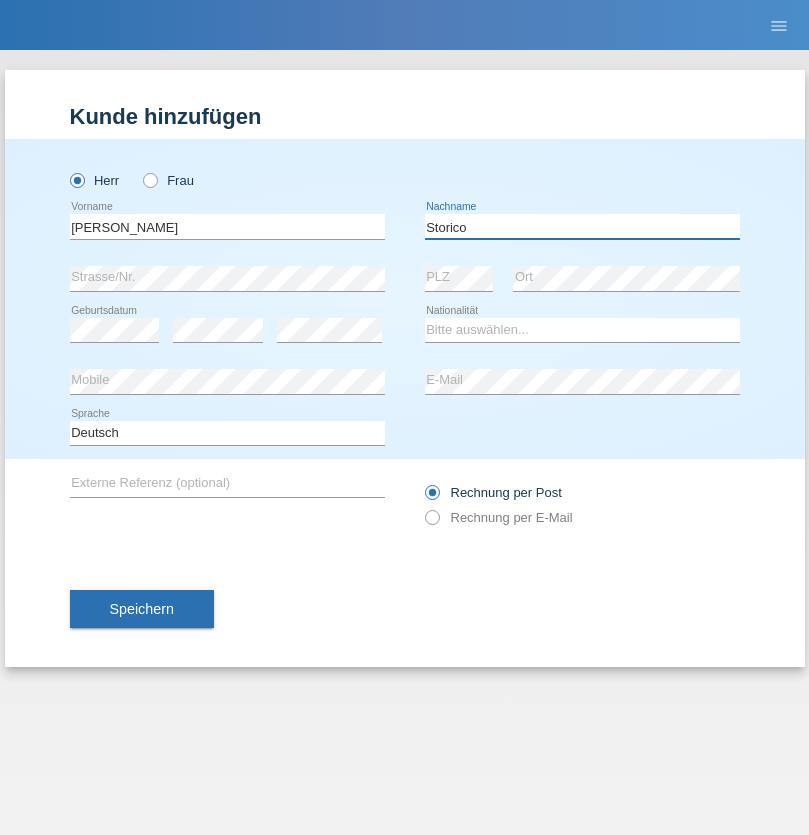 type on "Storico" 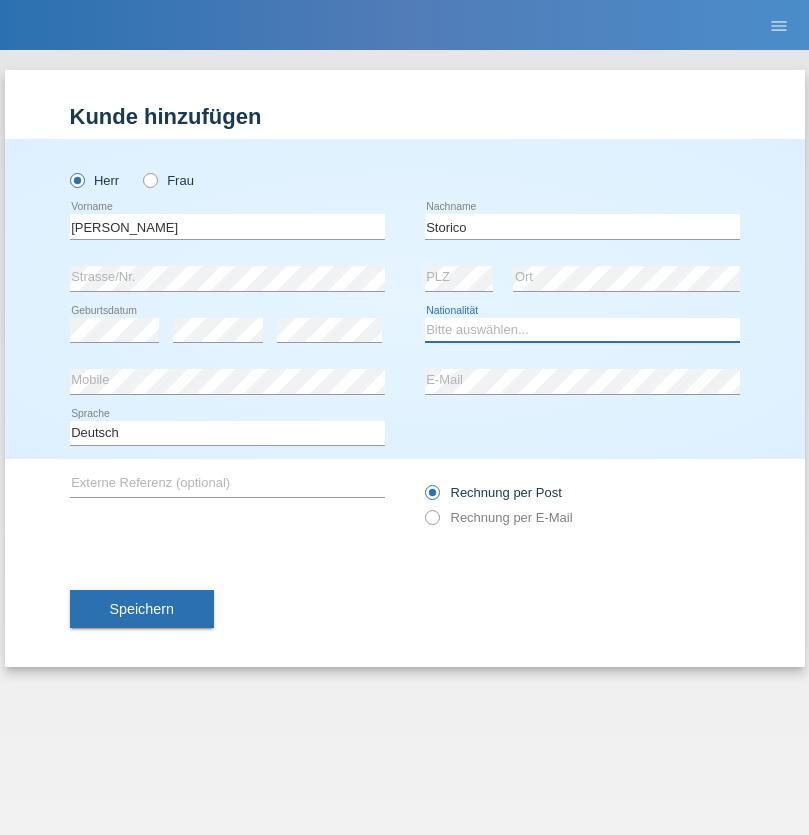 select on "IT" 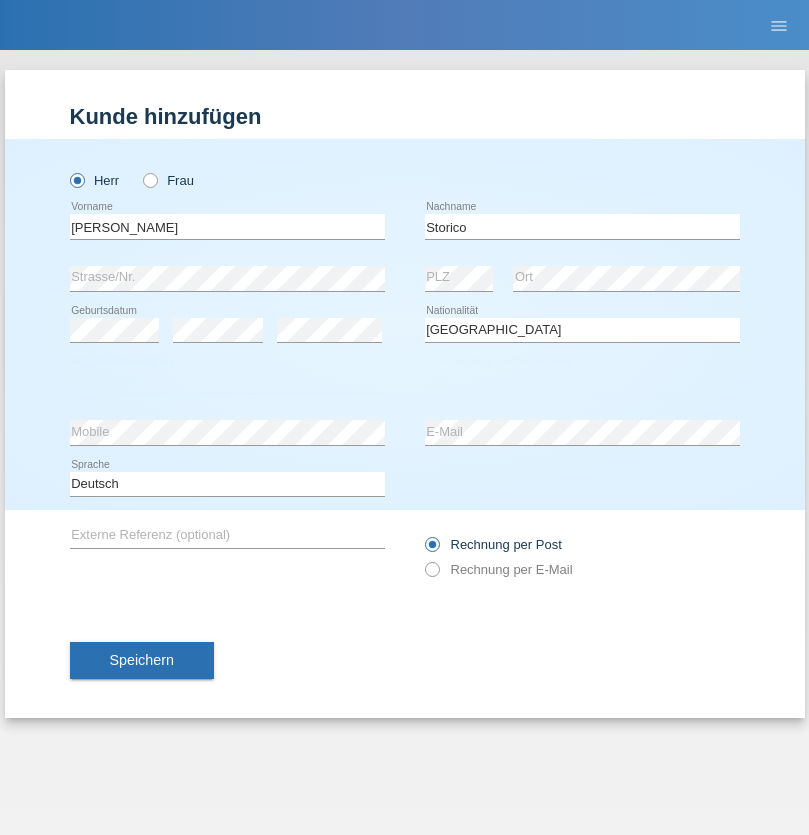 select on "C" 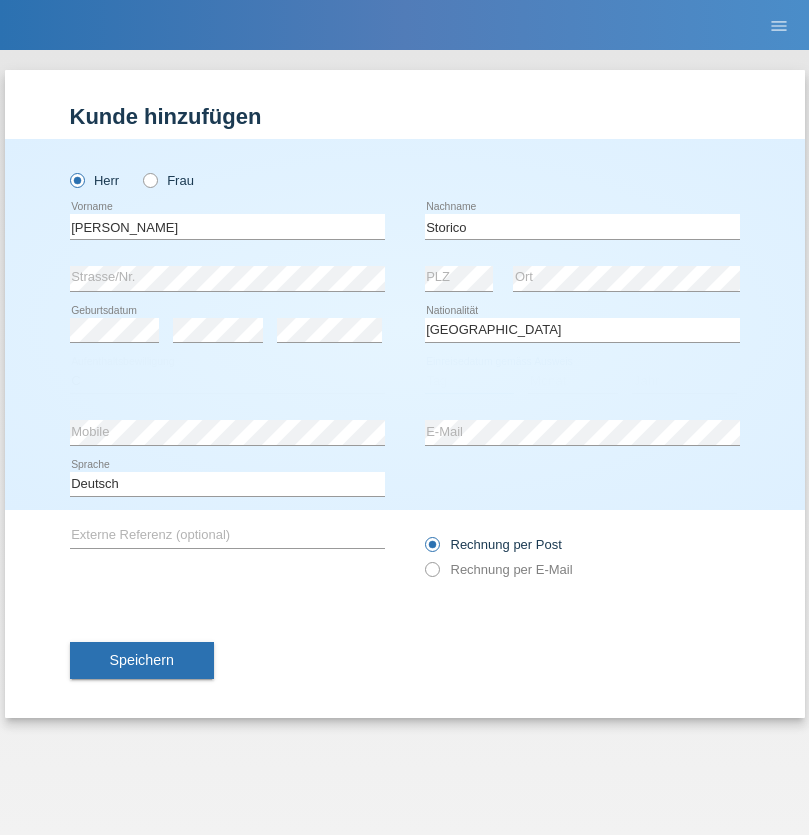 select on "20" 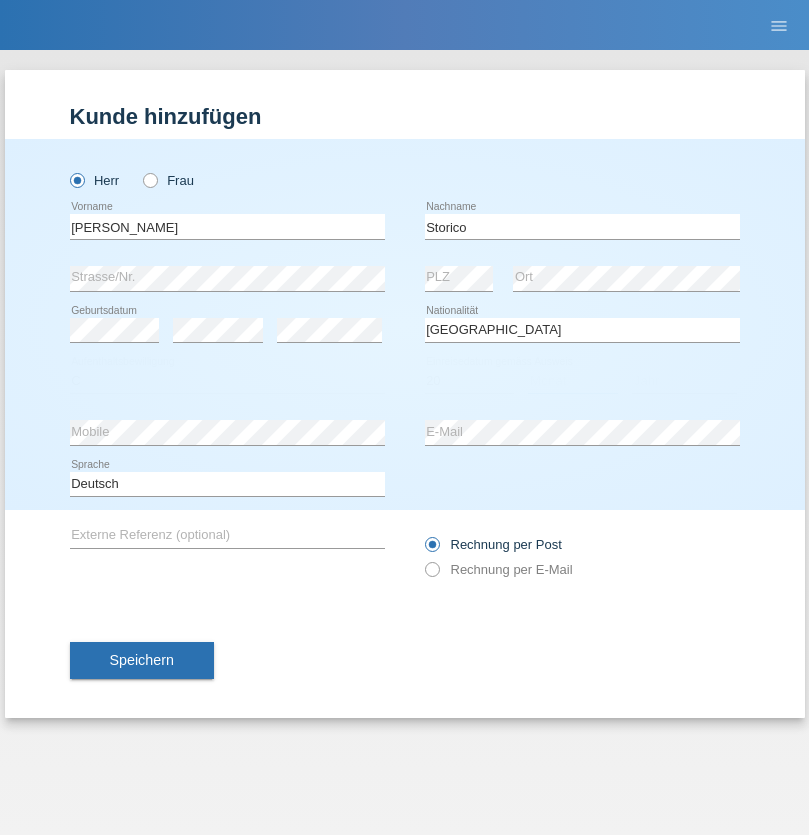 select on "07" 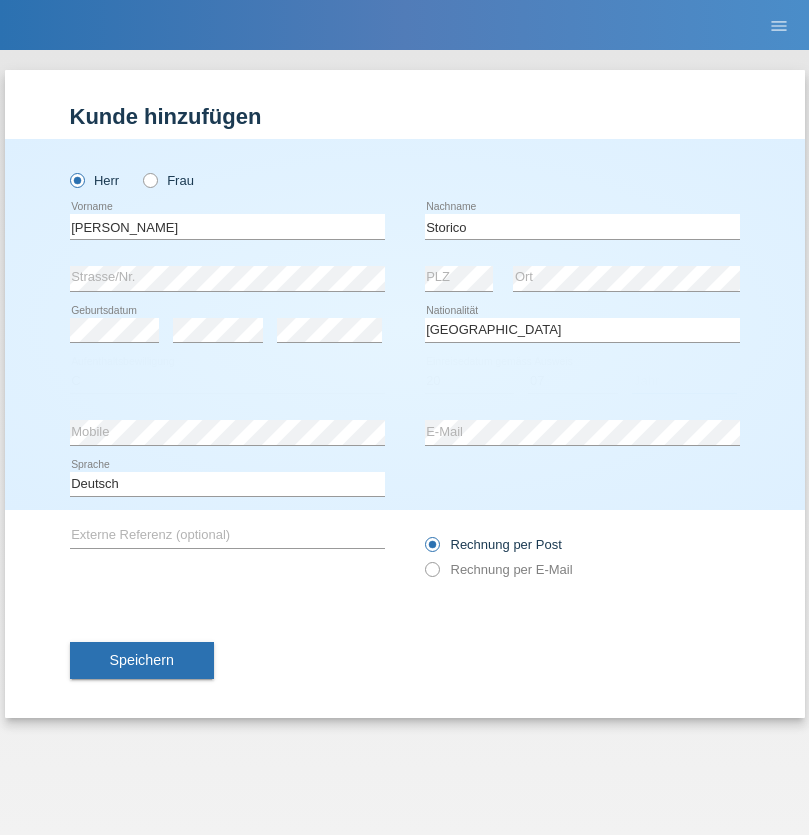 select on "2021" 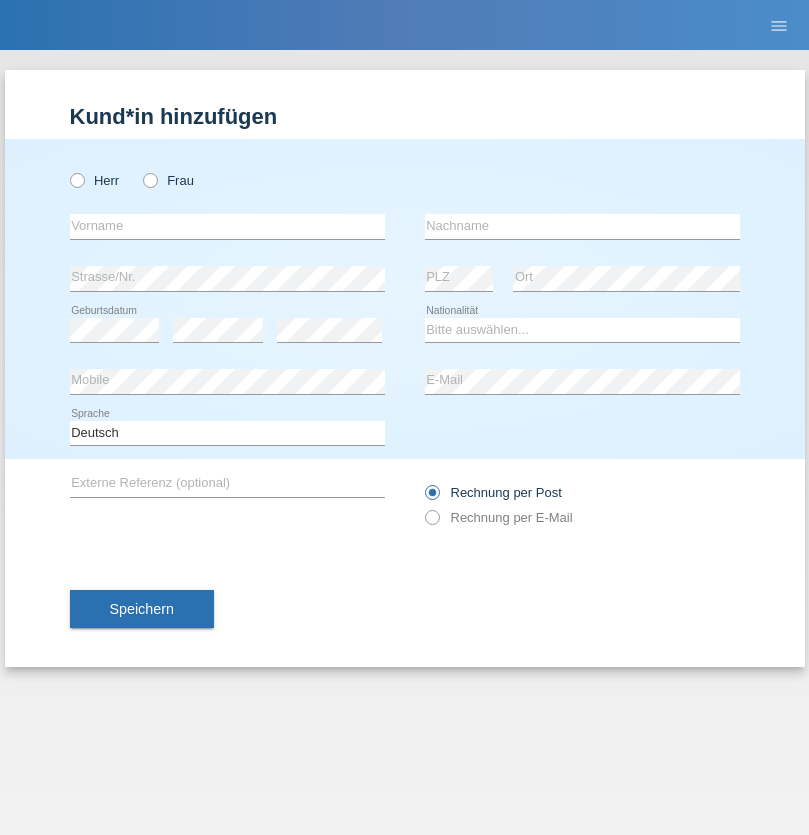 scroll, scrollTop: 0, scrollLeft: 0, axis: both 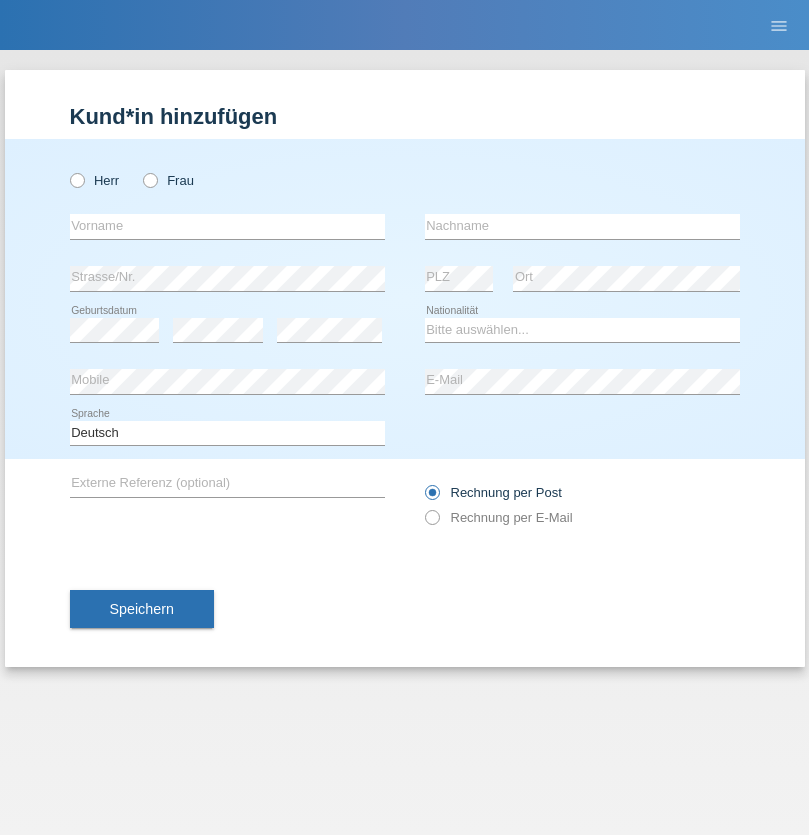 radio on "true" 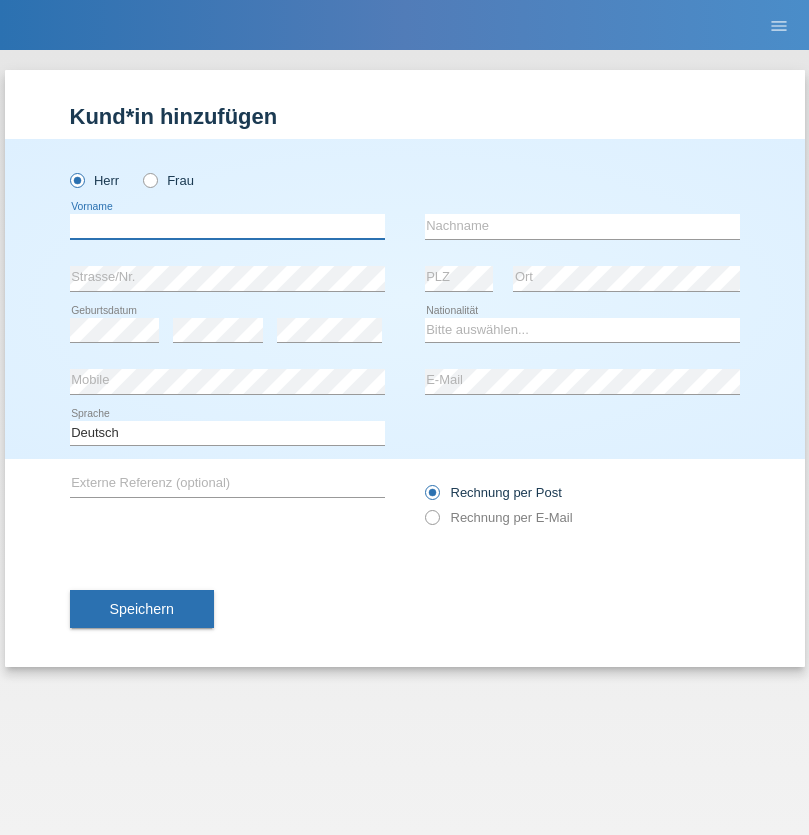 click at bounding box center (227, 226) 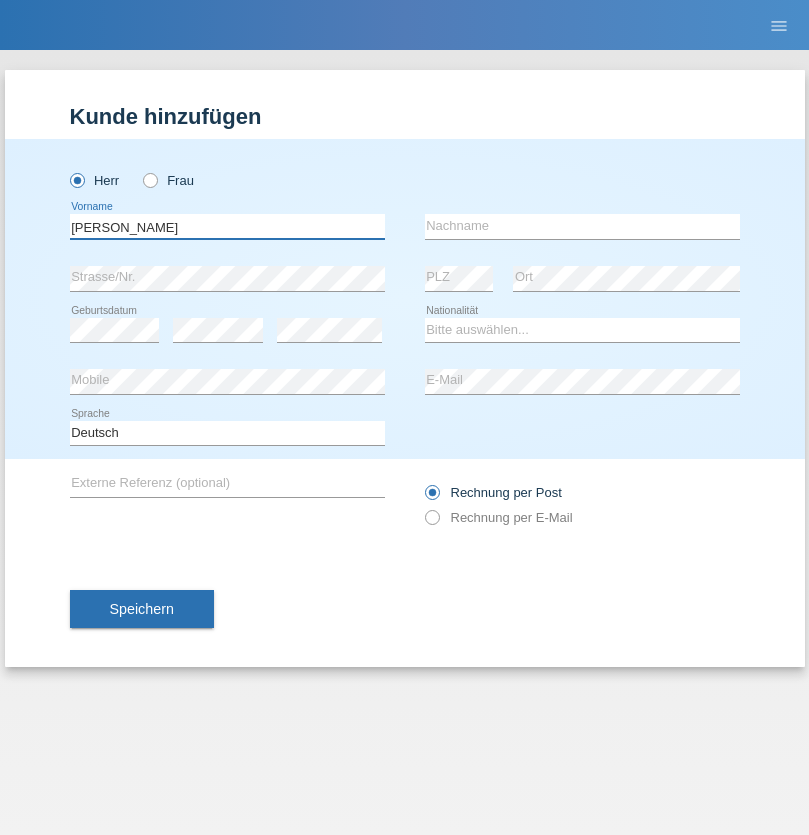 type on "[PERSON_NAME] [PERSON_NAME]" 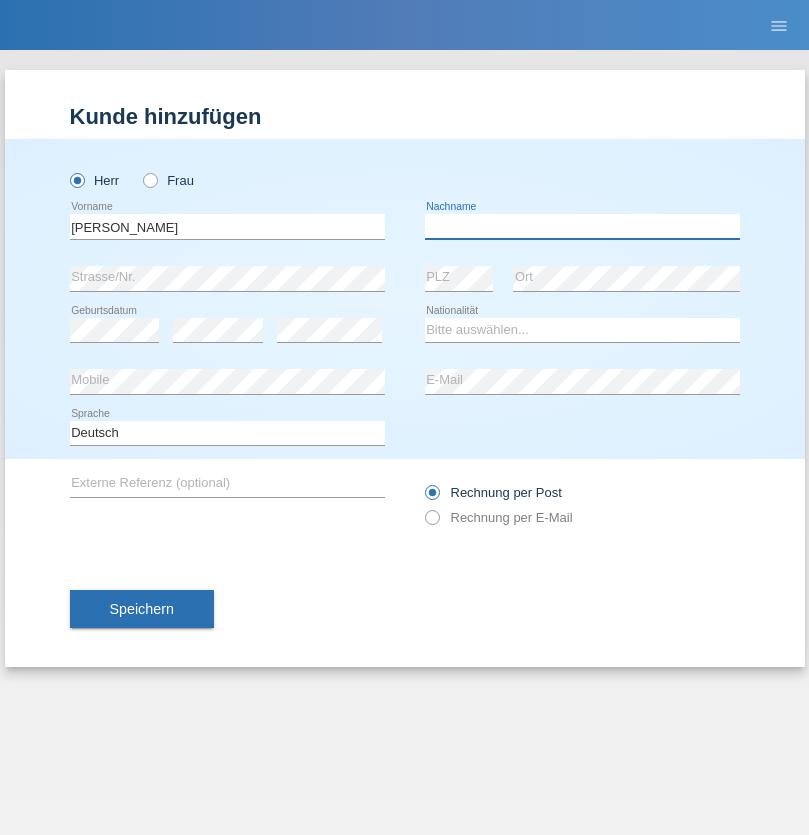 click at bounding box center (582, 226) 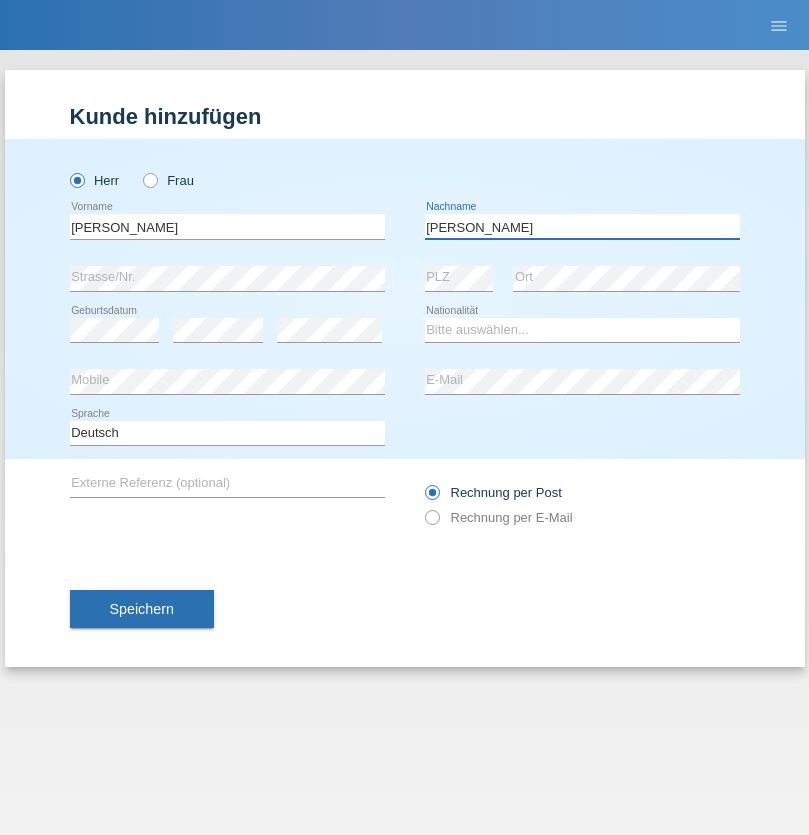 type on "Quispe Ruidiaz" 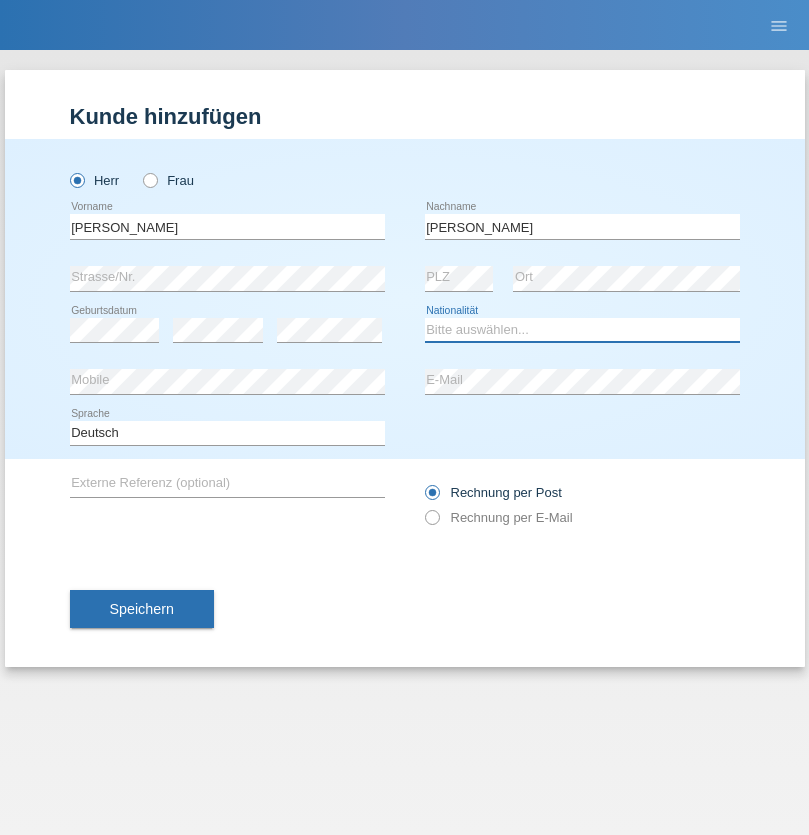 select on "ES" 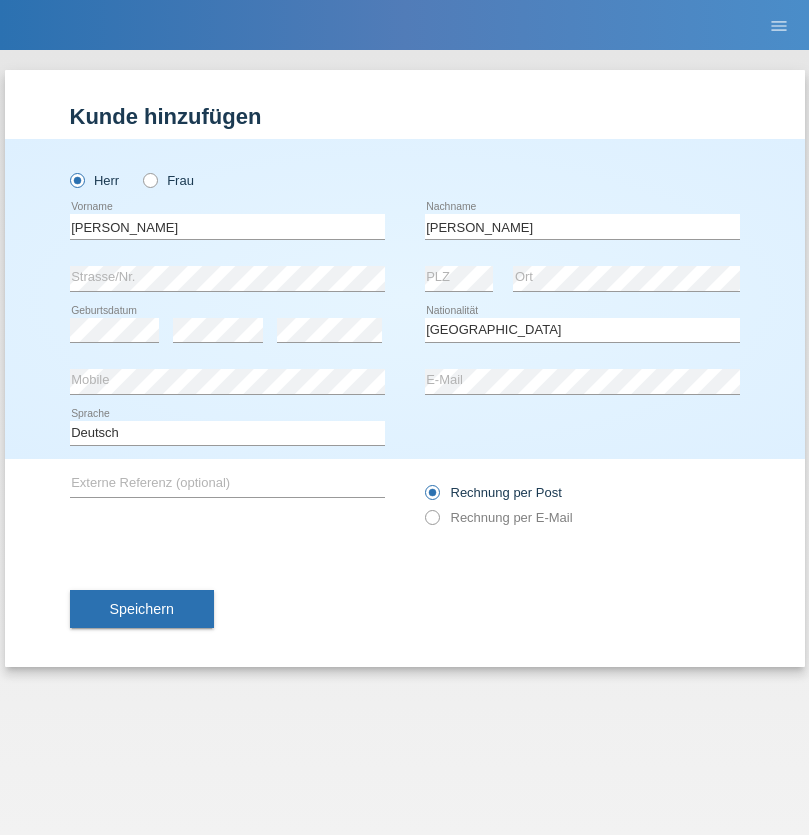 select on "C" 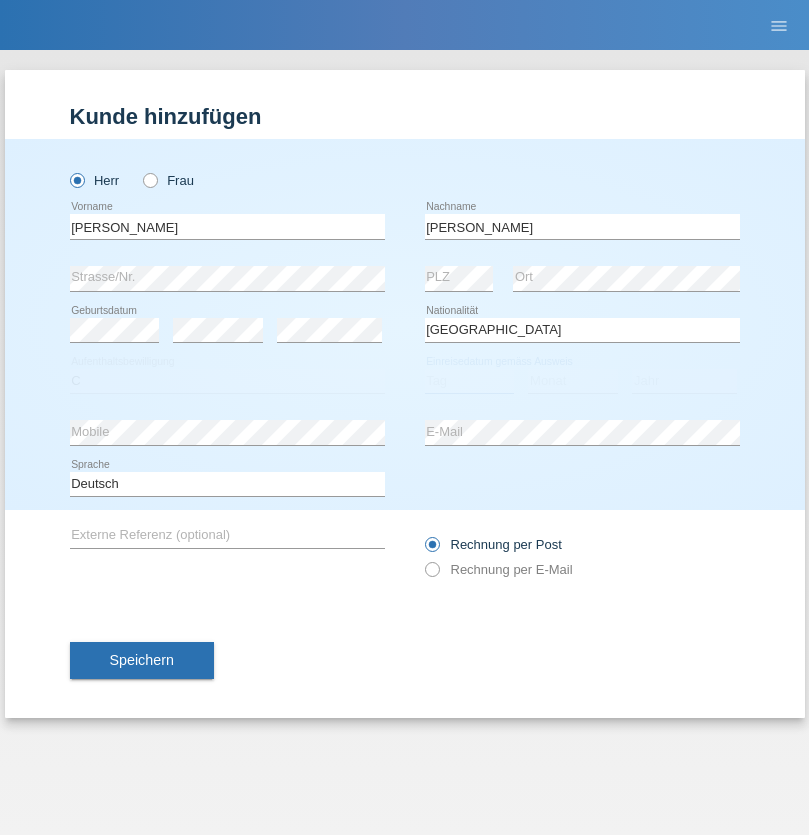 select on "15" 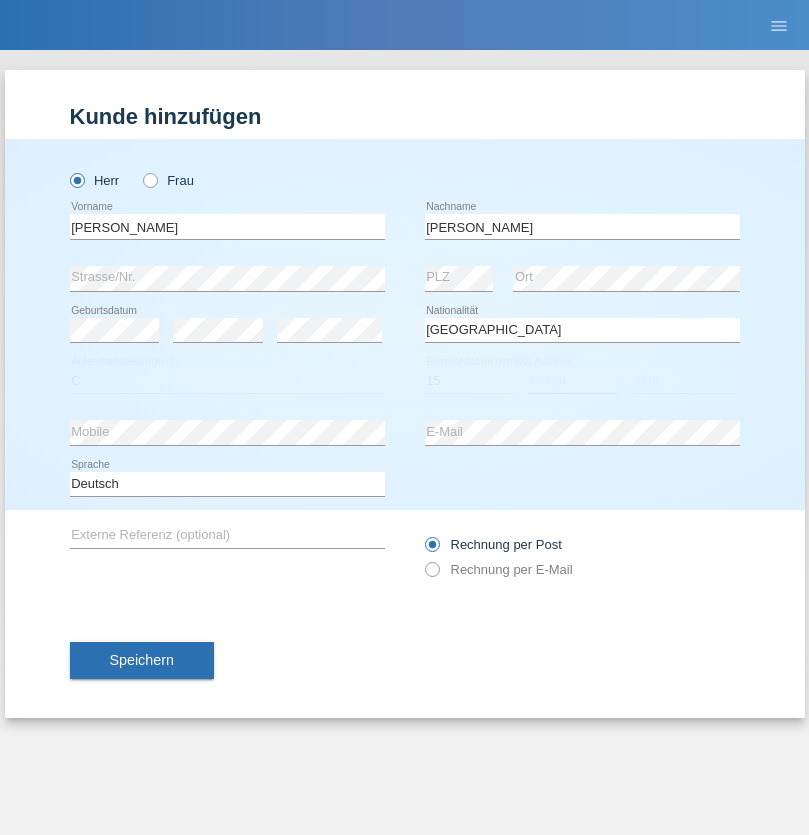 select on "07" 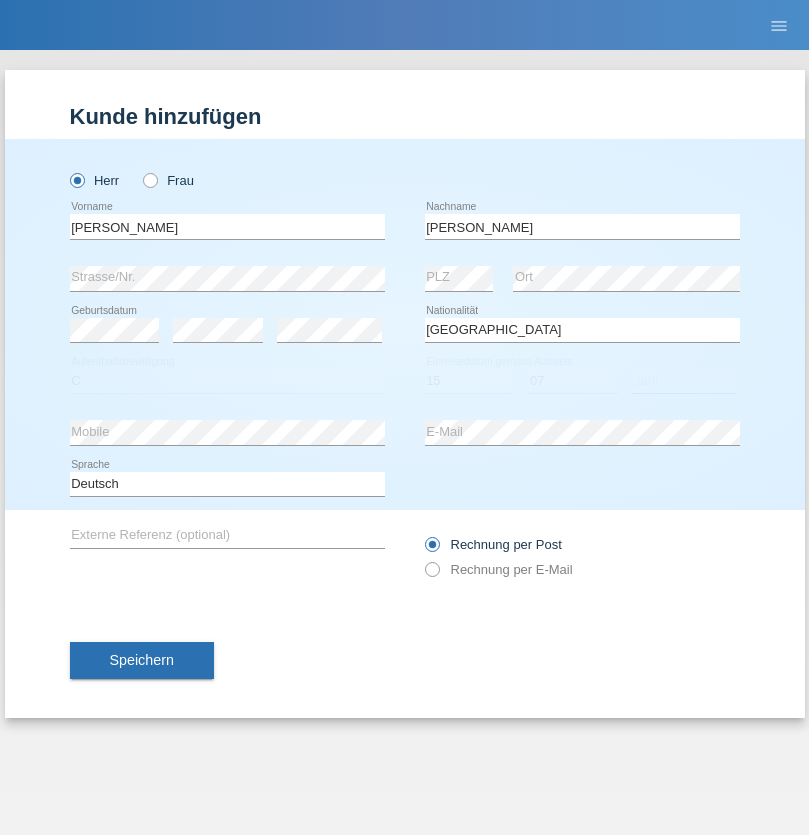 select on "2021" 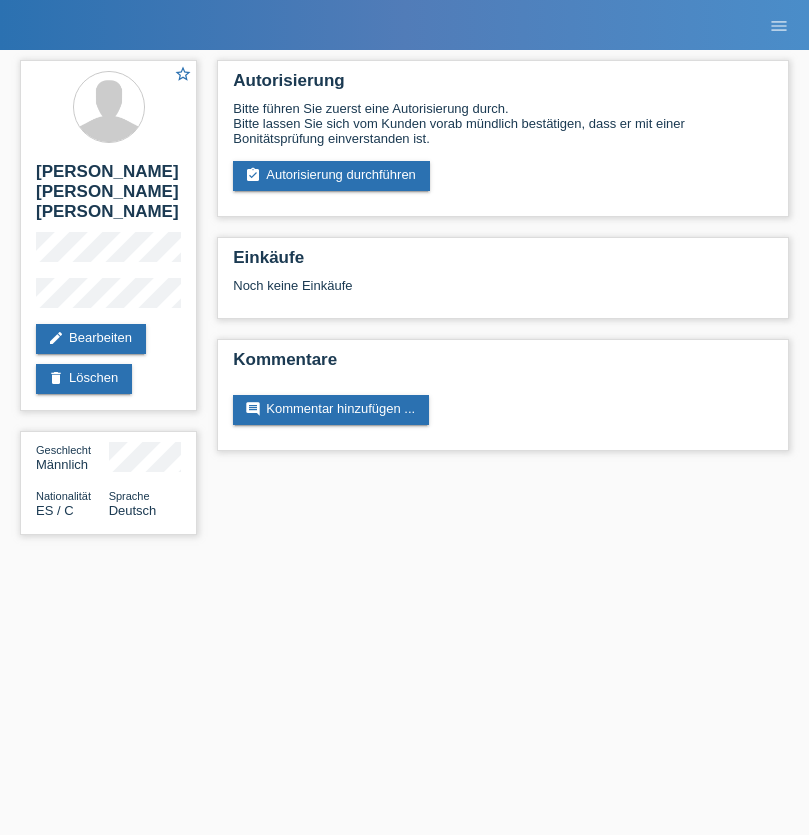 scroll, scrollTop: 0, scrollLeft: 0, axis: both 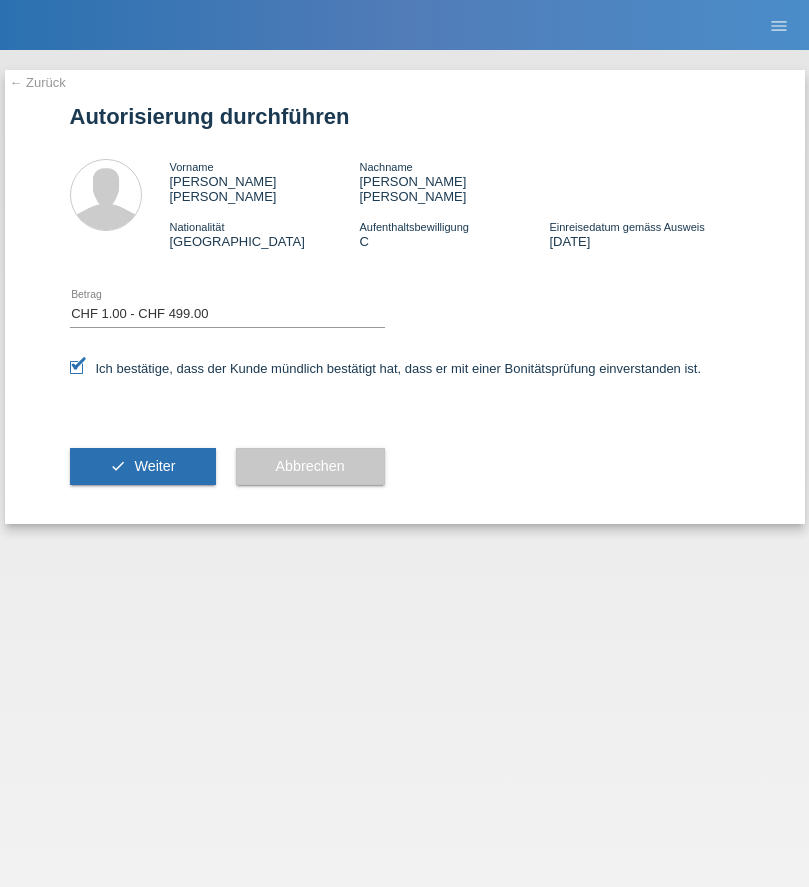 select on "1" 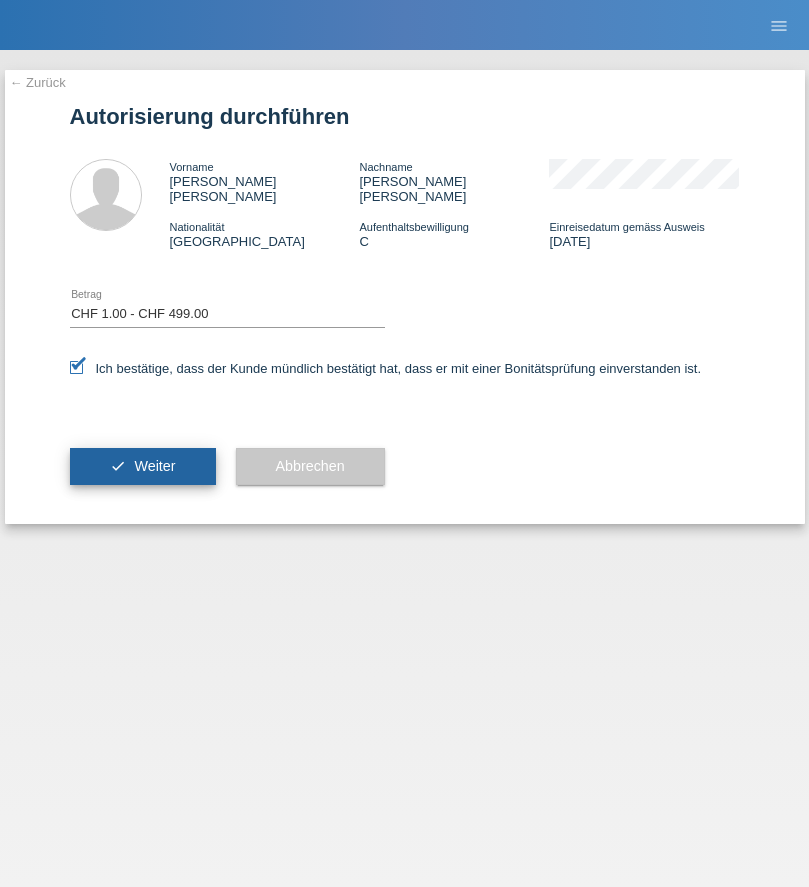 click on "Weiter" at bounding box center [154, 466] 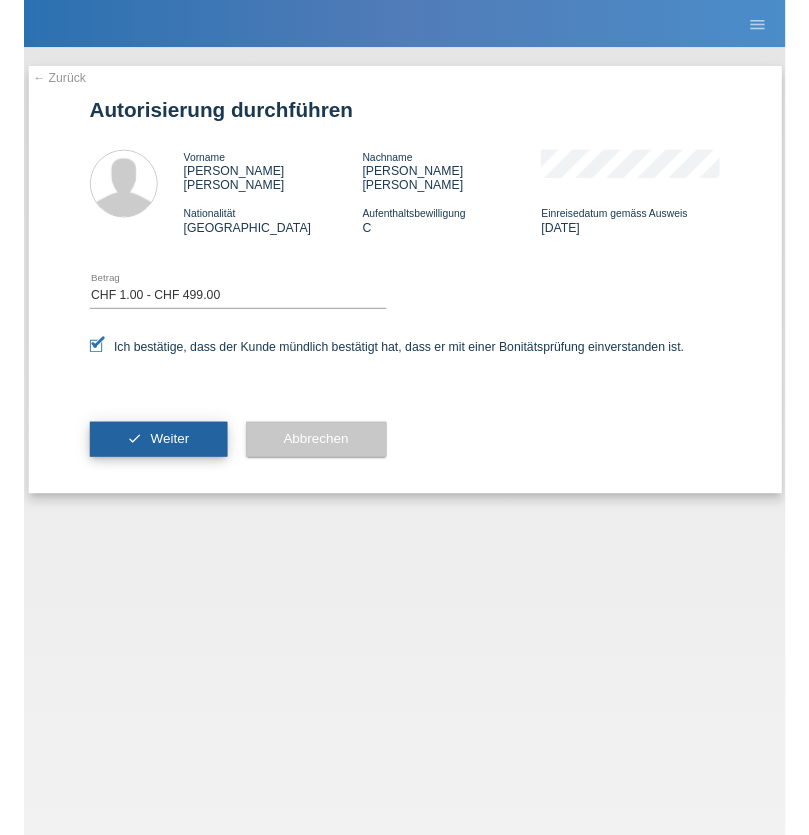 scroll, scrollTop: 0, scrollLeft: 0, axis: both 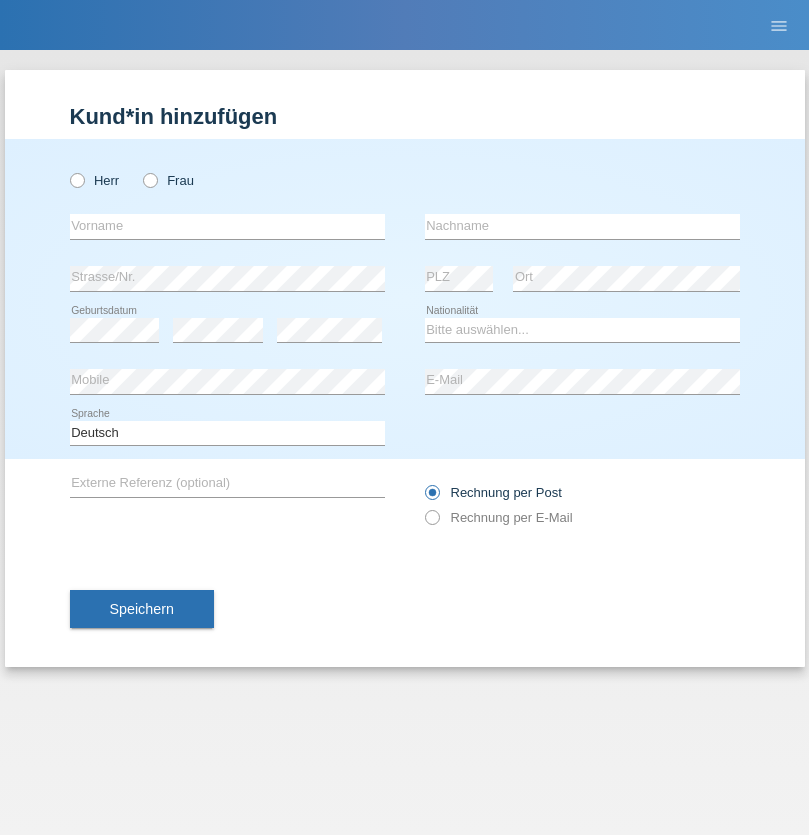 radio on "true" 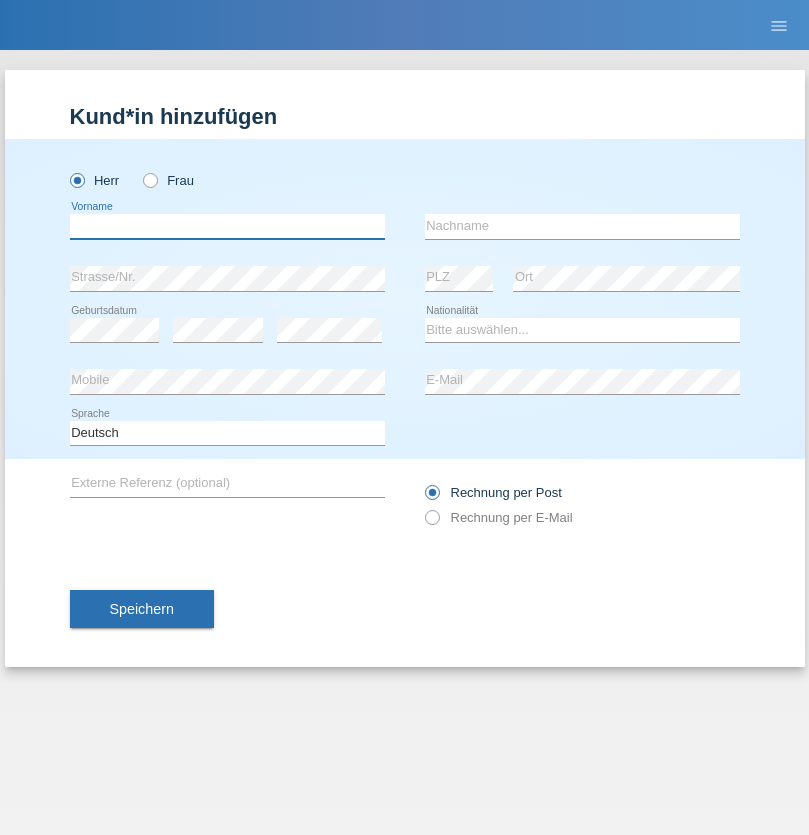 click at bounding box center (227, 226) 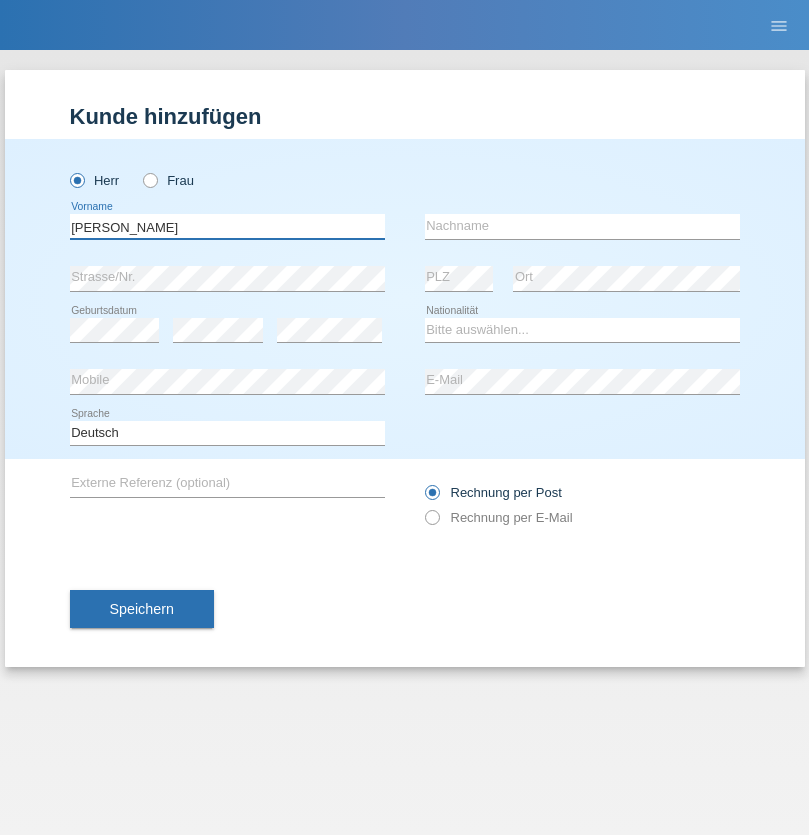 type on "[PERSON_NAME]" 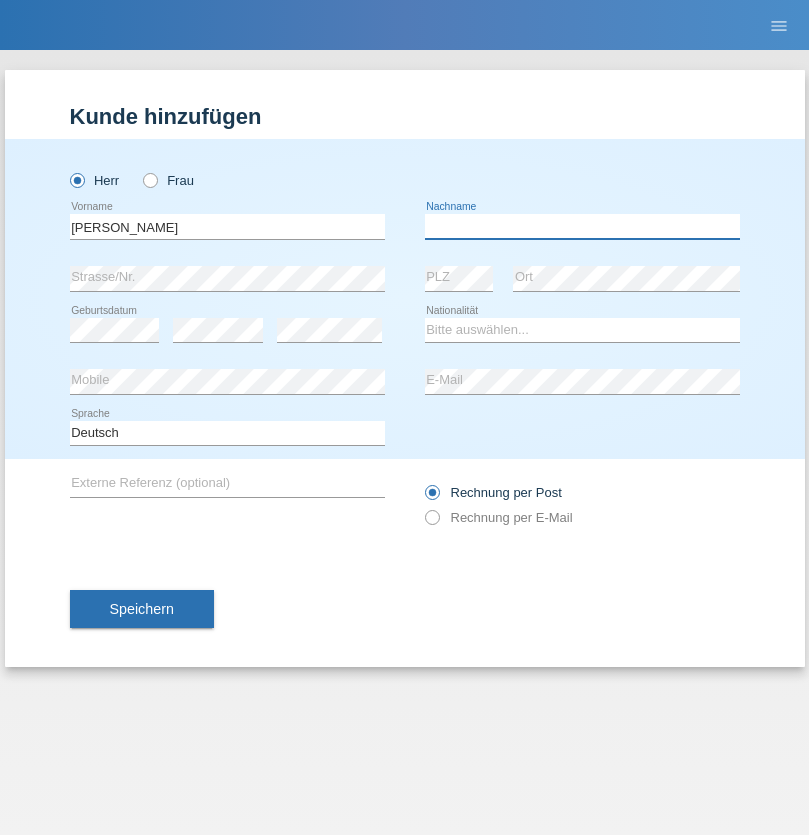 click at bounding box center [582, 226] 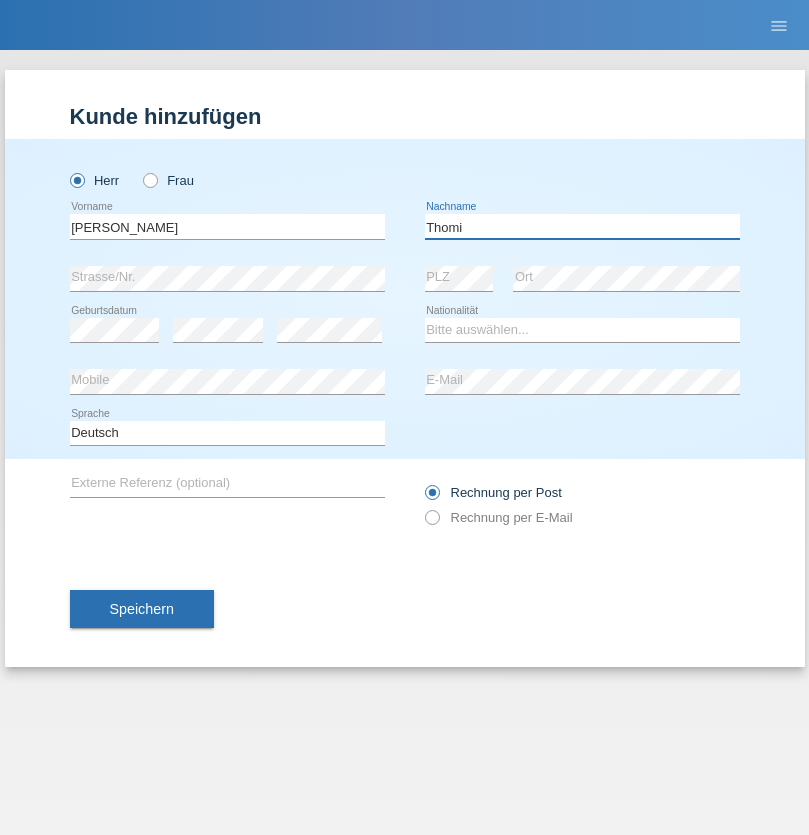 type on "Thomi" 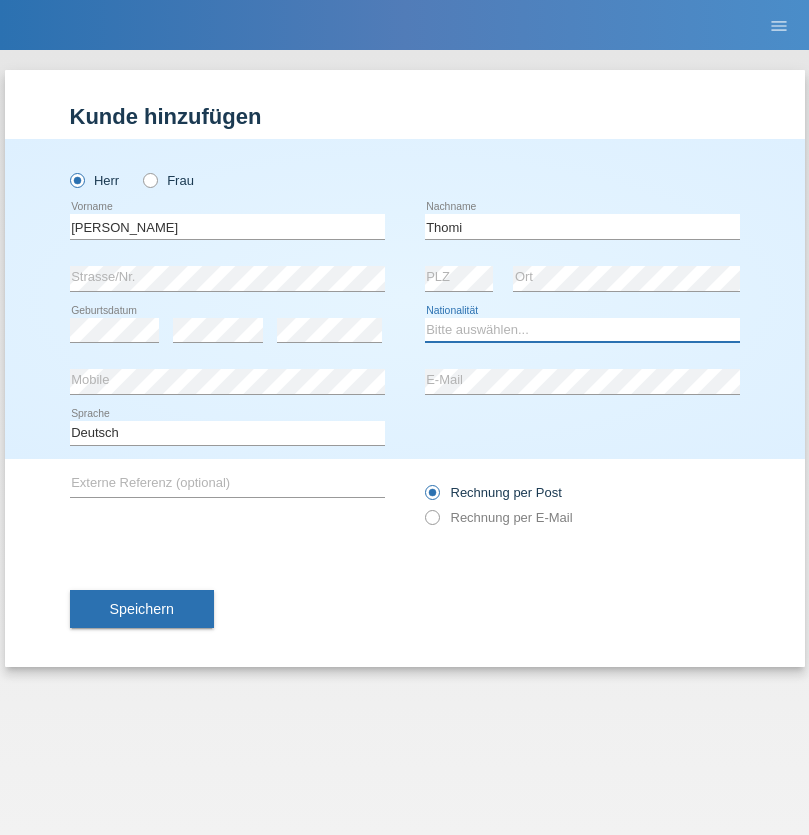 select on "CH" 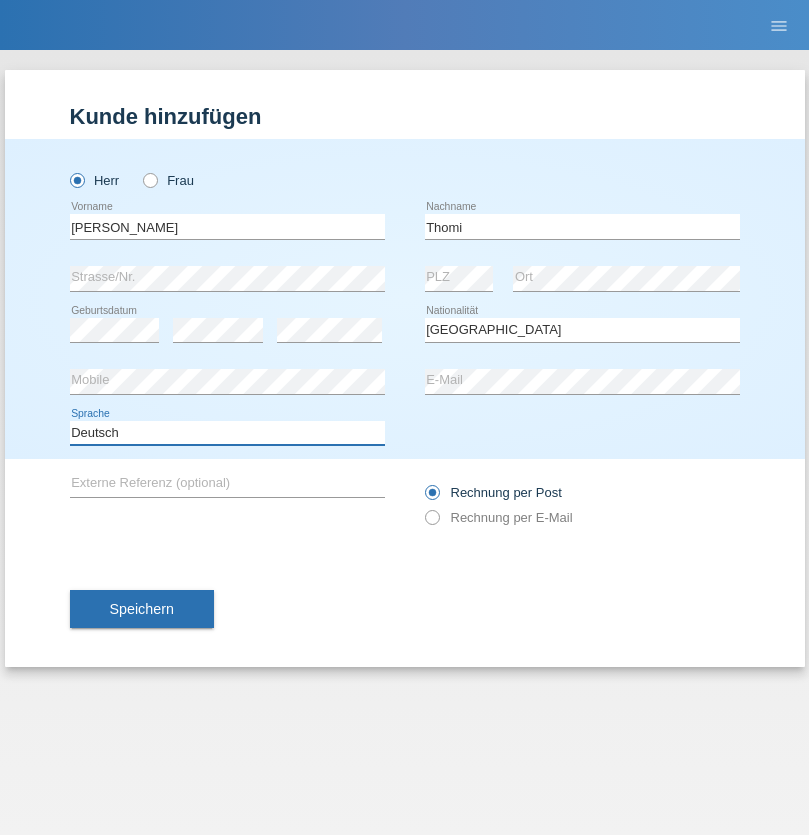 select on "en" 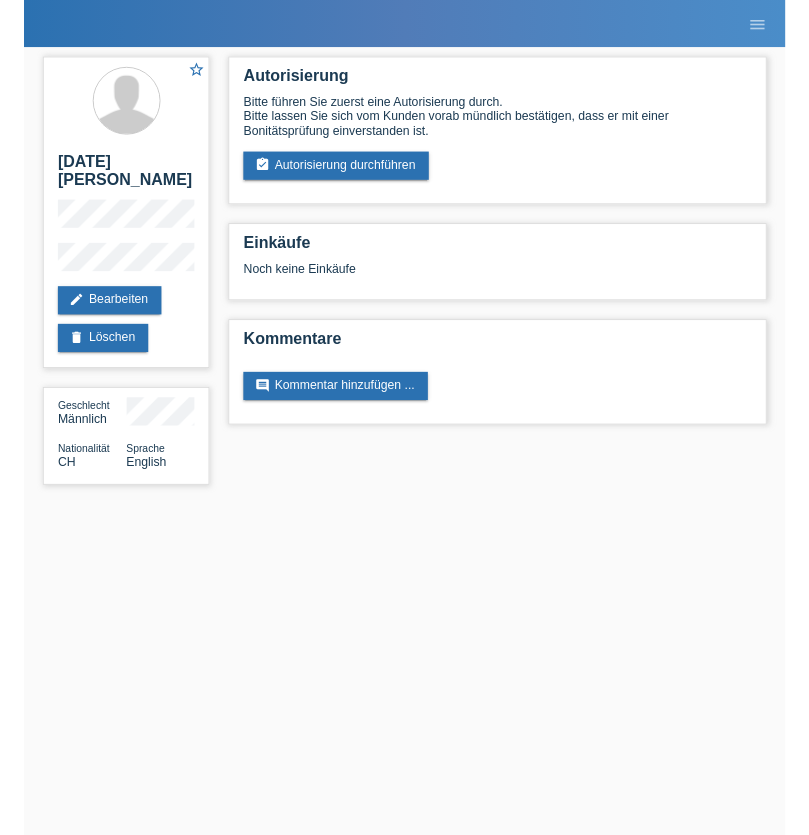 scroll, scrollTop: 0, scrollLeft: 0, axis: both 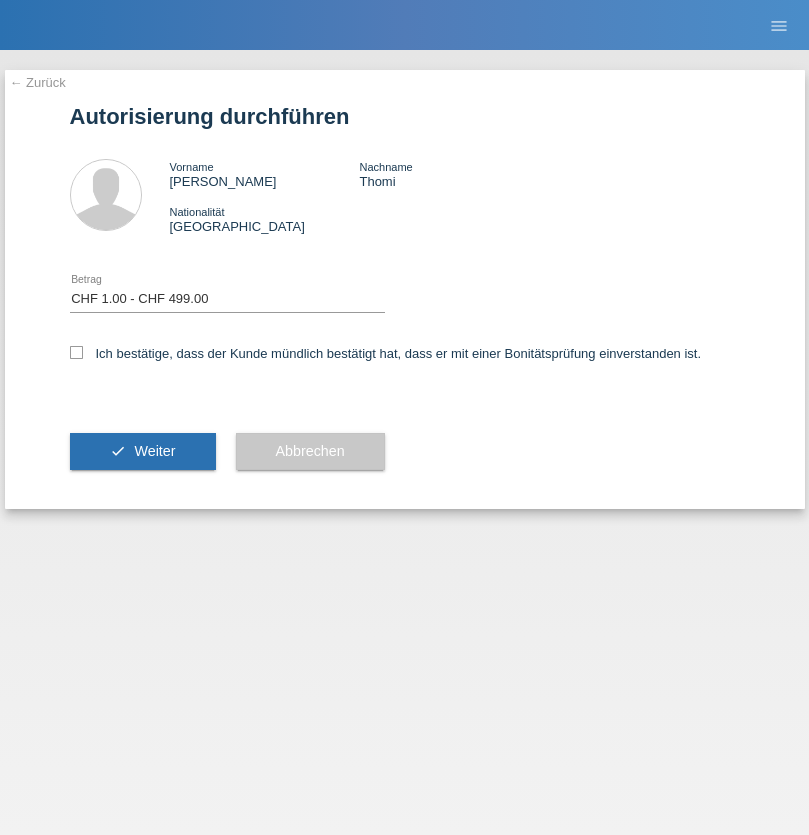 select on "1" 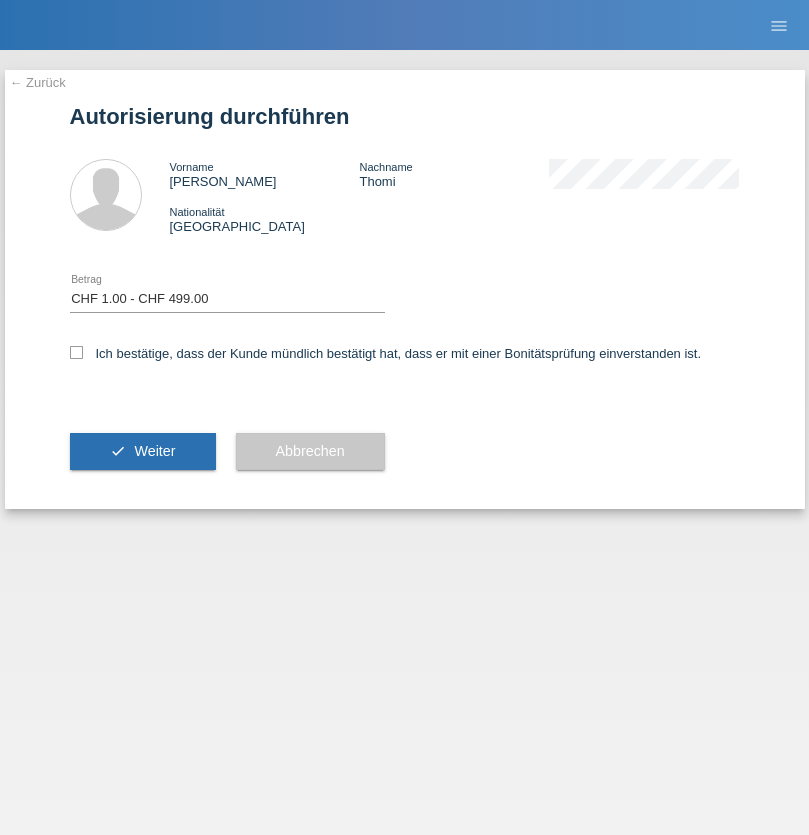 checkbox on "true" 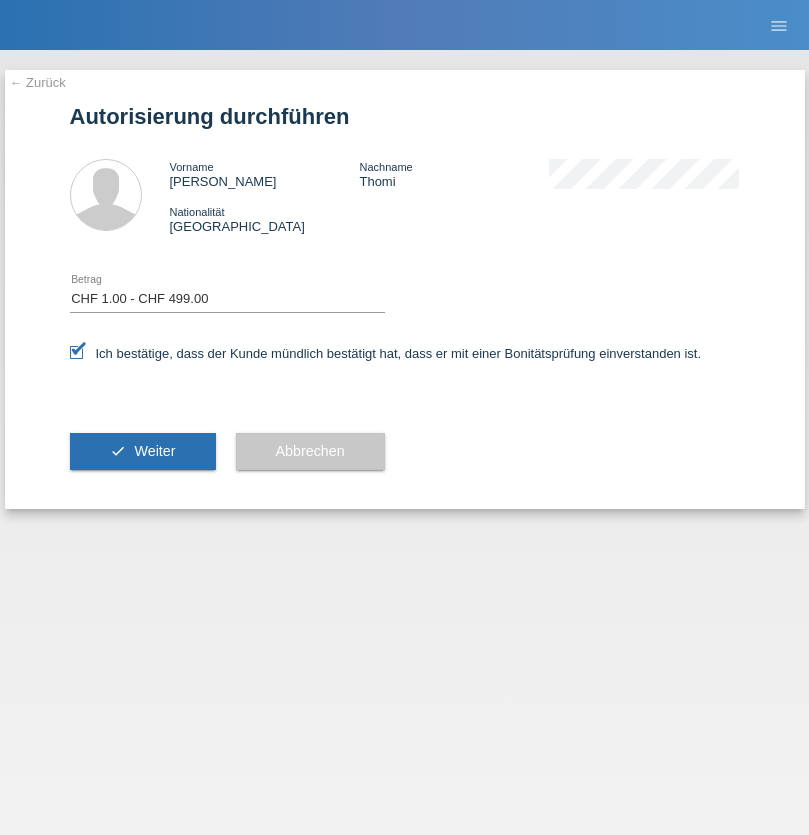 scroll, scrollTop: 0, scrollLeft: 0, axis: both 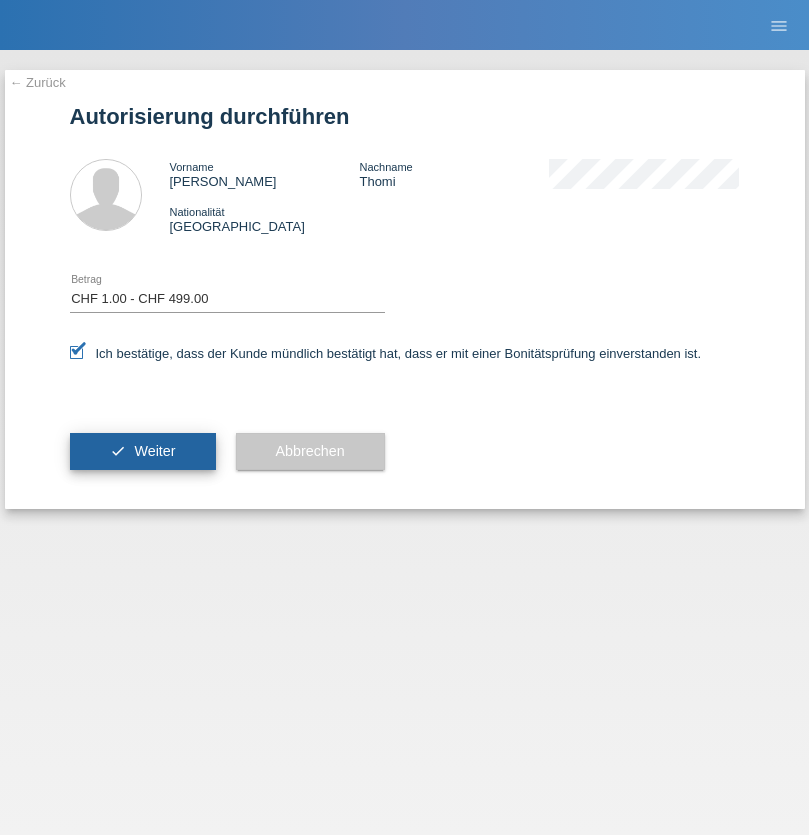 click on "Weiter" at bounding box center [154, 451] 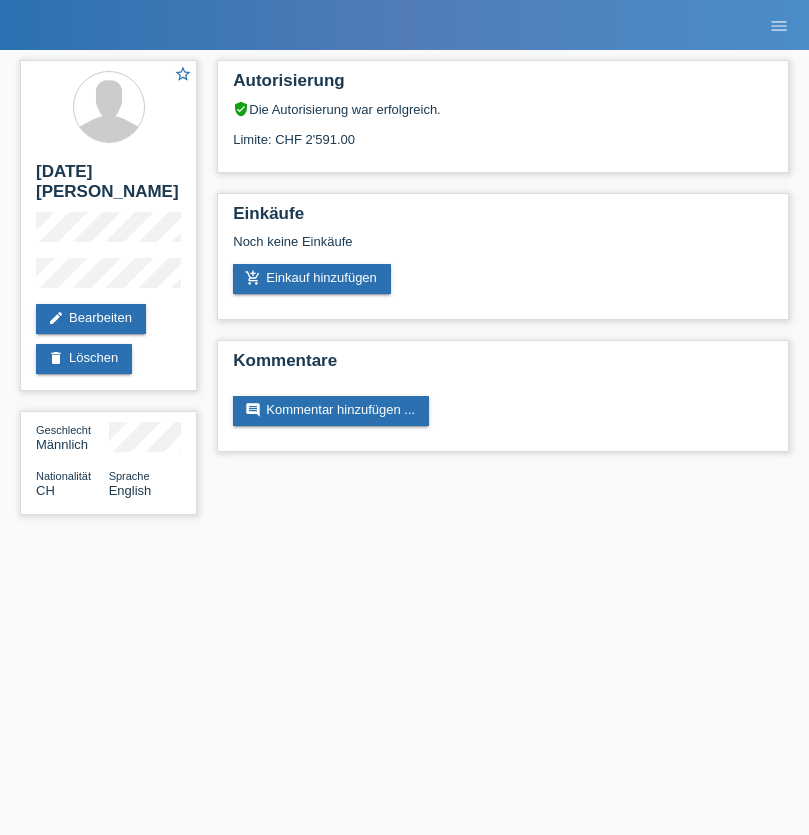 scroll, scrollTop: 0, scrollLeft: 0, axis: both 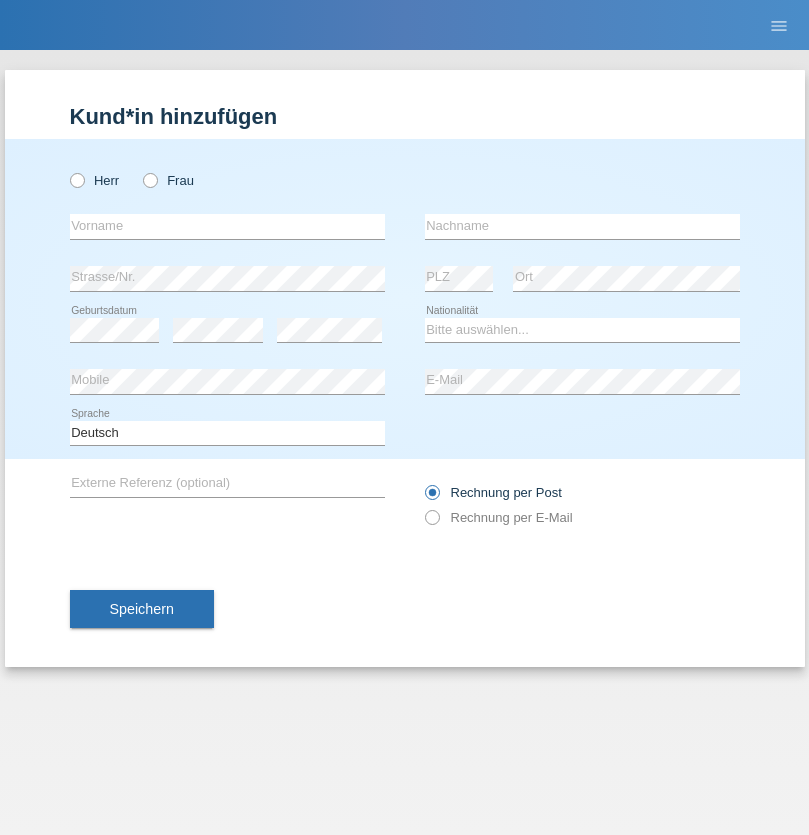 radio on "true" 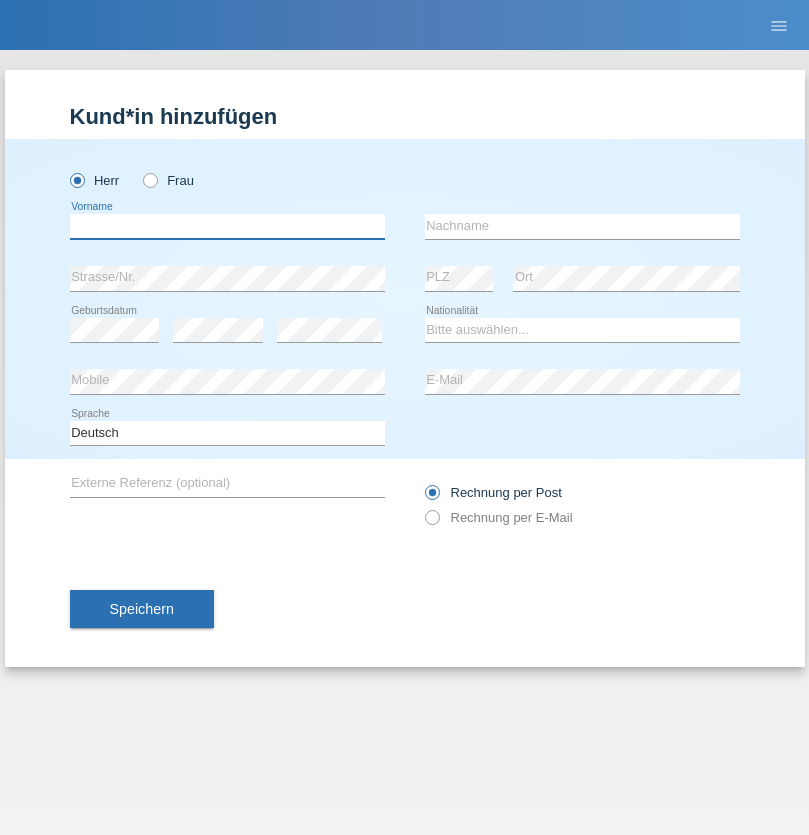 click at bounding box center [227, 226] 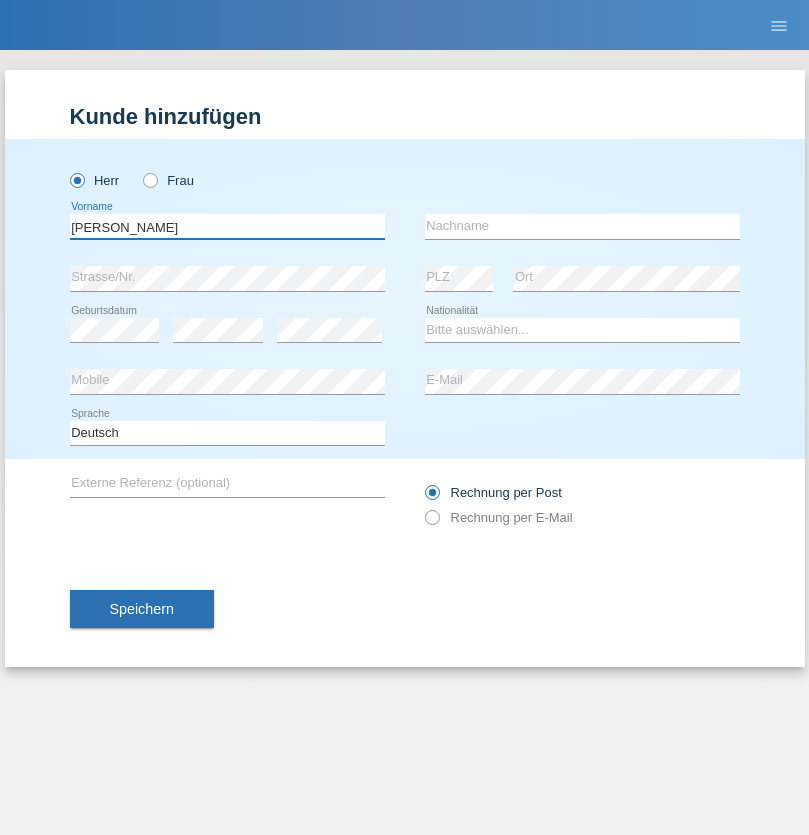 type on "[PERSON_NAME]" 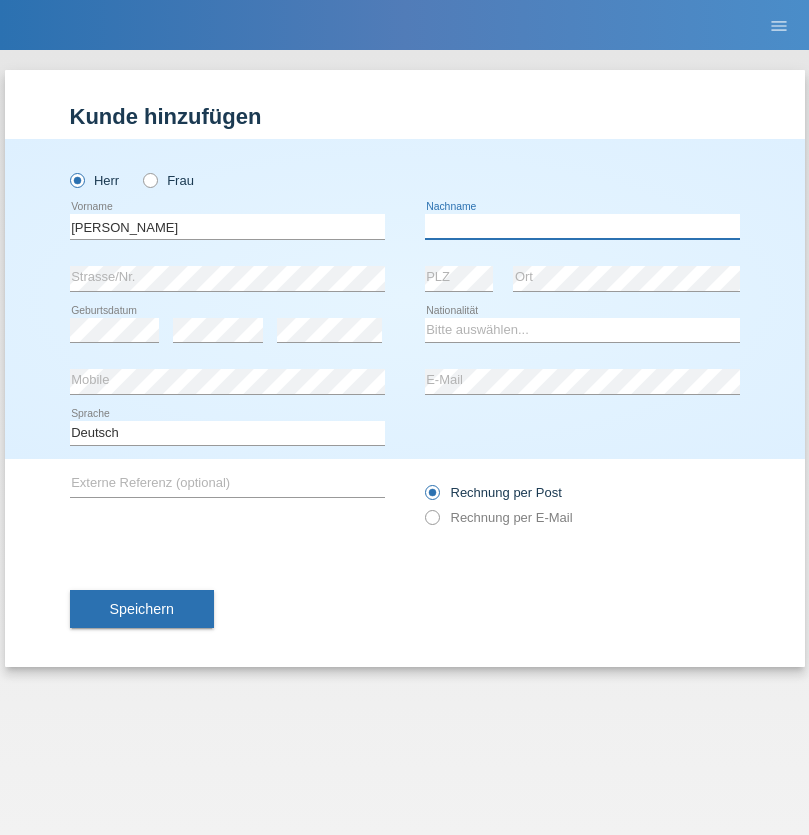 click at bounding box center [582, 226] 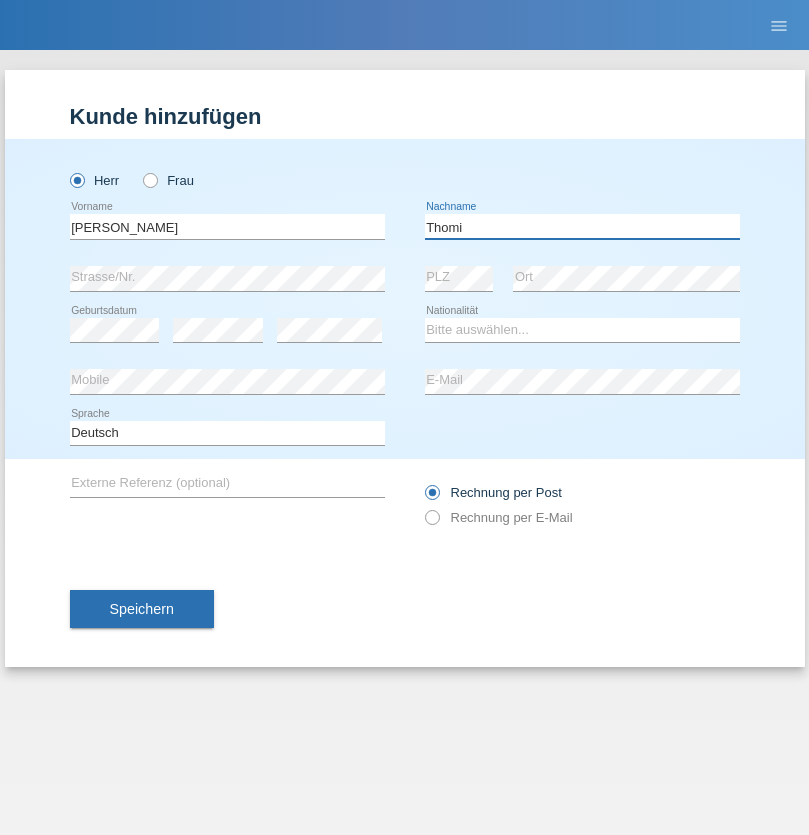 type on "Thomi" 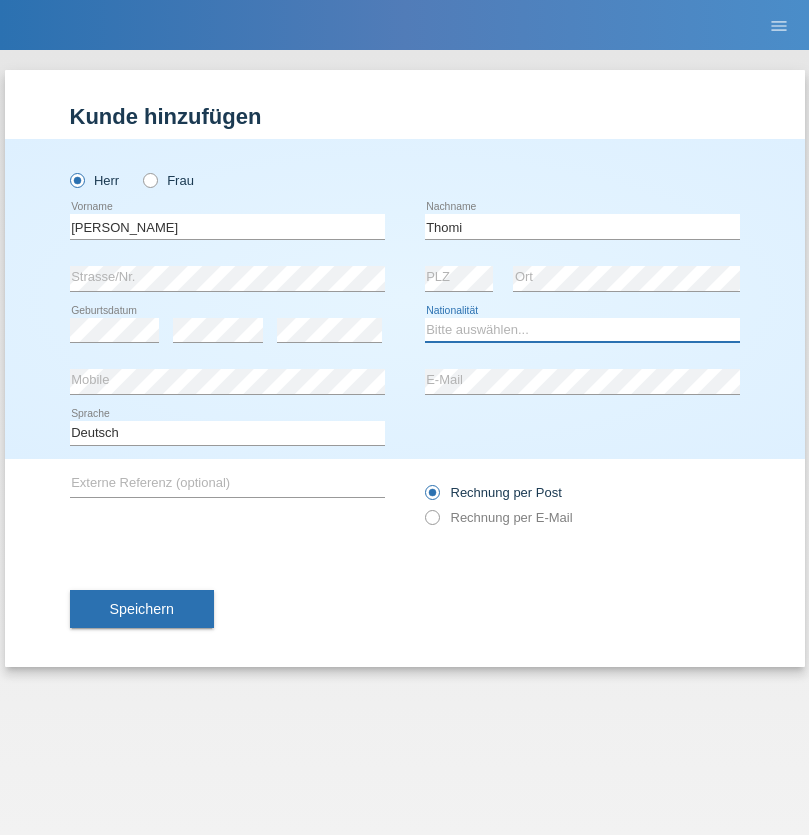 select on "CH" 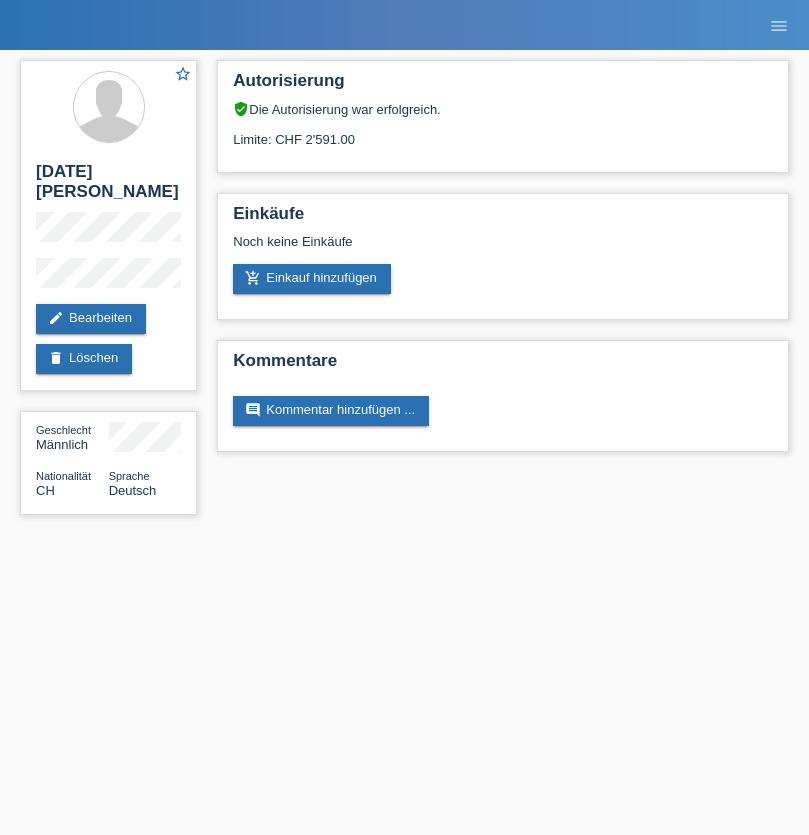 scroll, scrollTop: 0, scrollLeft: 0, axis: both 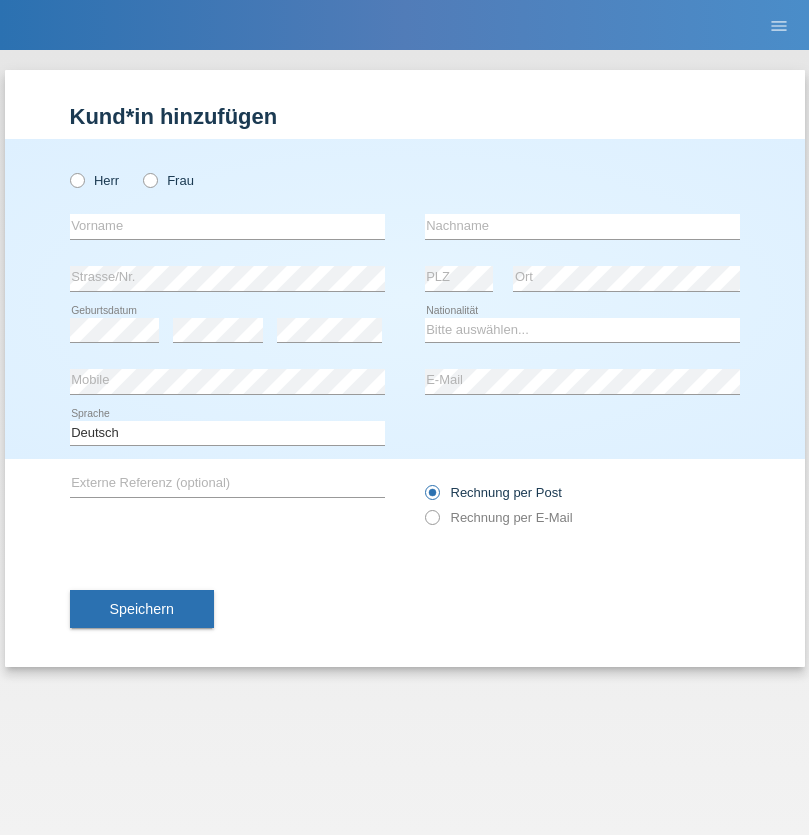 radio on "true" 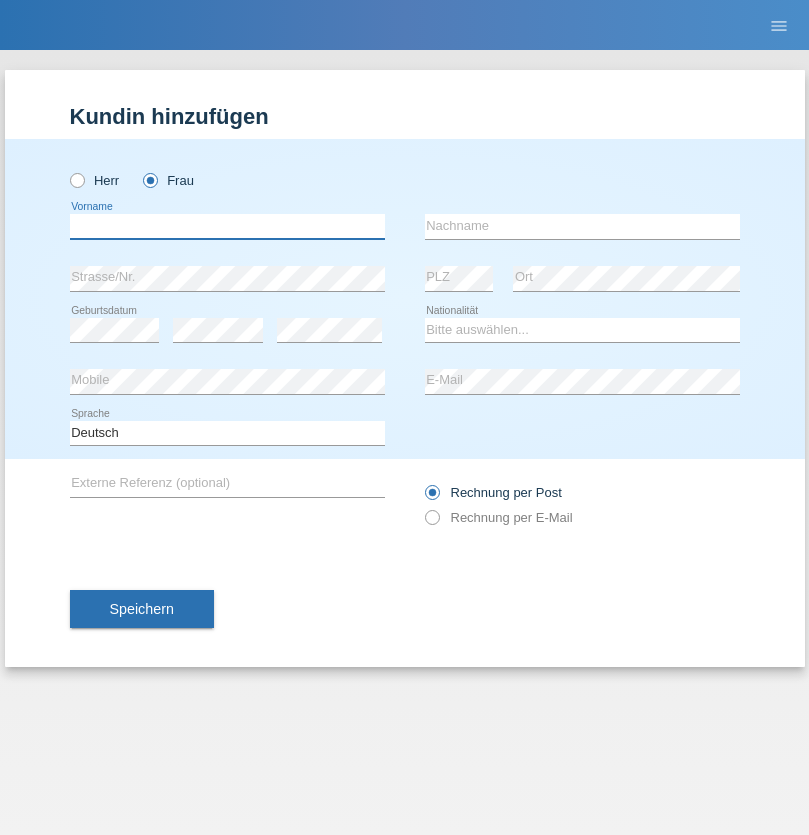 click at bounding box center [227, 226] 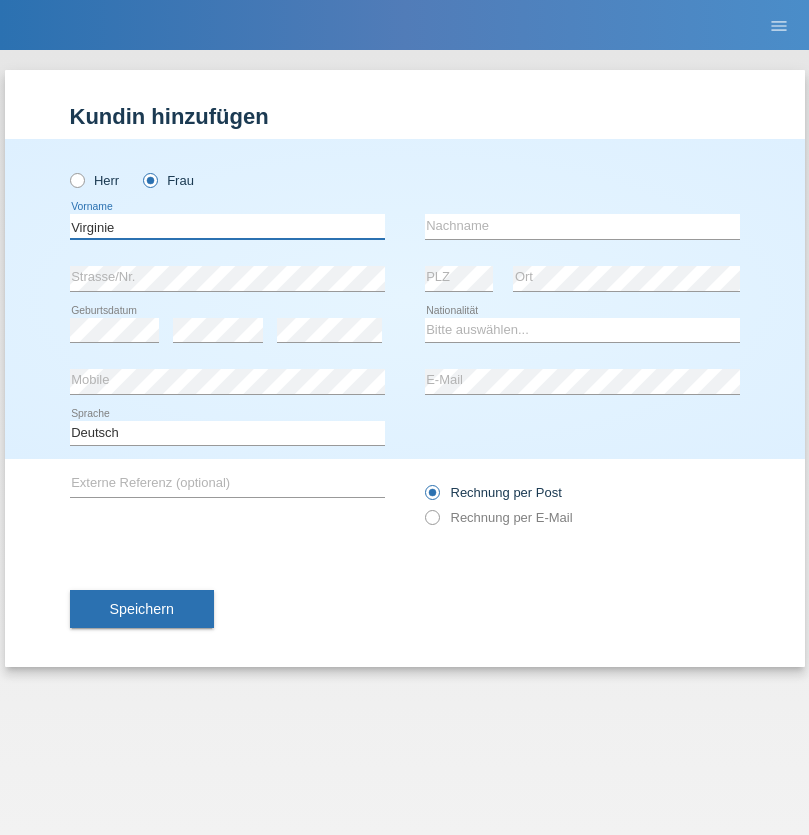 type on "Virginie" 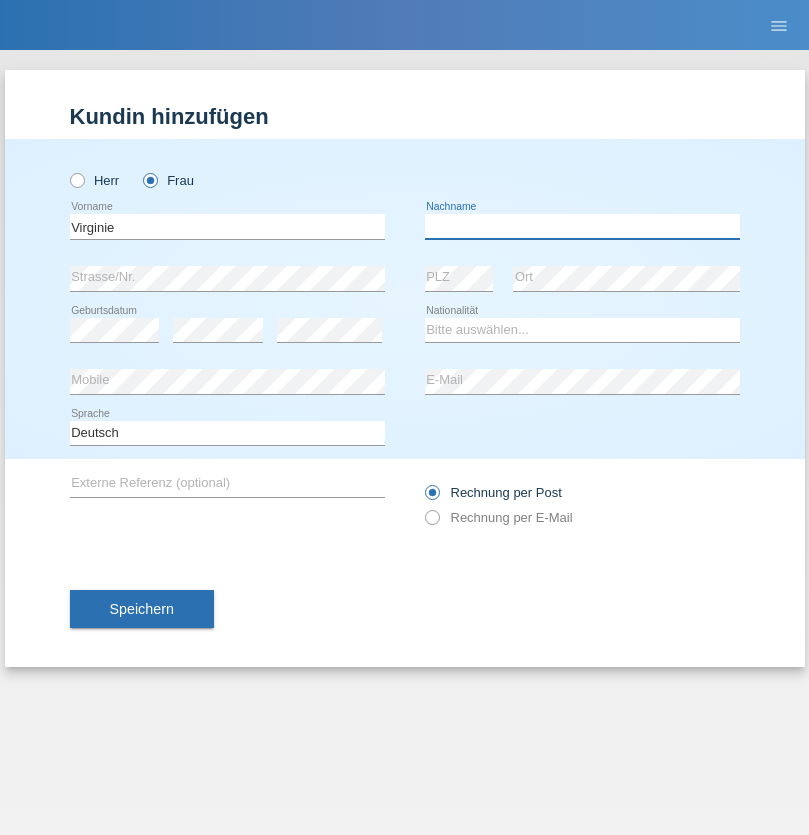 click at bounding box center (582, 226) 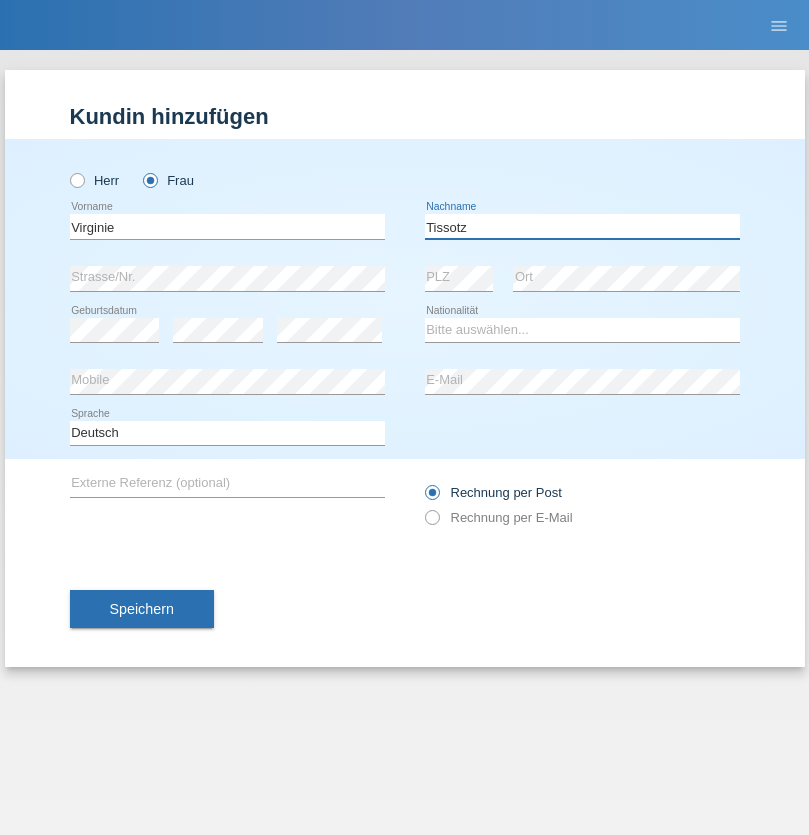 type on "Tissotz" 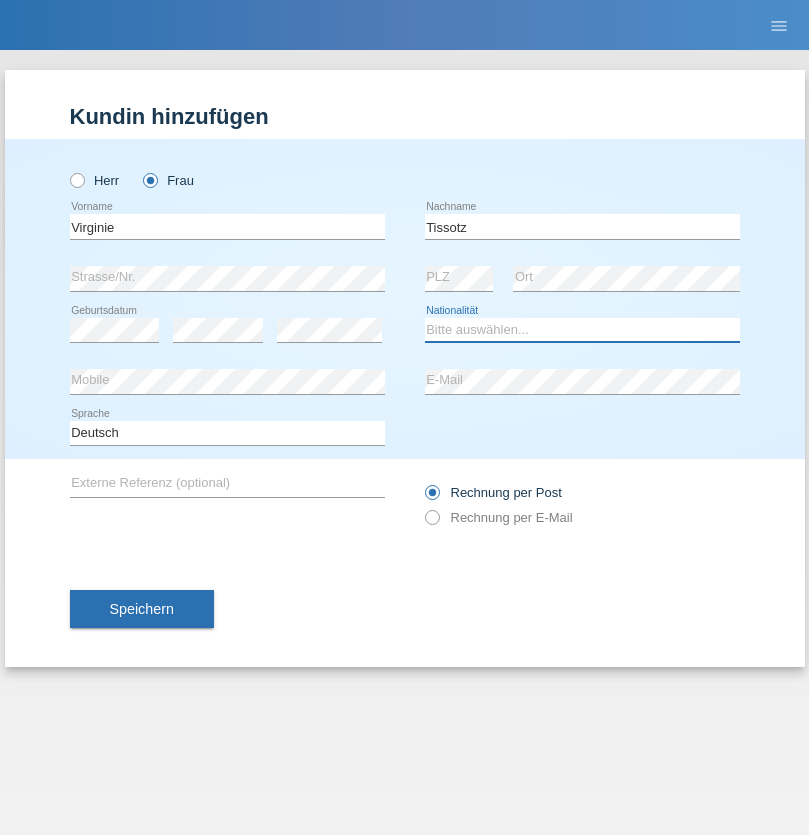 select on "CH" 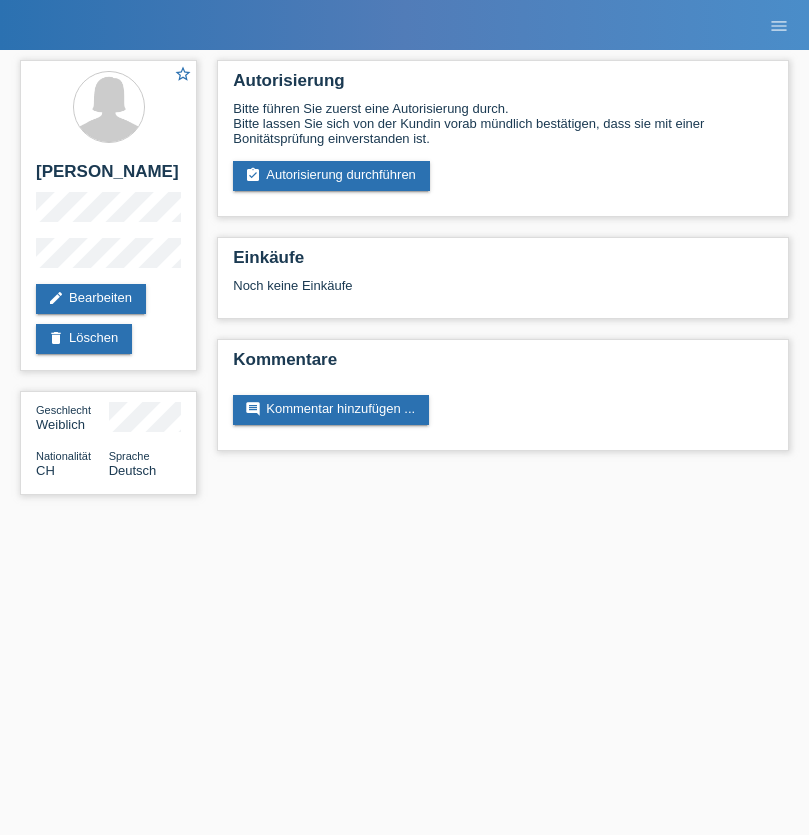 scroll, scrollTop: 0, scrollLeft: 0, axis: both 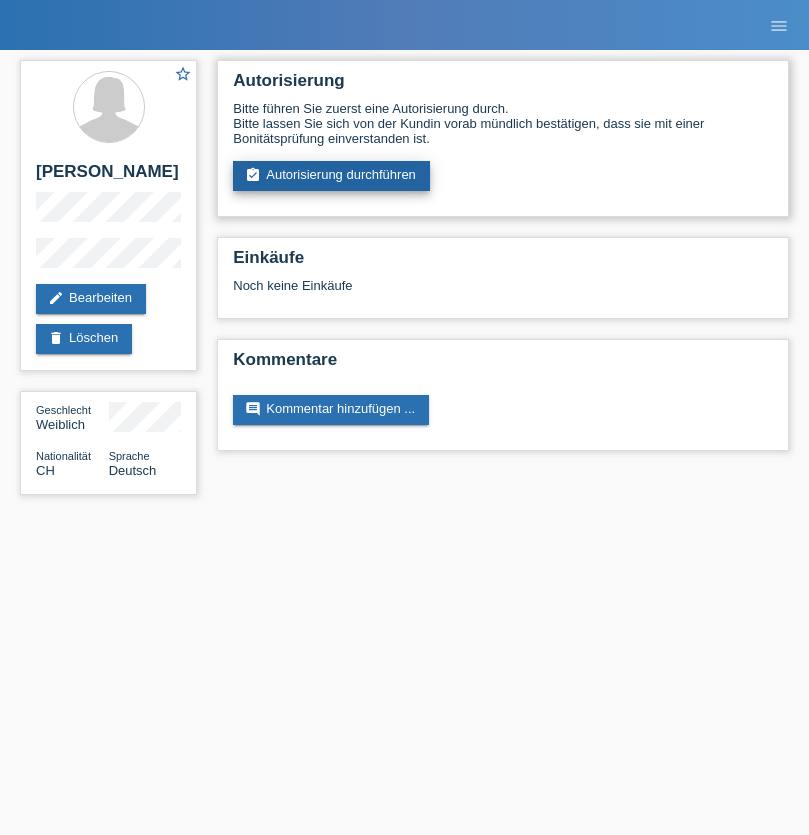 click on "assignment_turned_in  Autorisierung durchführen" at bounding box center [331, 176] 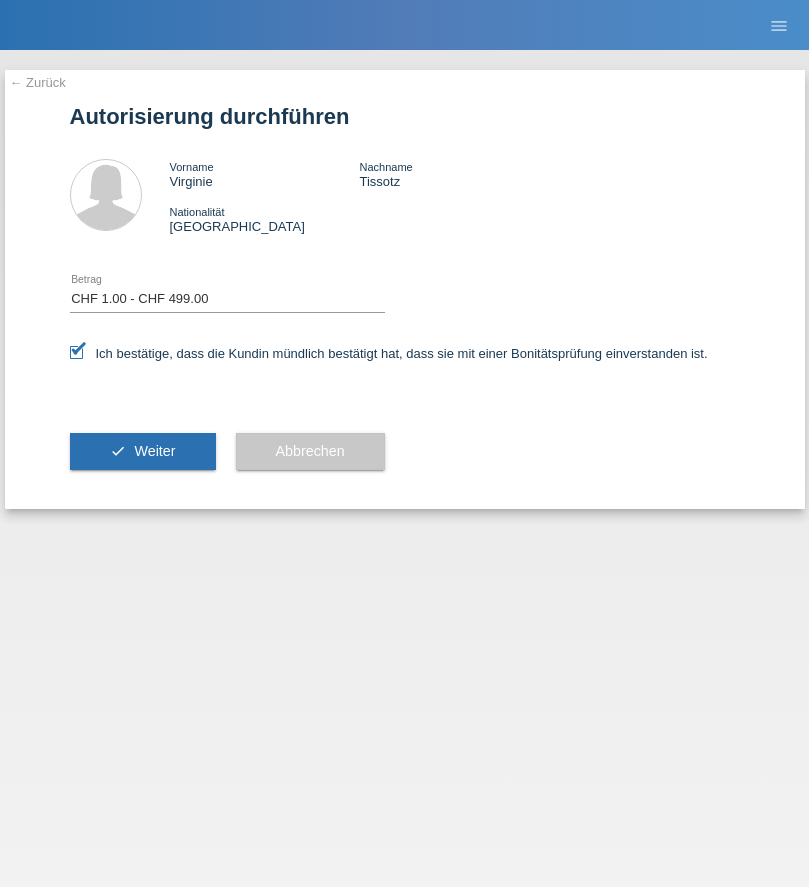 select on "1" 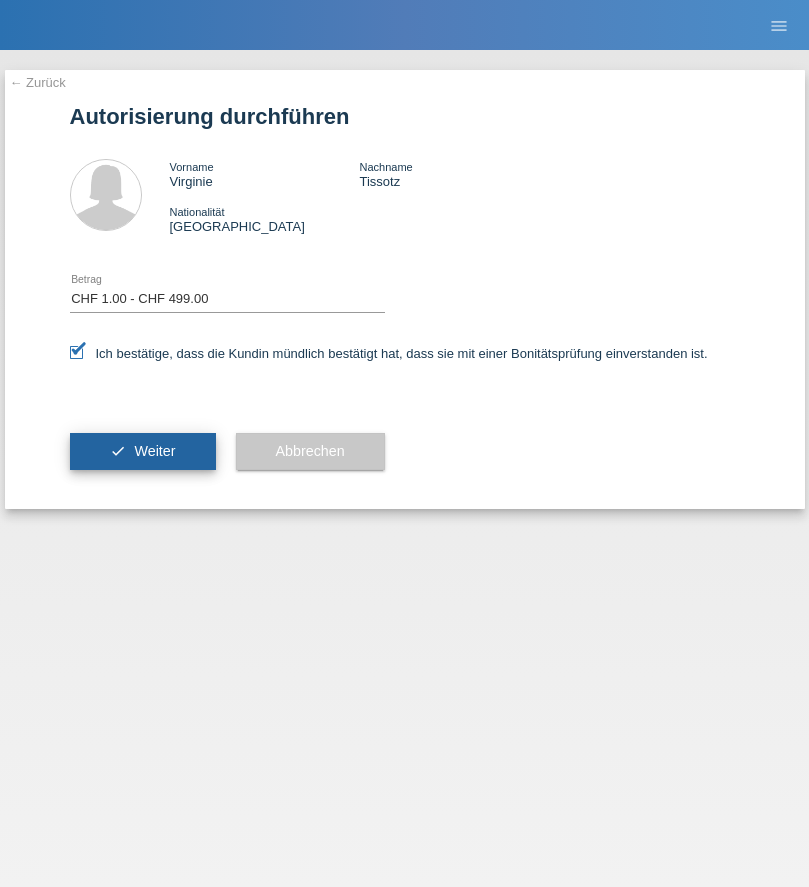 click on "Weiter" at bounding box center (154, 451) 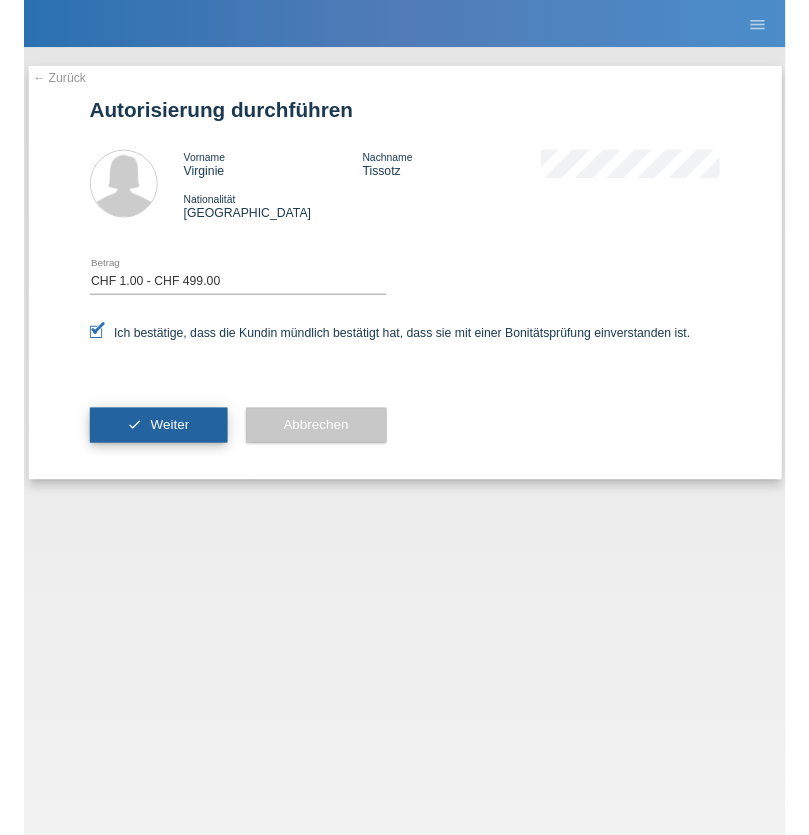 scroll, scrollTop: 0, scrollLeft: 0, axis: both 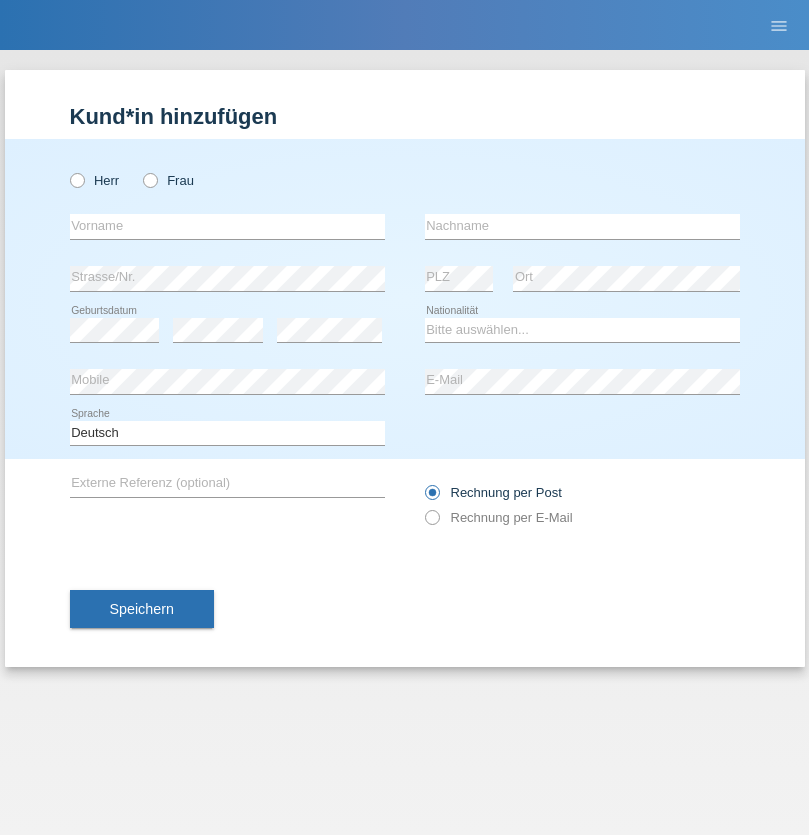 radio on "true" 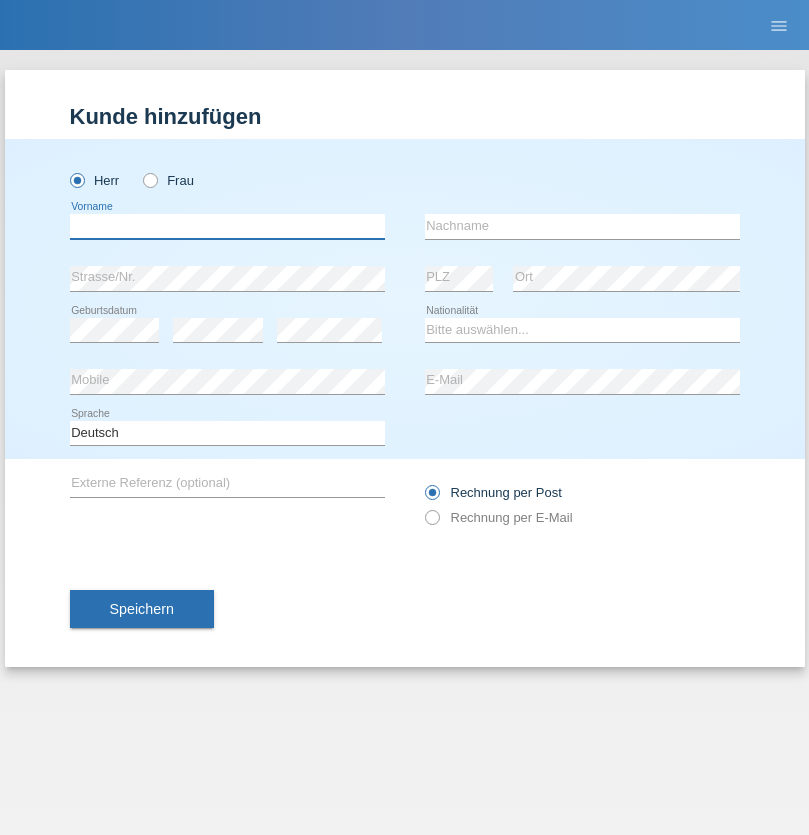 click at bounding box center (227, 226) 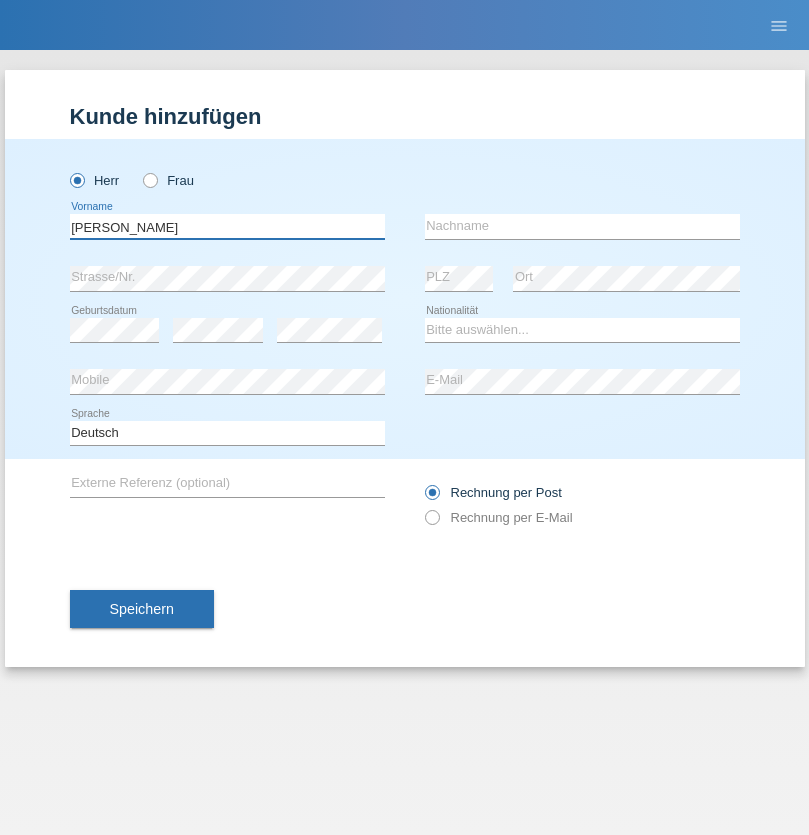 type on "[PERSON_NAME]" 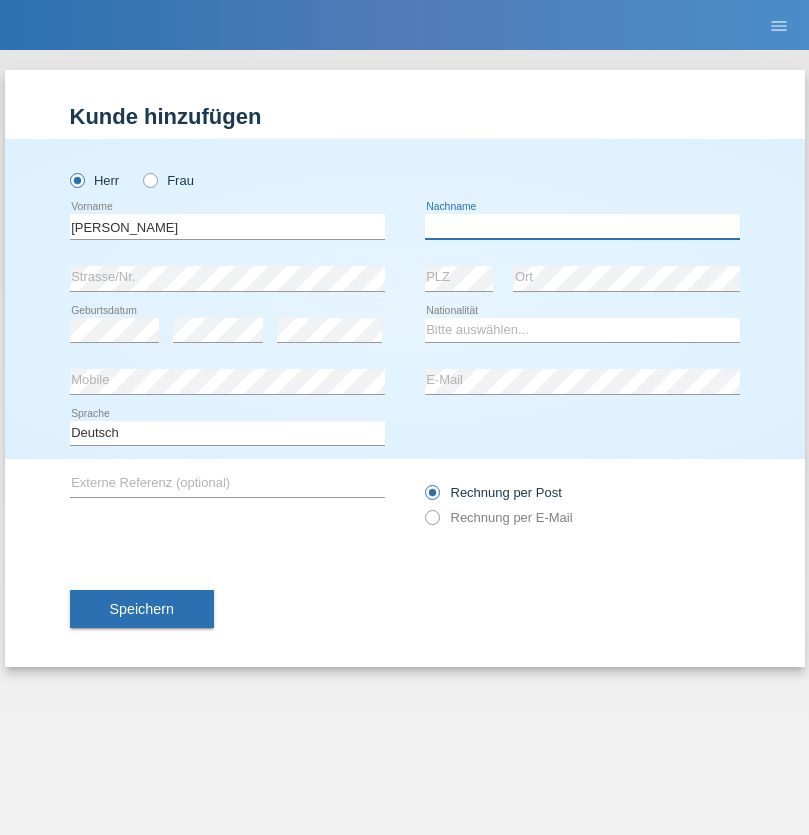click at bounding box center [582, 226] 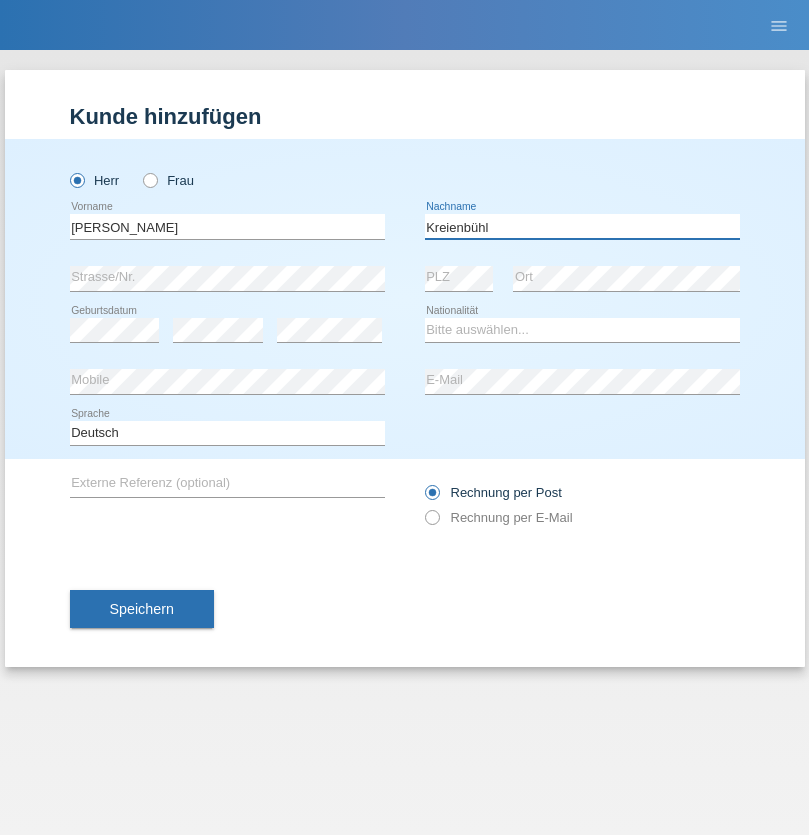 type on "Kreienbühl" 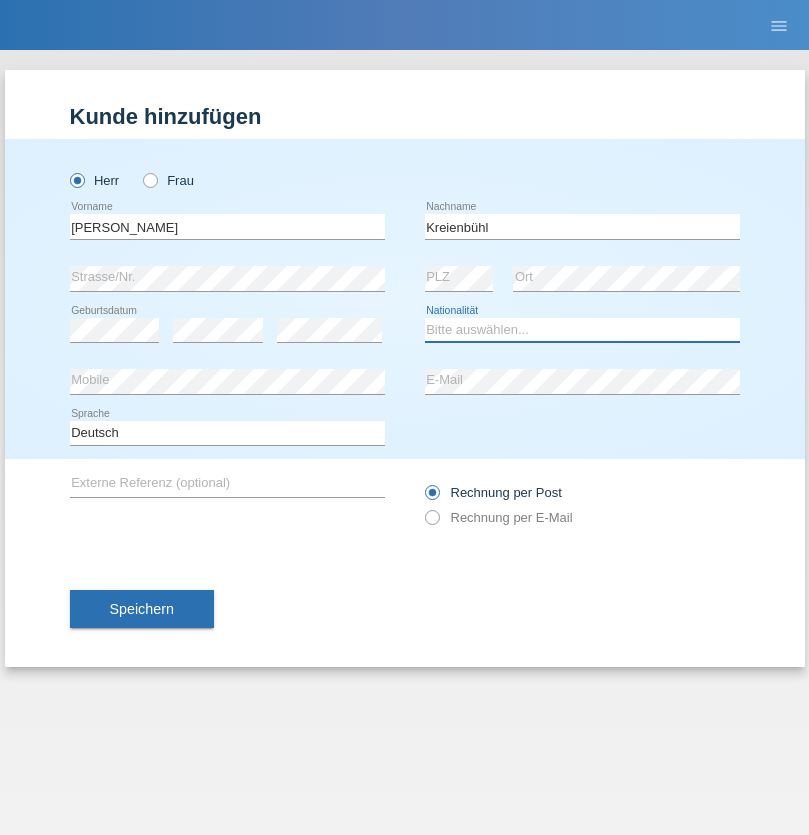 select on "CH" 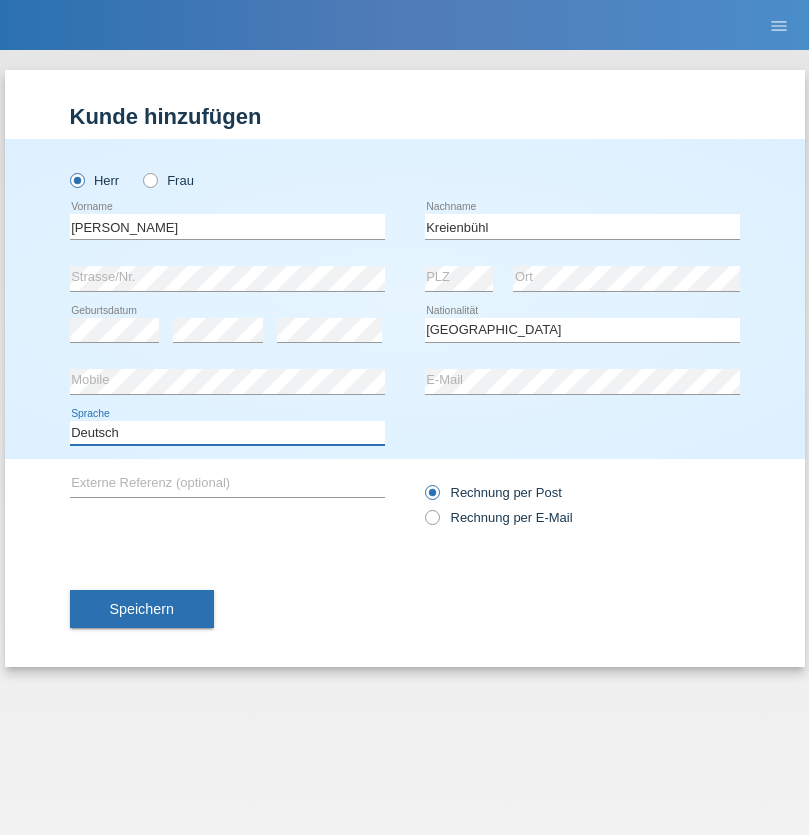 select on "en" 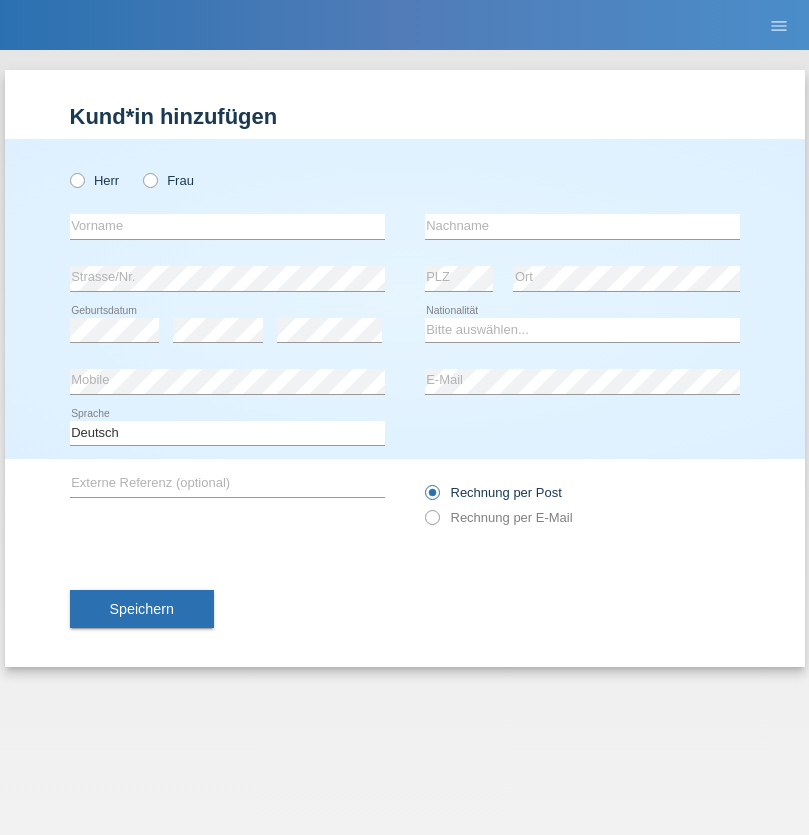 scroll, scrollTop: 0, scrollLeft: 0, axis: both 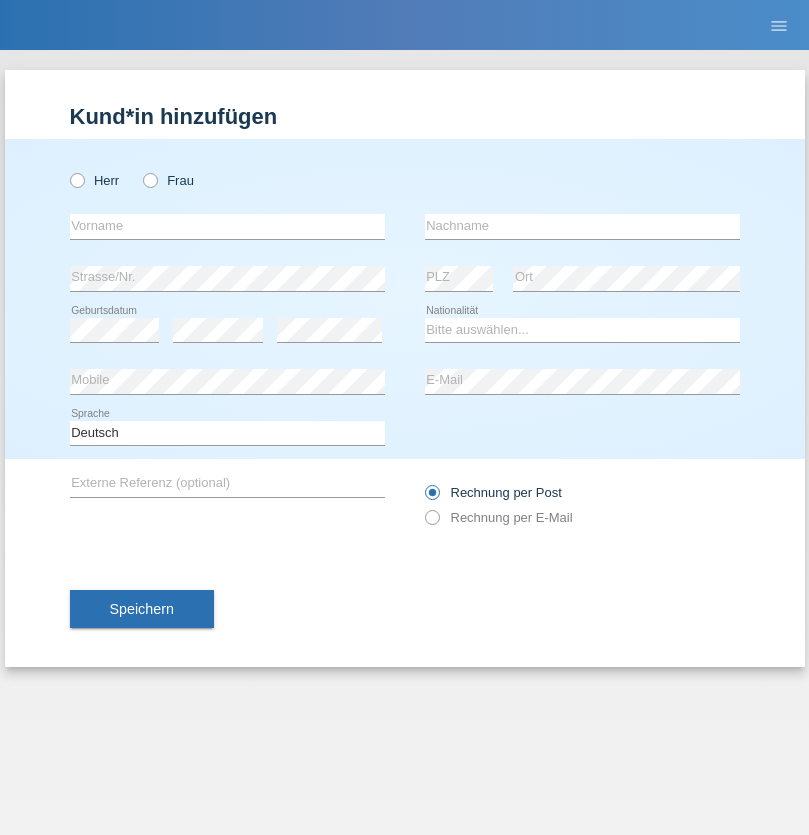 radio on "true" 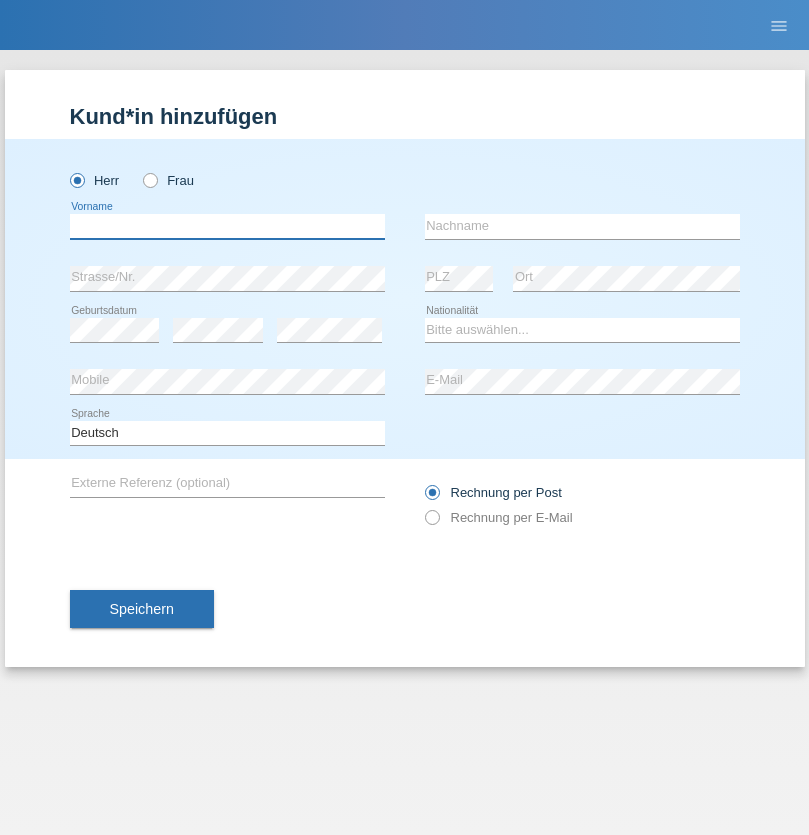 click at bounding box center [227, 226] 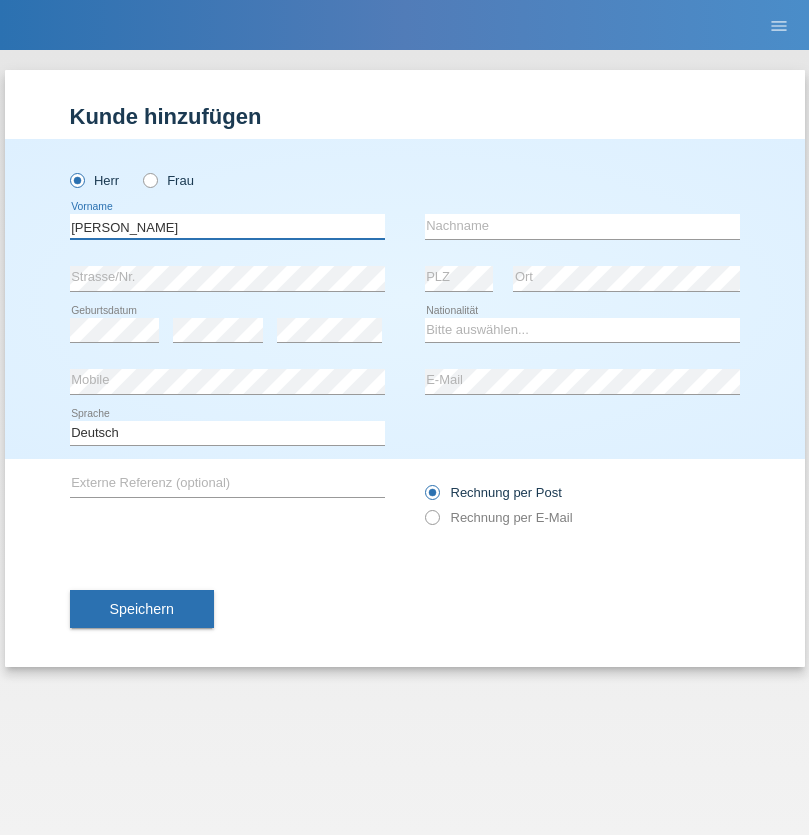 type on "Artur" 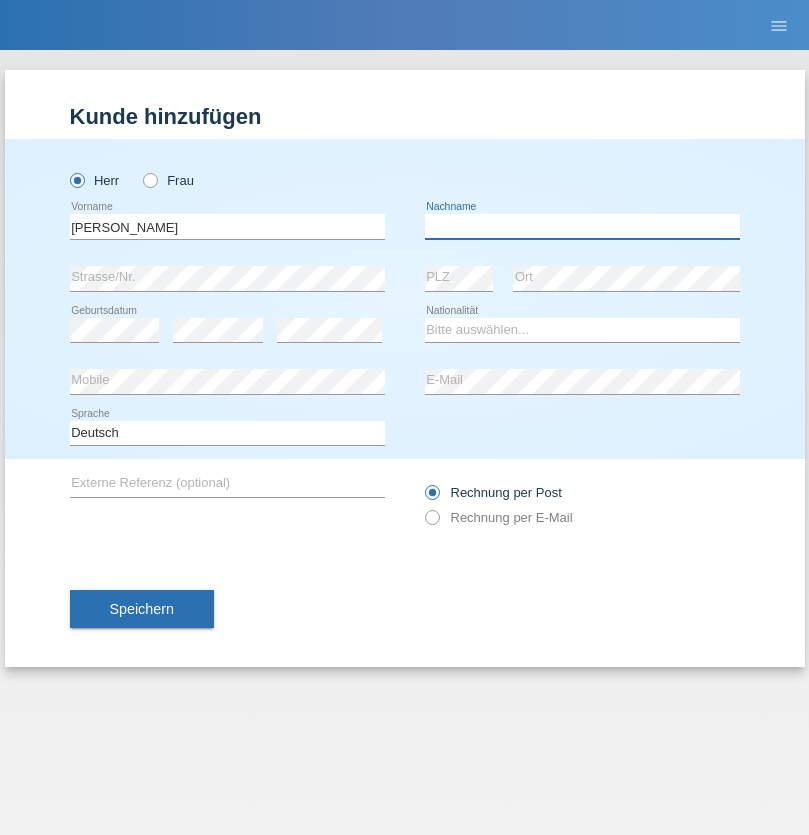 click at bounding box center (582, 226) 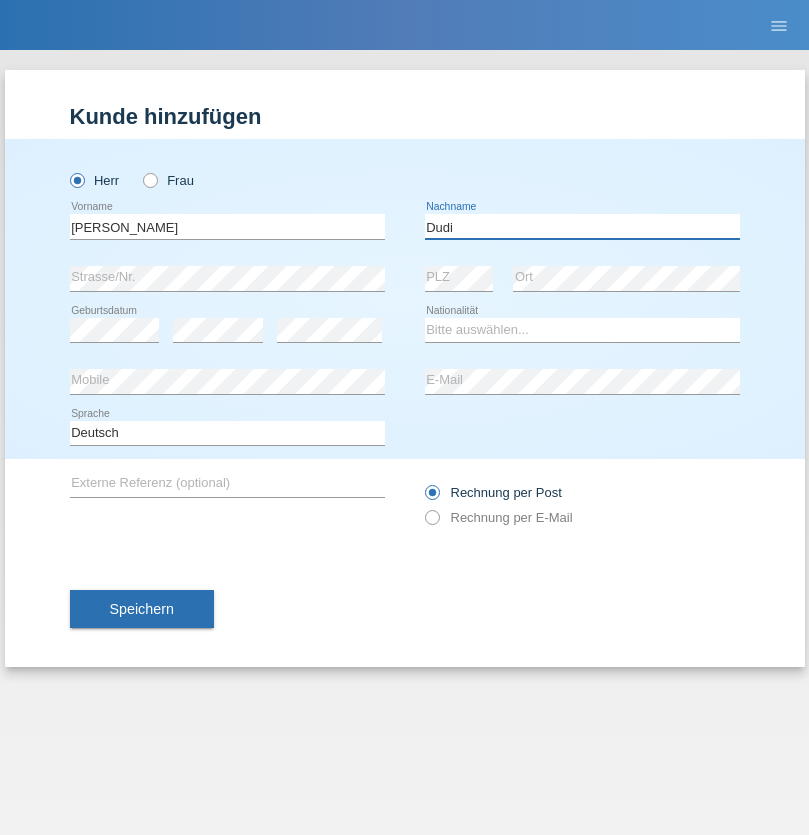 type on "Dudi" 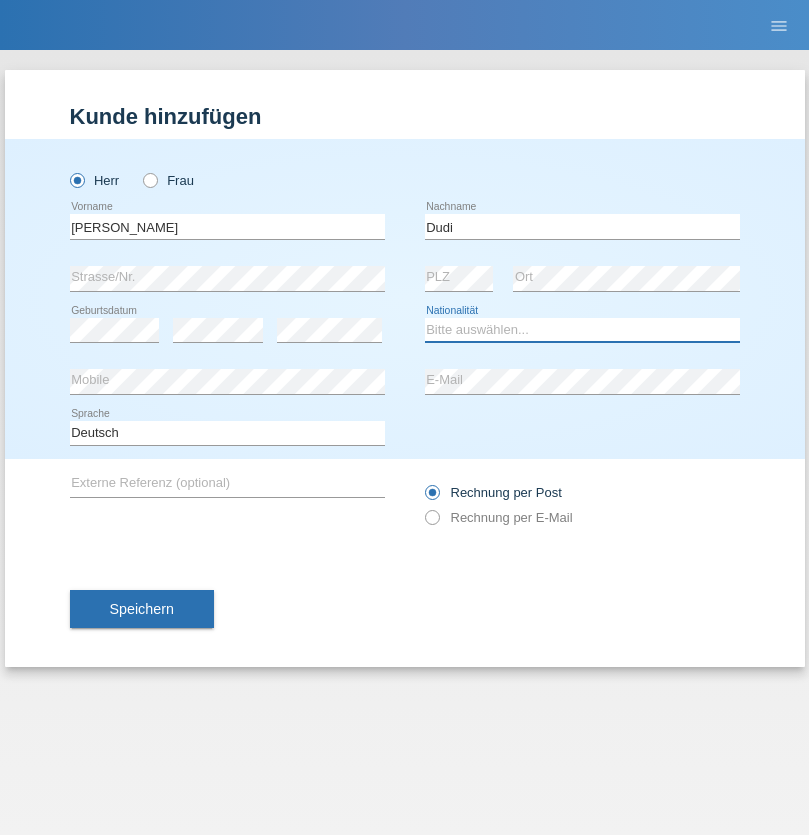 select on "SK" 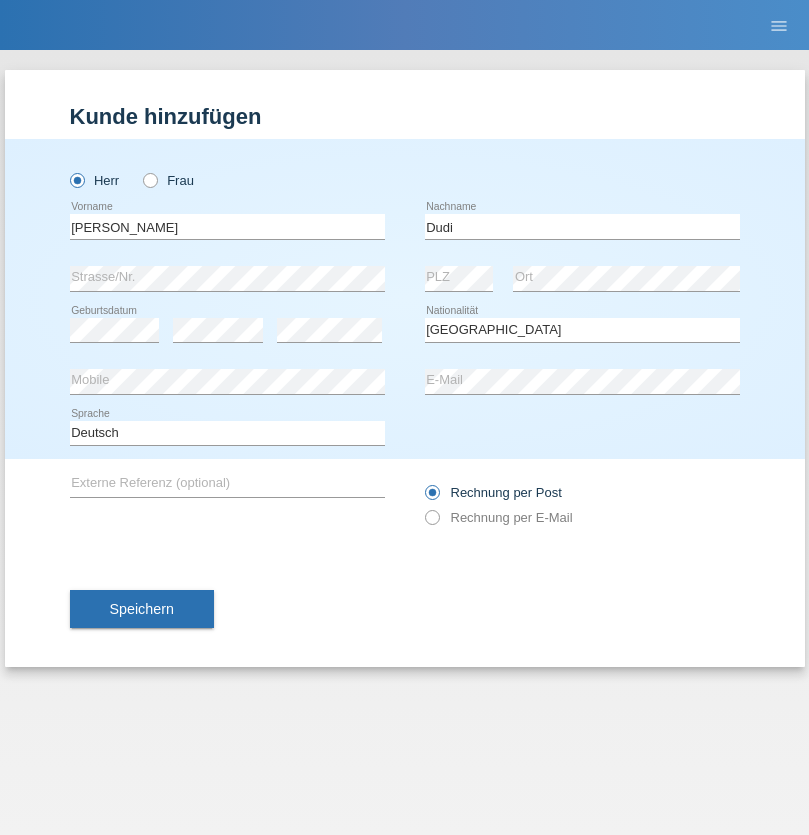 select on "C" 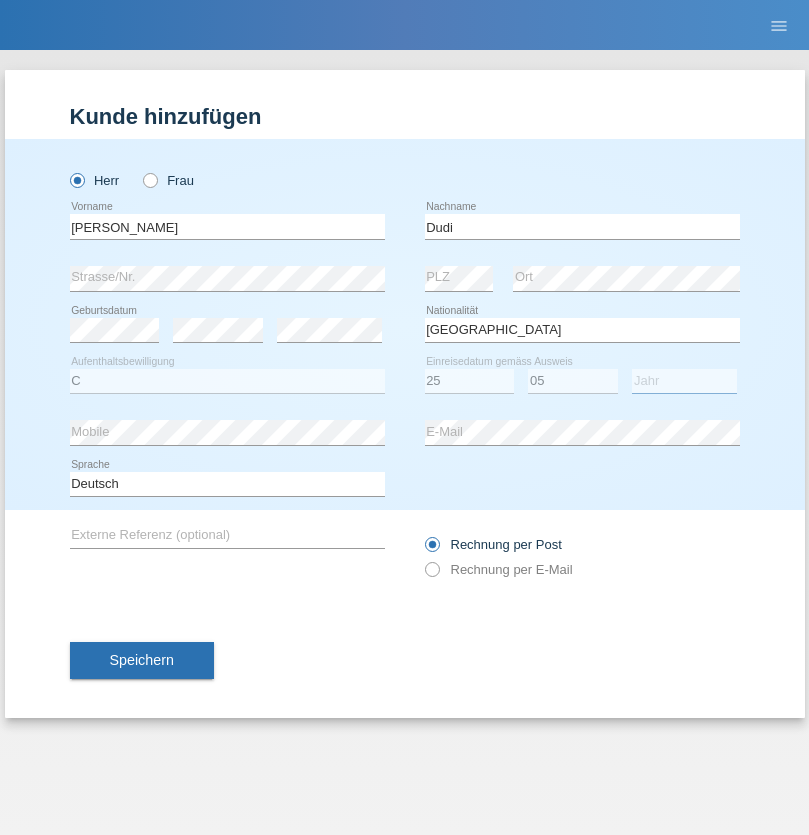 select on "2021" 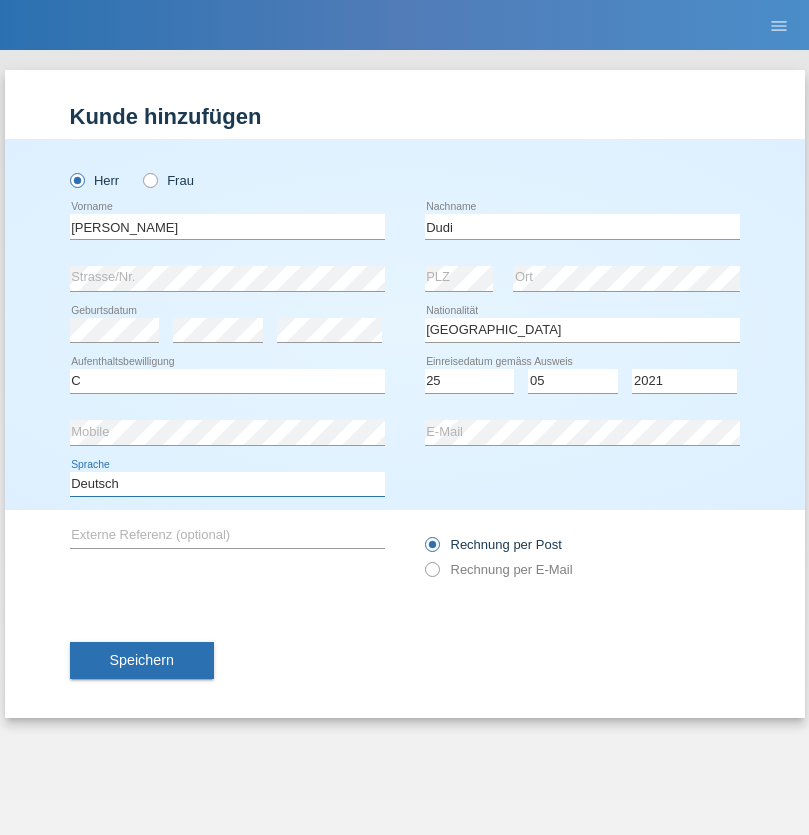 select on "en" 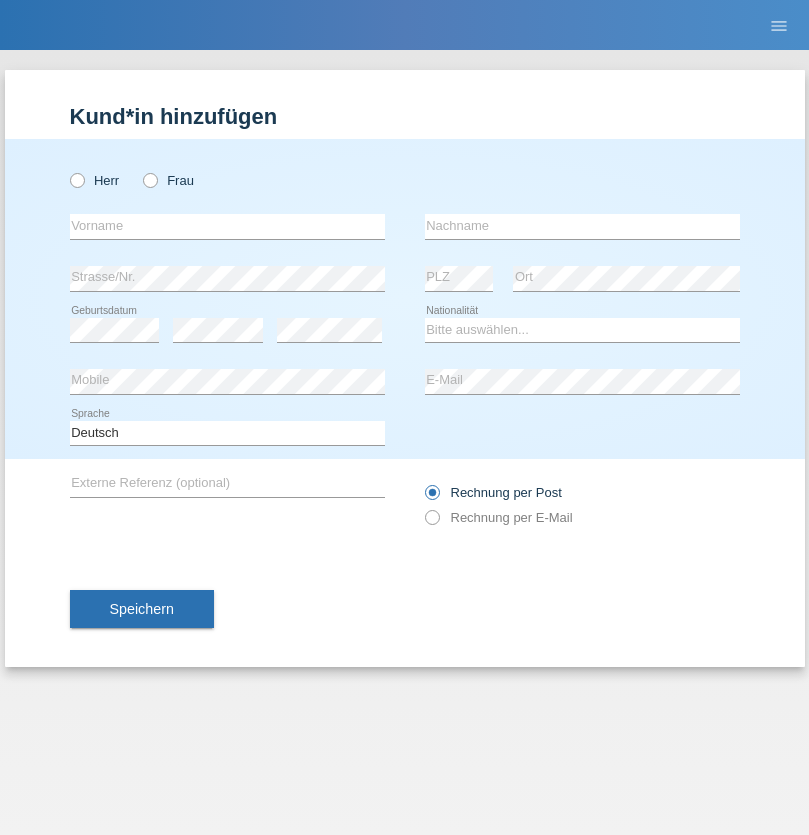 scroll, scrollTop: 0, scrollLeft: 0, axis: both 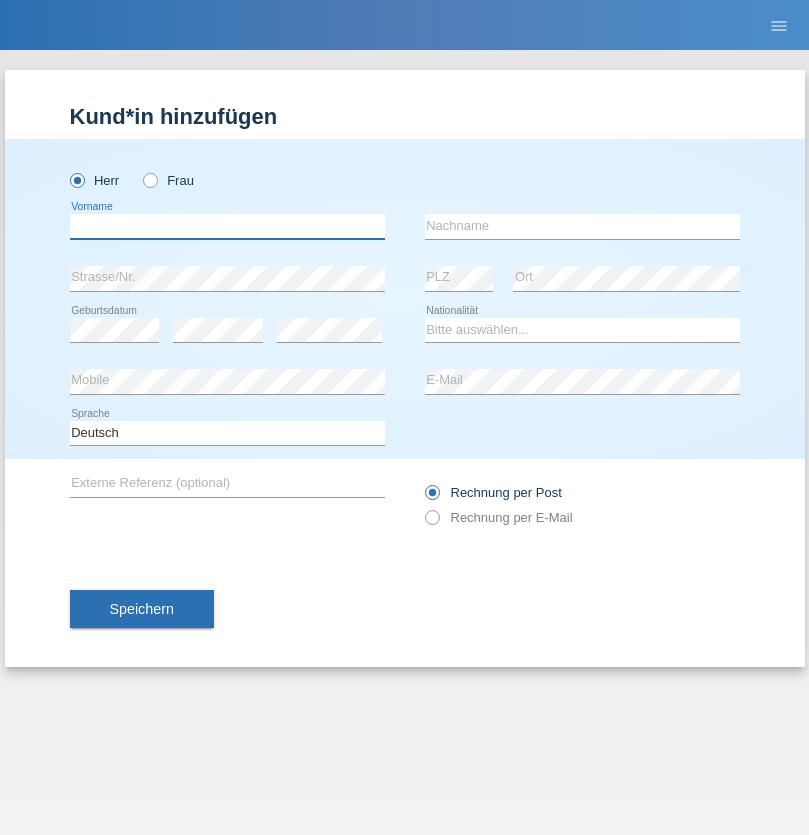 click at bounding box center [227, 226] 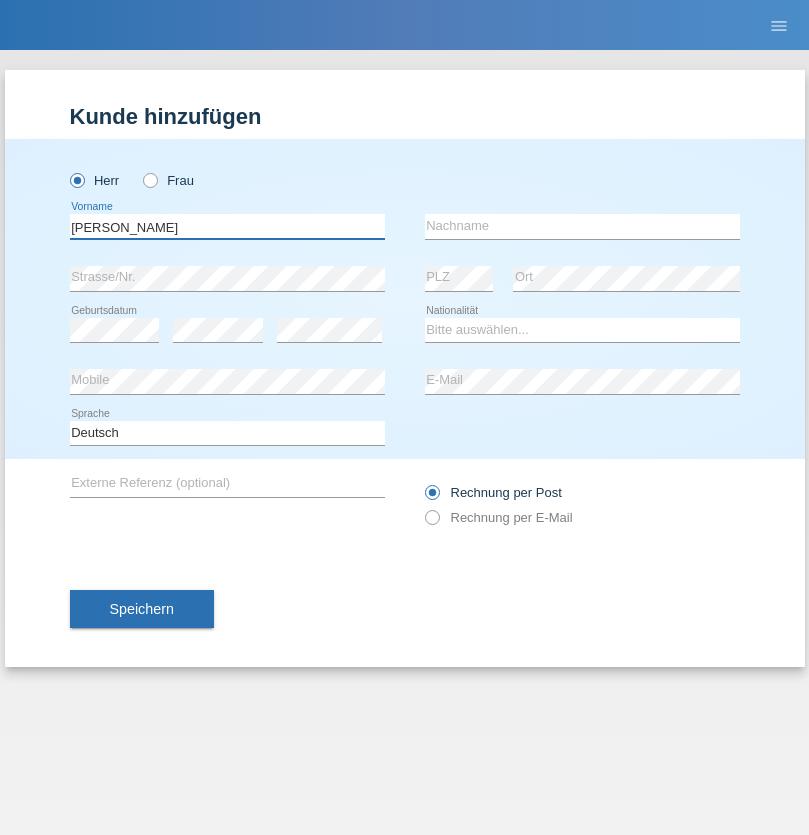 type on "Ahmetovic" 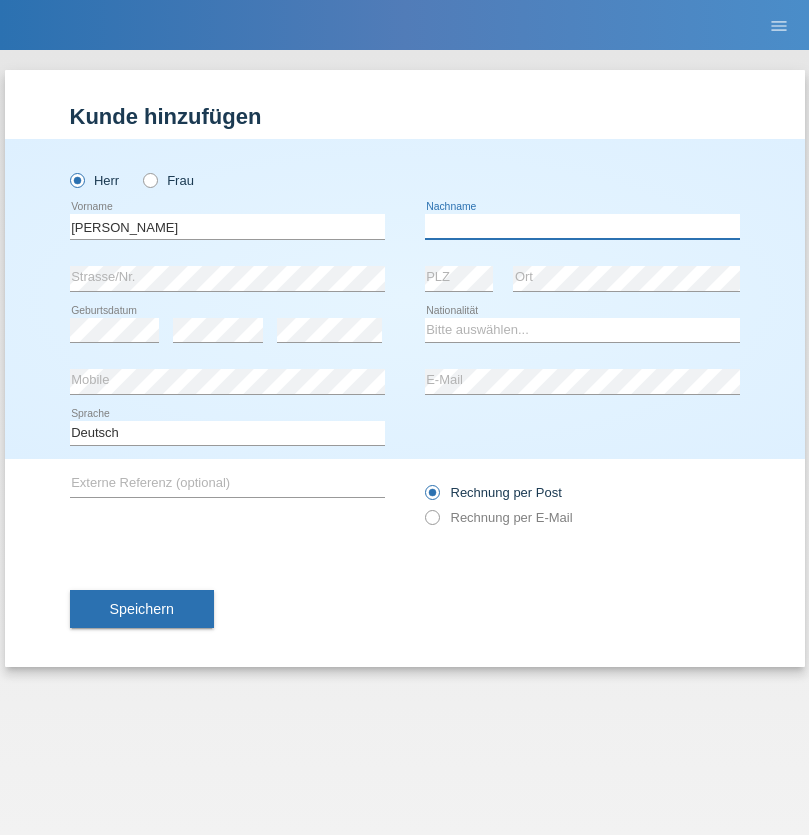 click at bounding box center [582, 226] 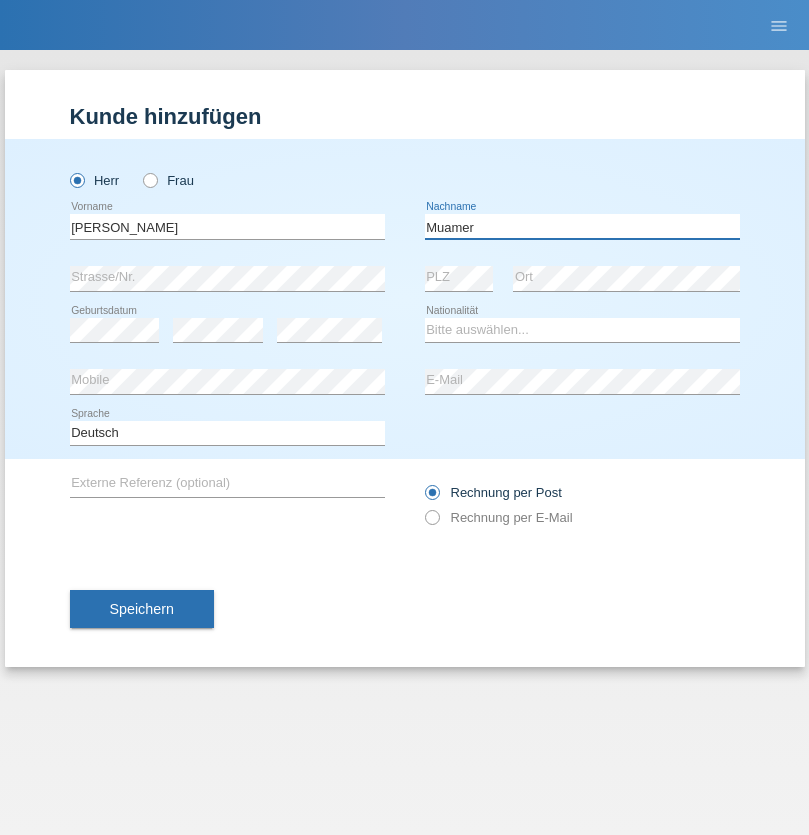 type on "Muamer" 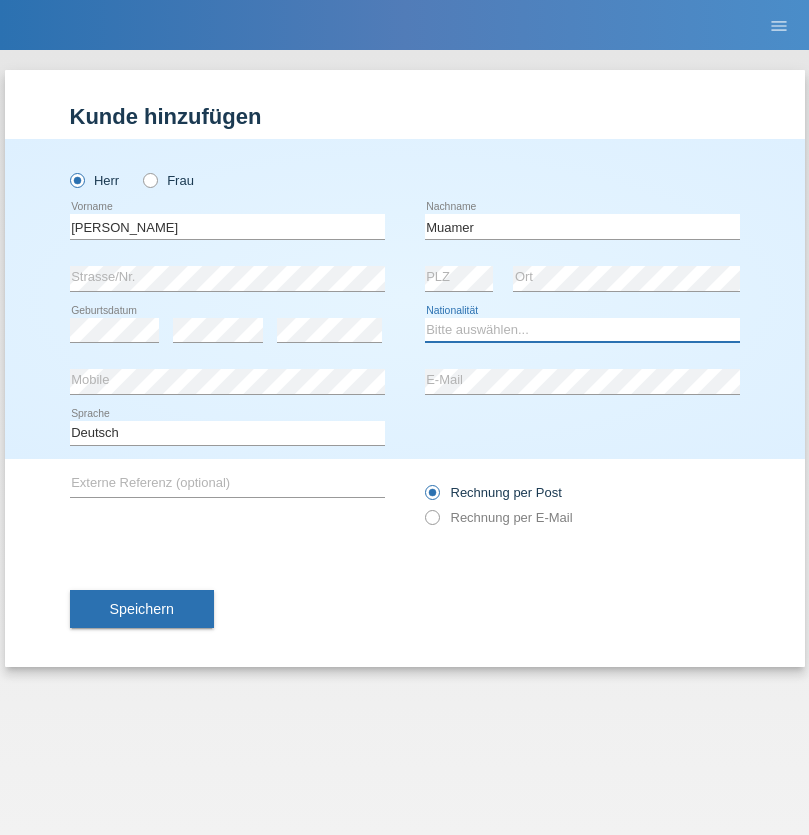 select on "CH" 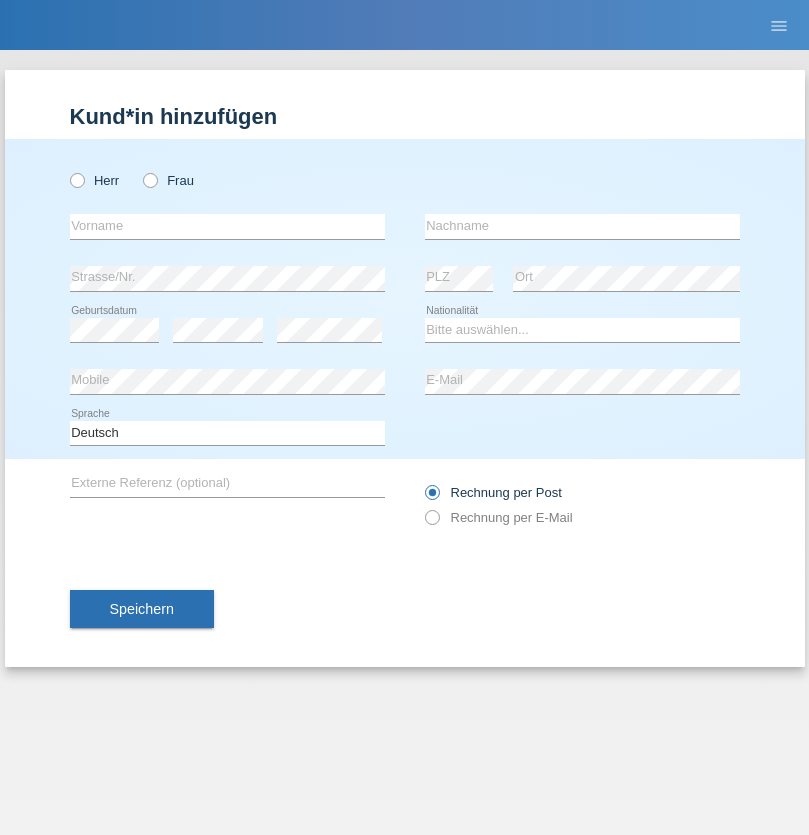 scroll, scrollTop: 0, scrollLeft: 0, axis: both 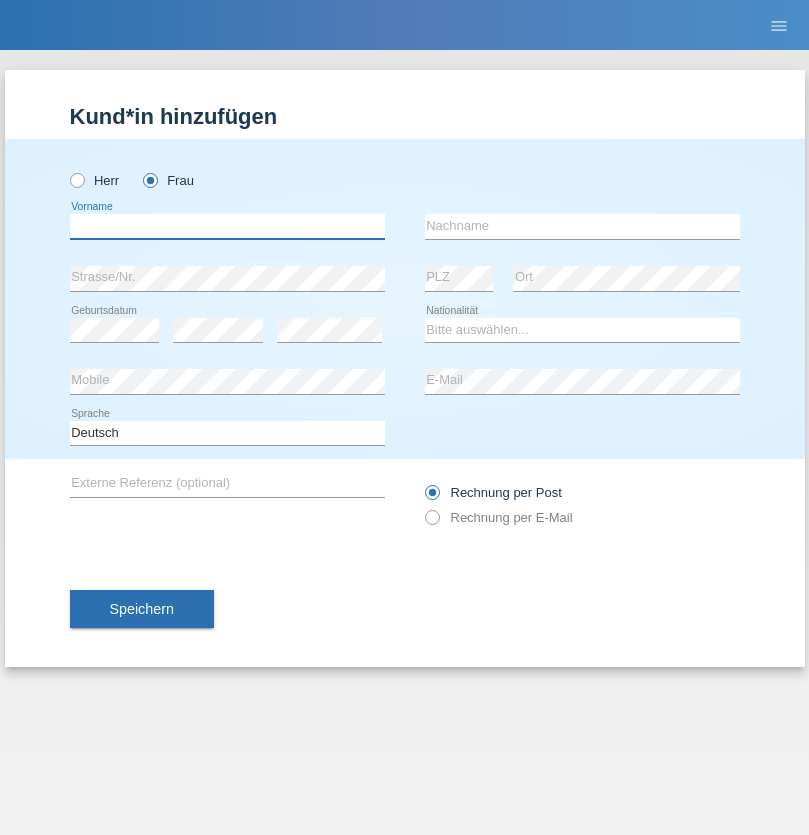 click at bounding box center [227, 226] 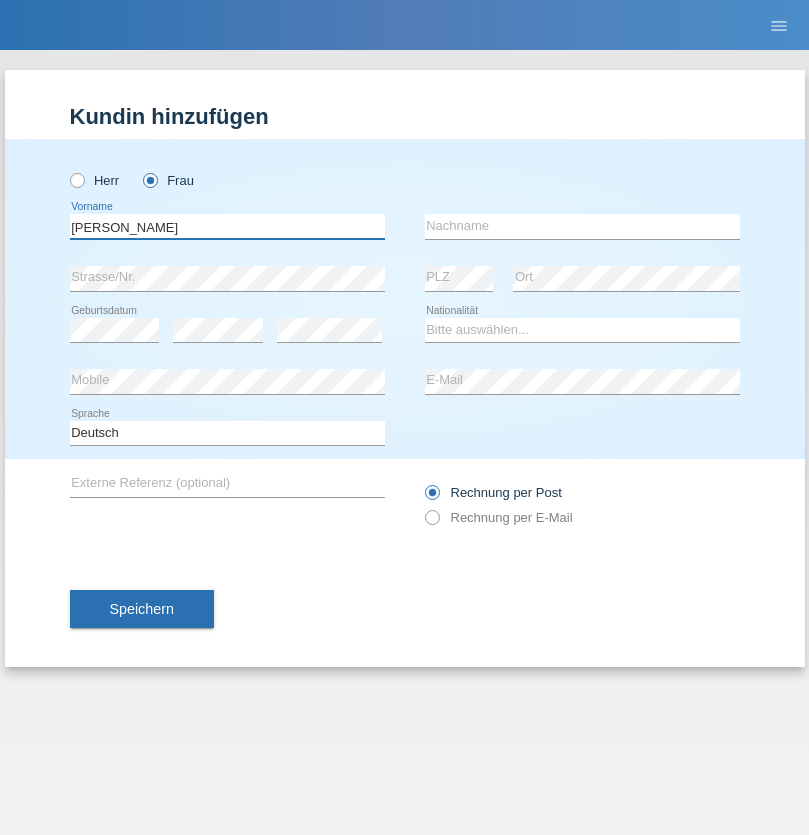 type on "[PERSON_NAME]" 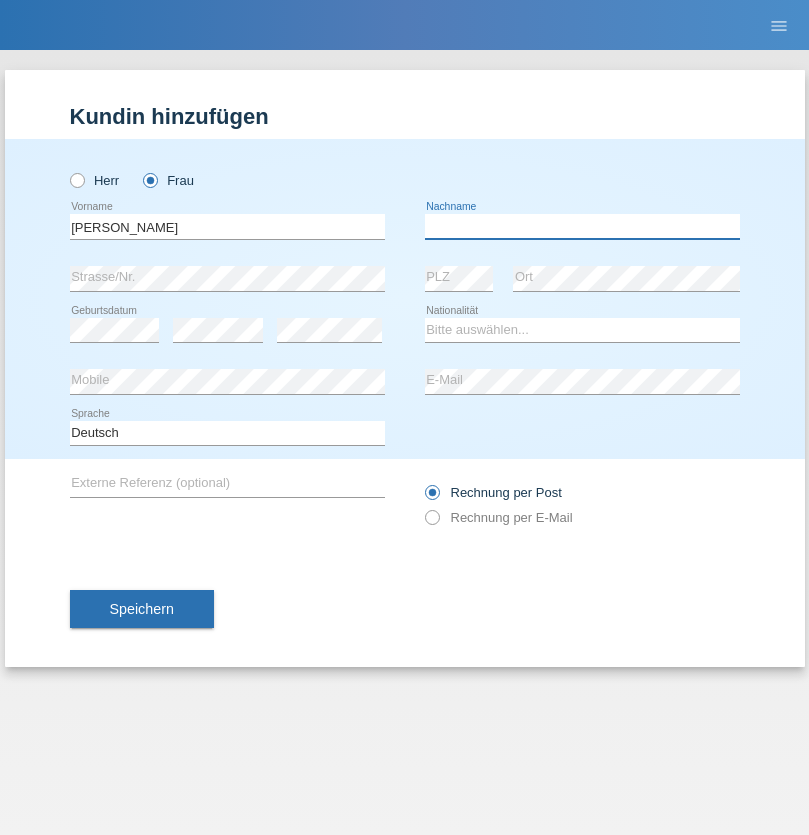 click at bounding box center [582, 226] 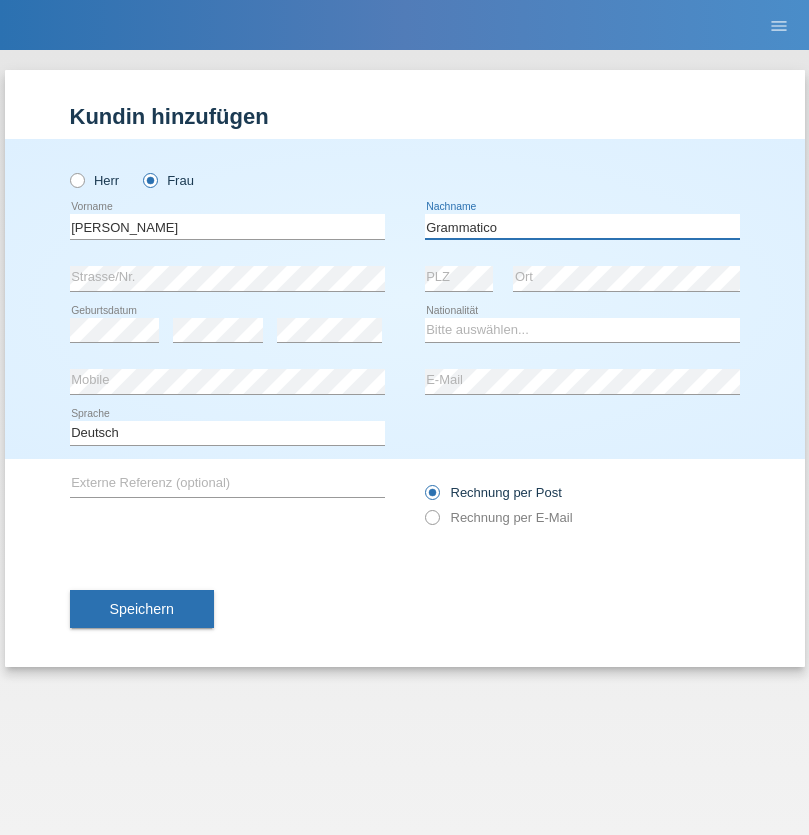 type on "Grammatico" 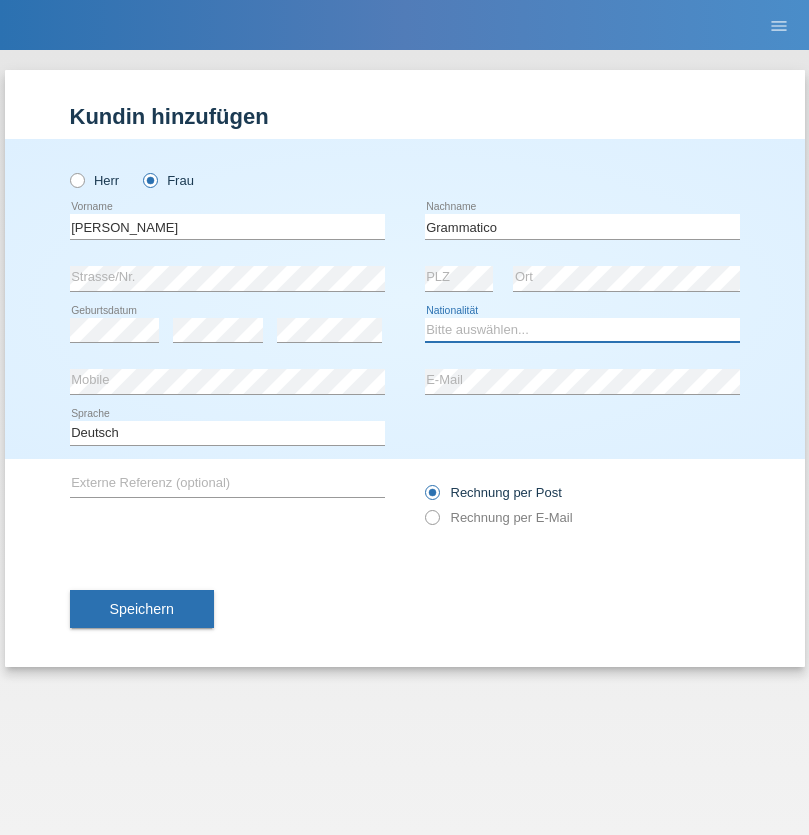 select on "CH" 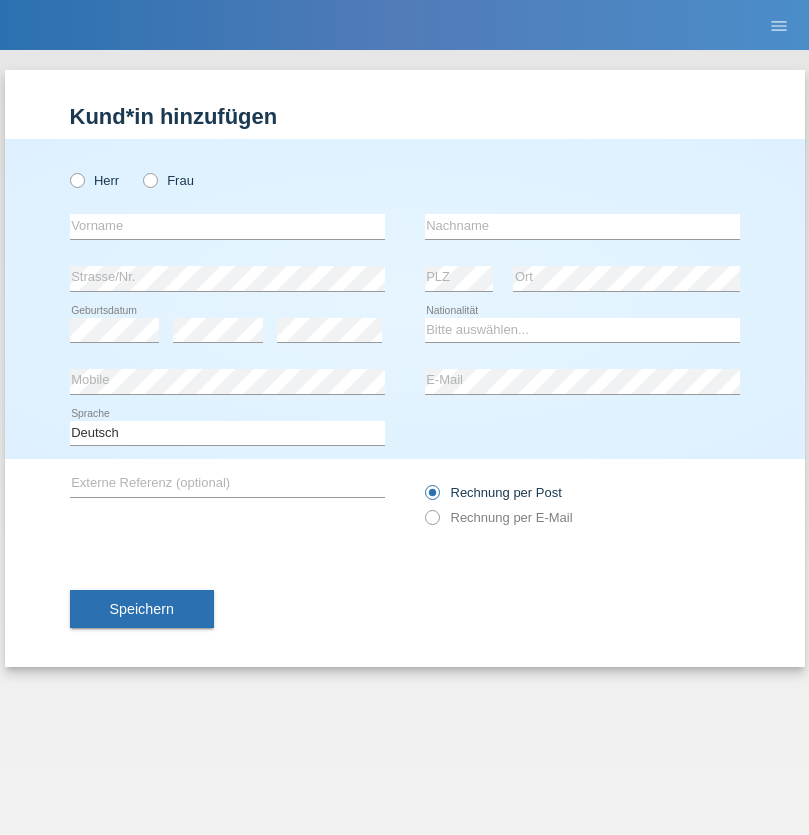 scroll, scrollTop: 0, scrollLeft: 0, axis: both 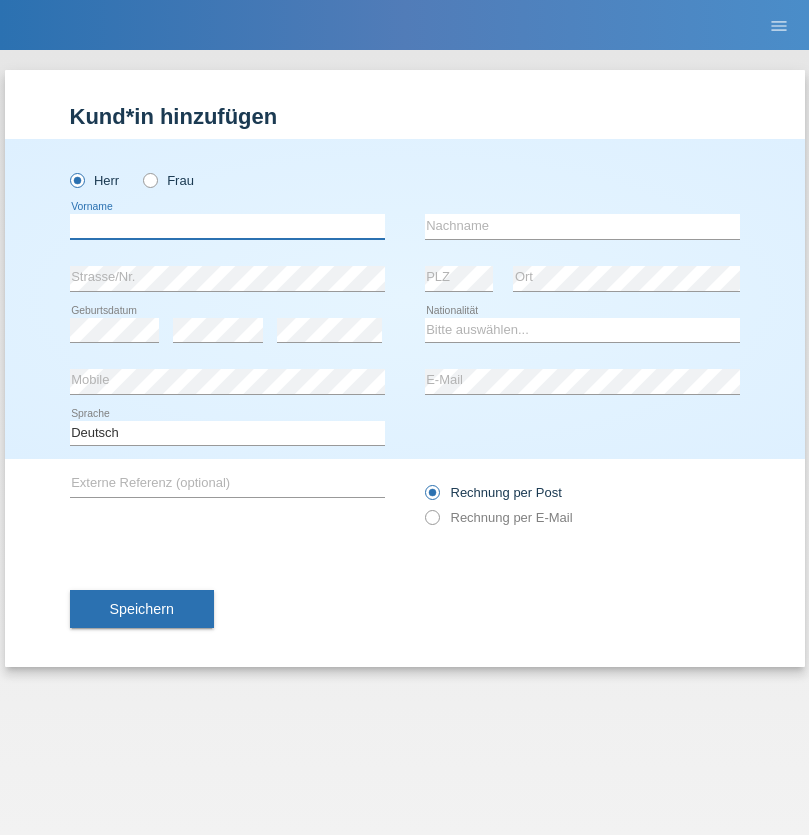 click at bounding box center [227, 226] 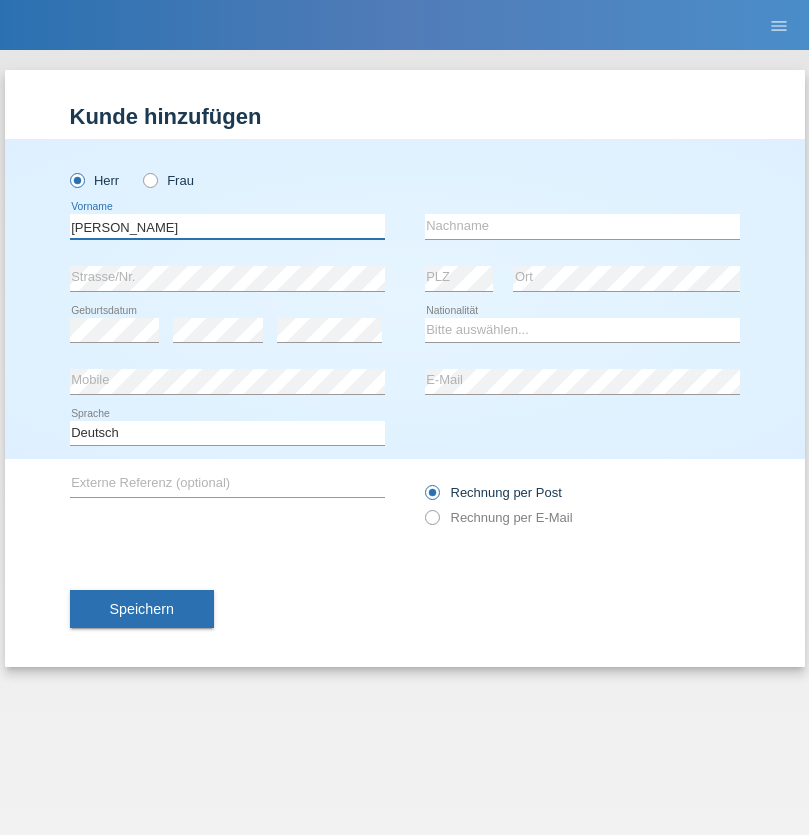 type on "Ivo" 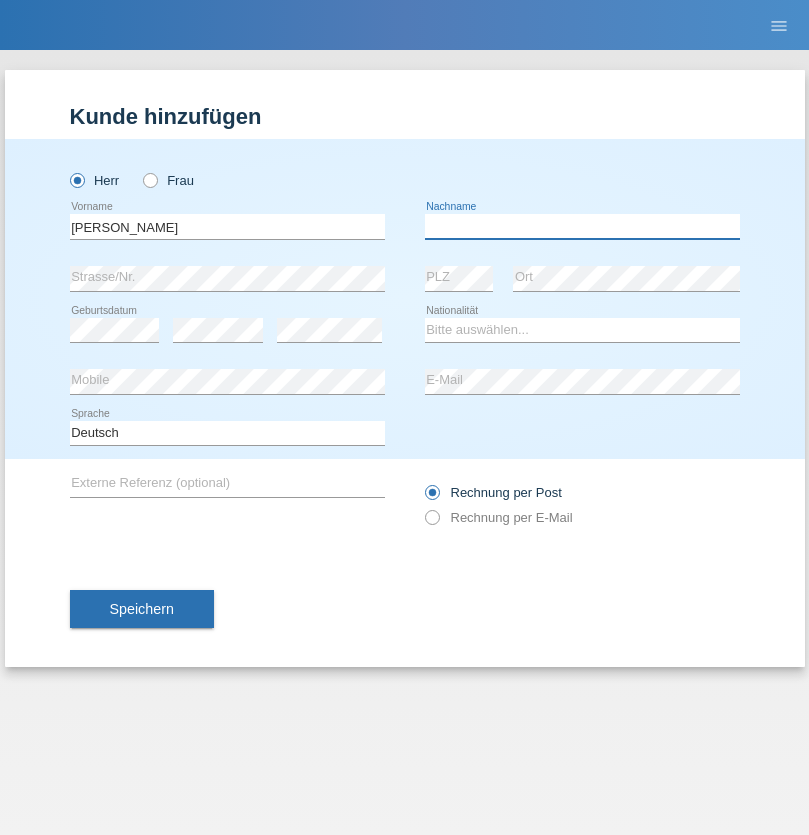 click at bounding box center (582, 226) 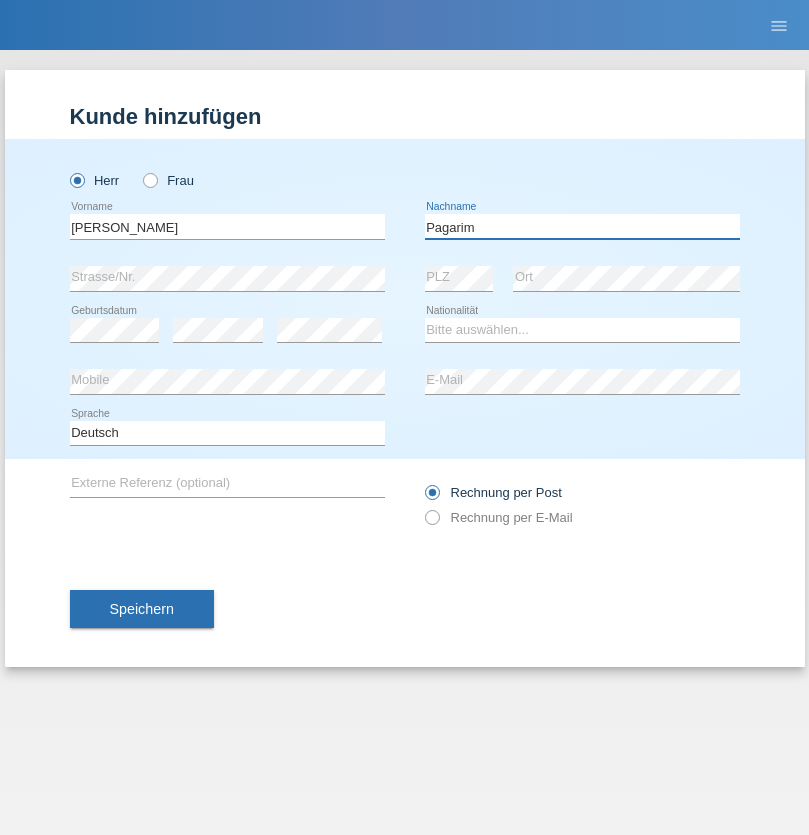 type on "Pagarim" 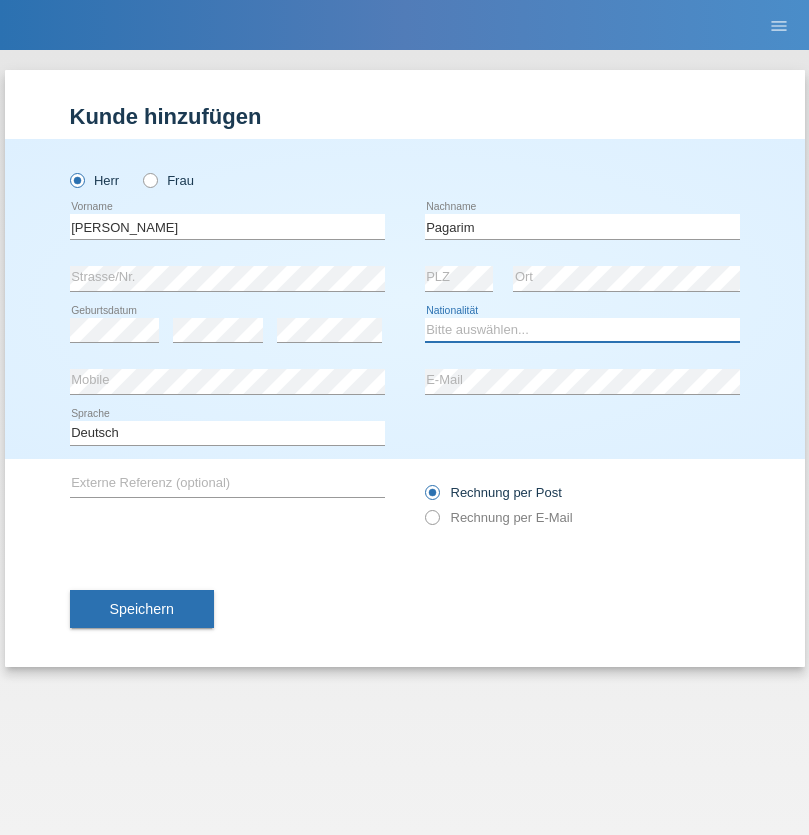select on "CH" 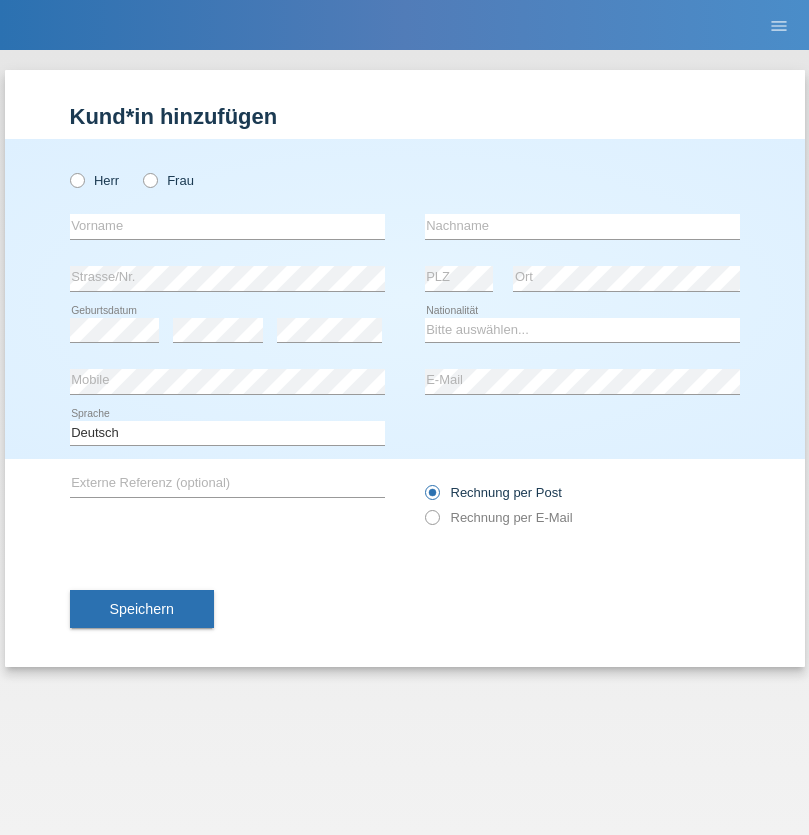 scroll, scrollTop: 0, scrollLeft: 0, axis: both 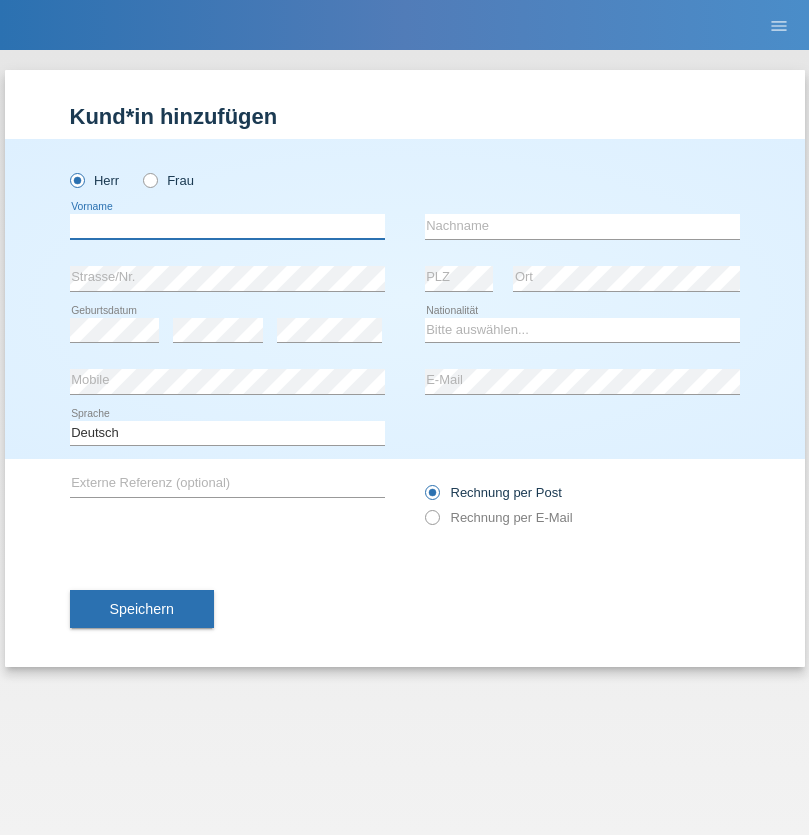click at bounding box center (227, 226) 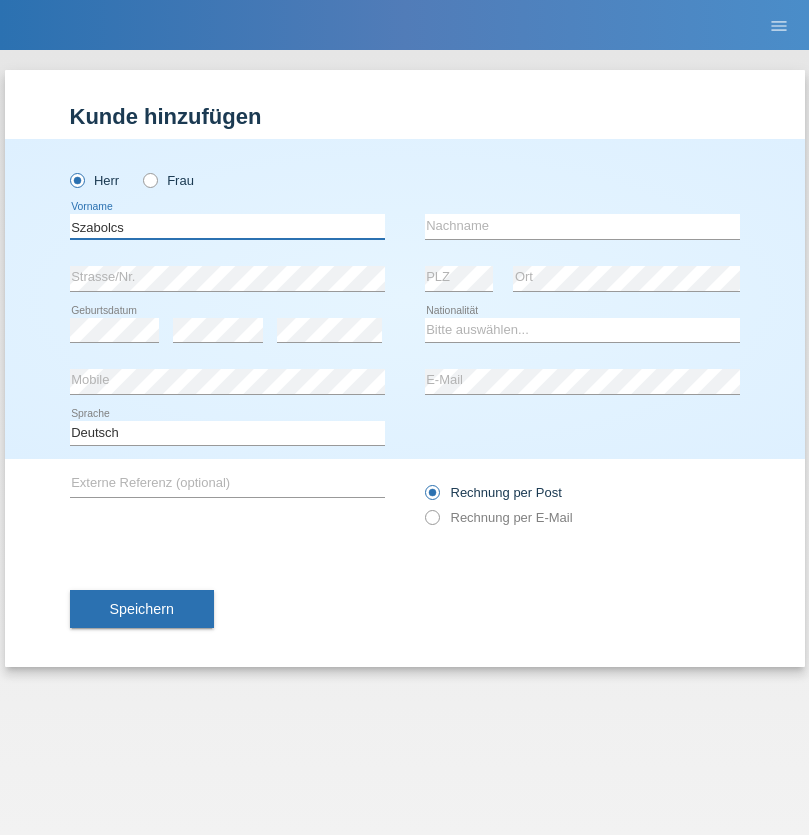 type on "Szabolcs" 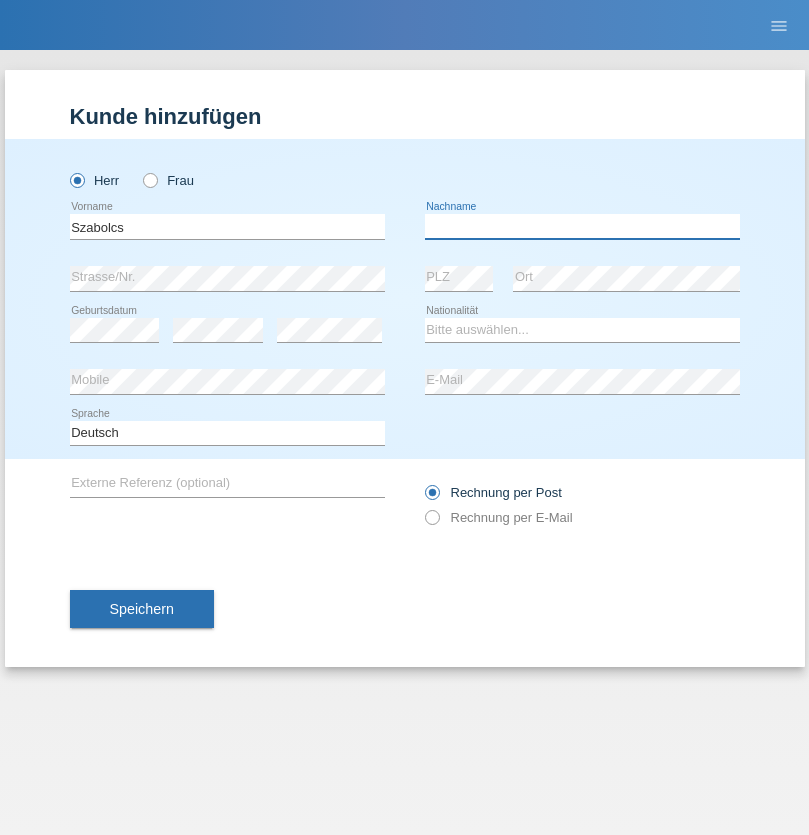 click at bounding box center [582, 226] 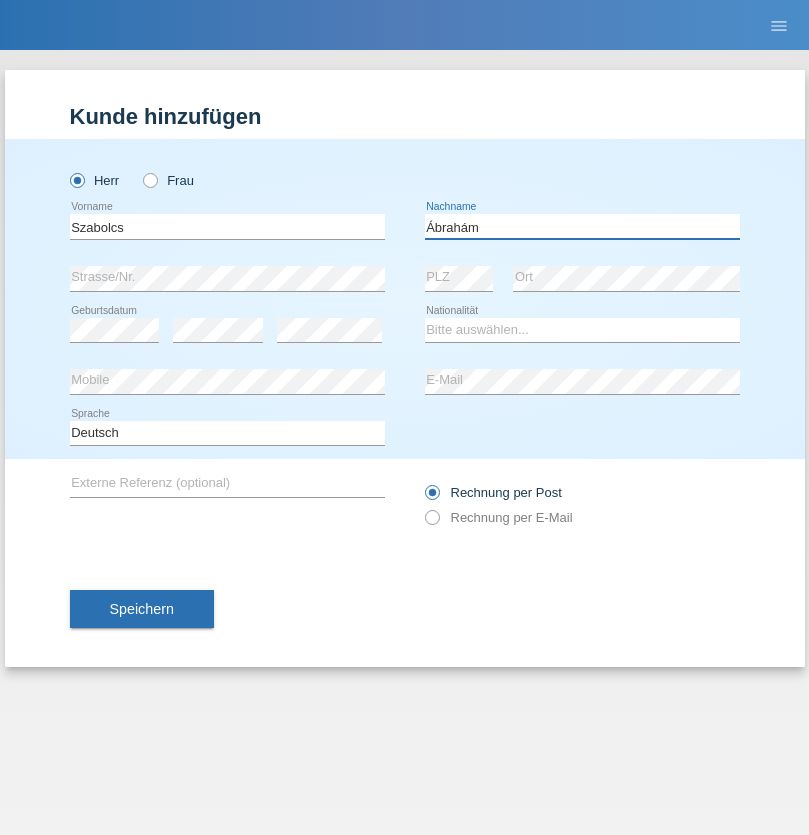 type on "Ábrahám" 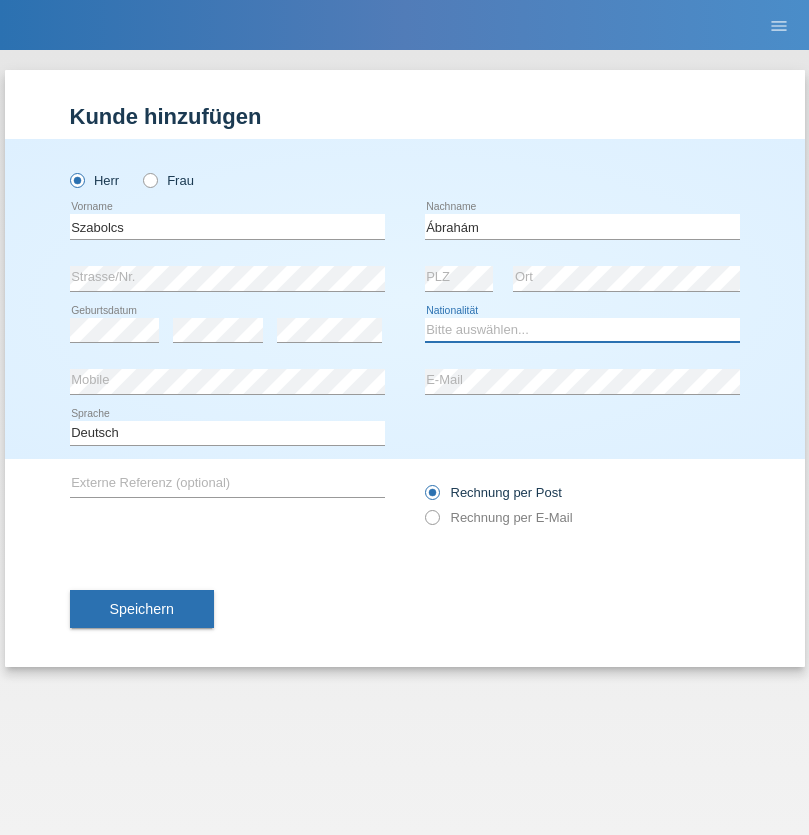 select on "HU" 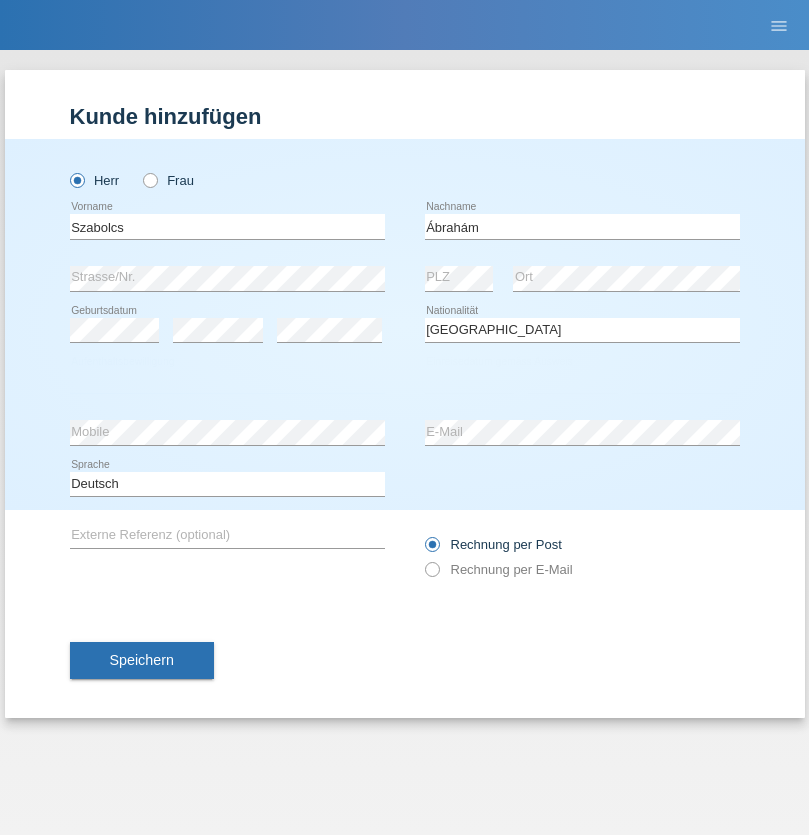 select on "C" 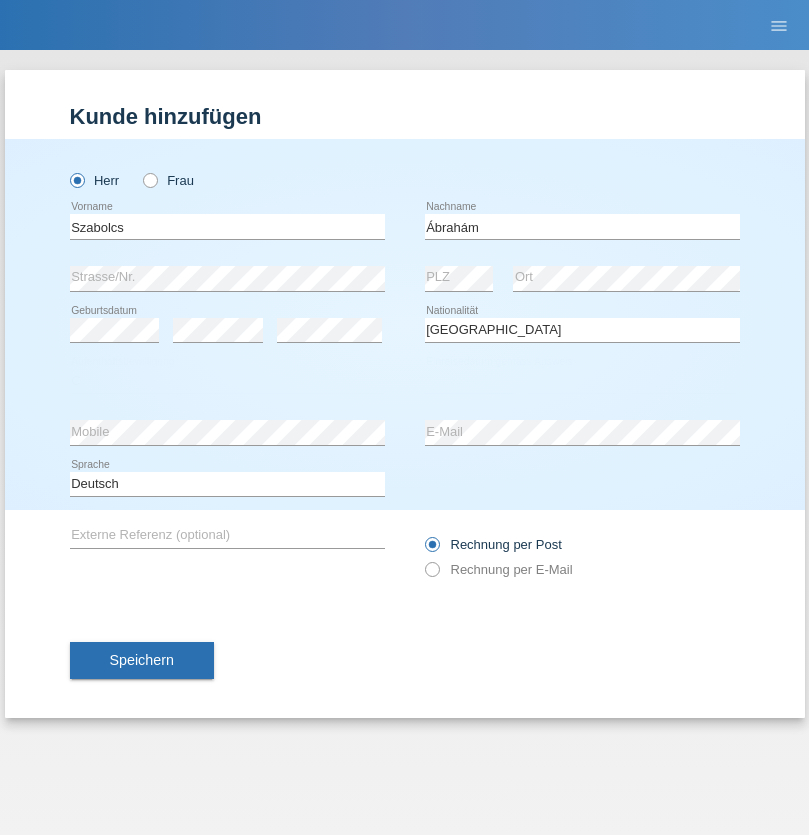 select on "09" 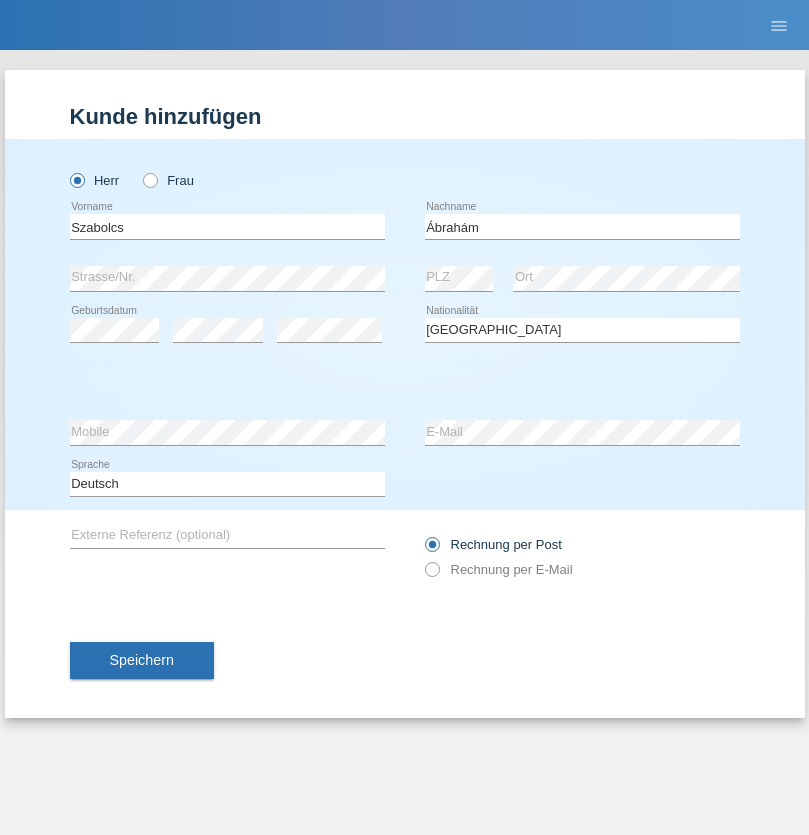 select on "12" 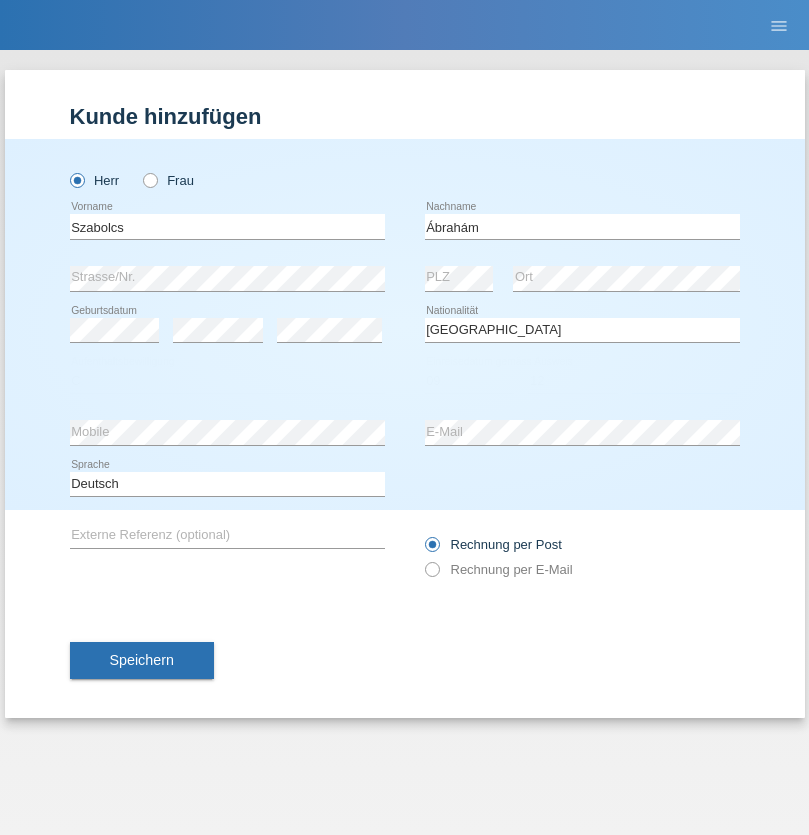 select on "2021" 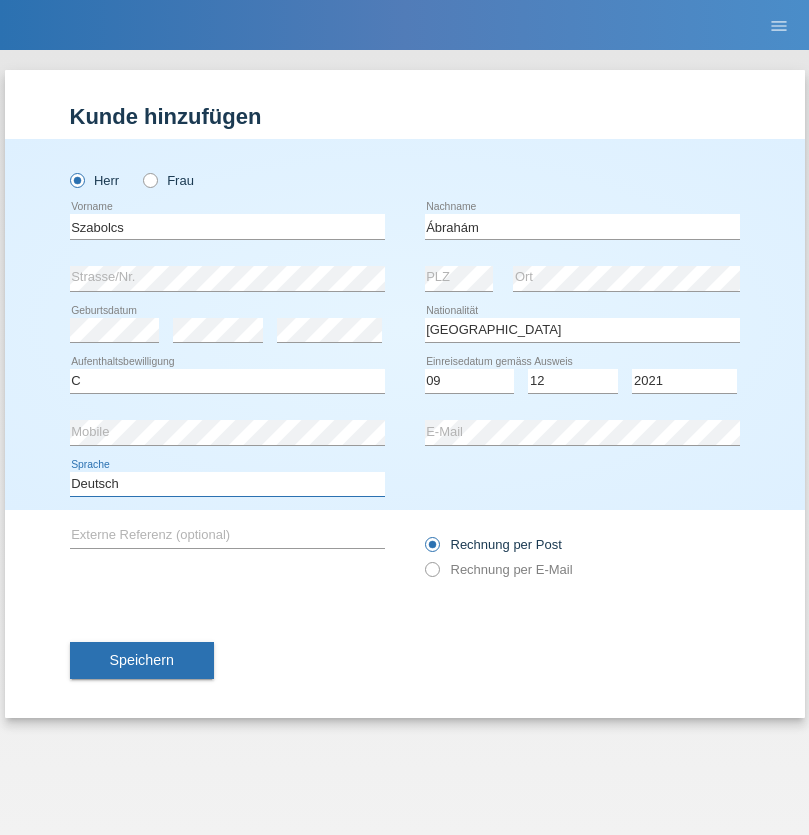 select on "en" 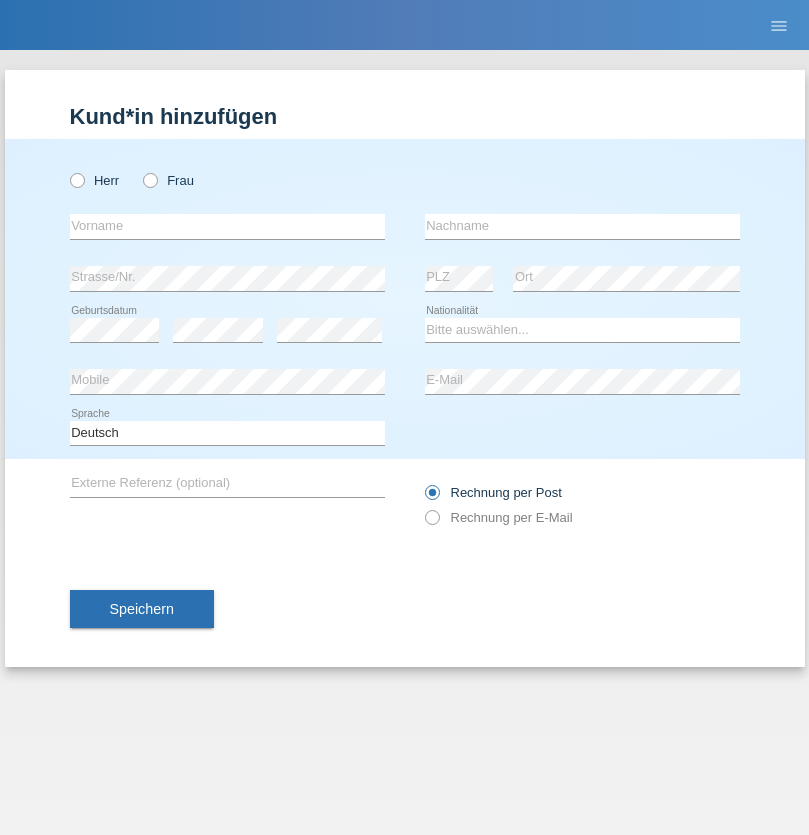 scroll, scrollTop: 0, scrollLeft: 0, axis: both 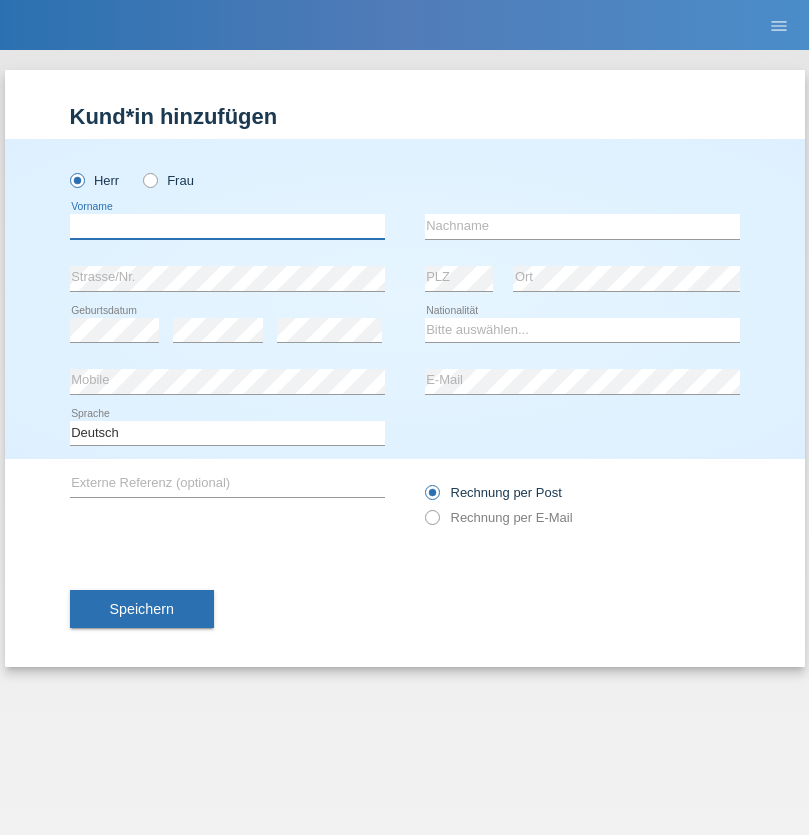 click at bounding box center [227, 226] 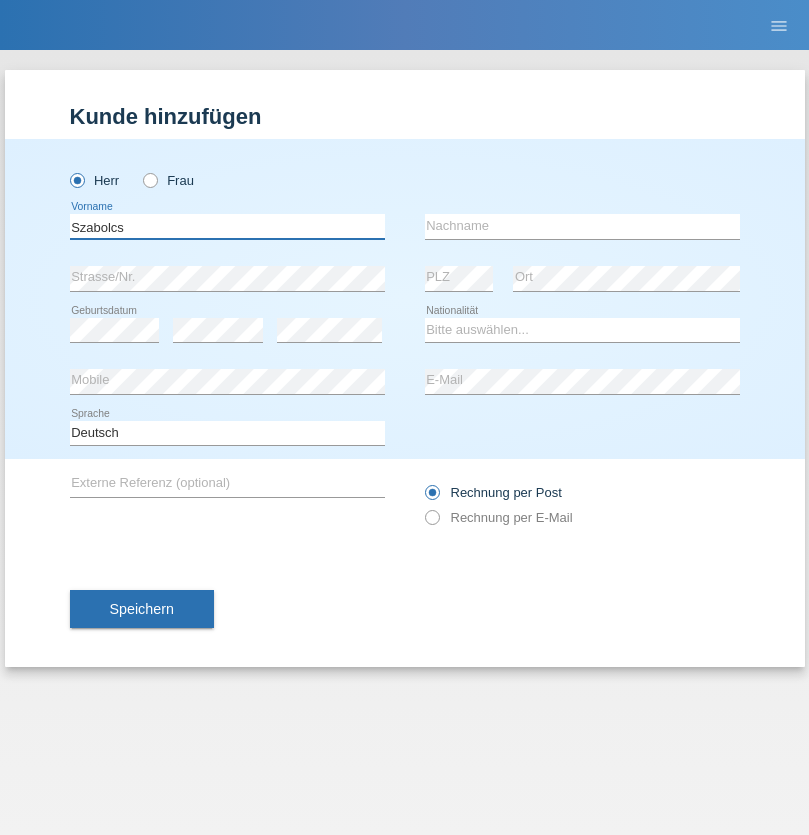 type on "Szabolcs" 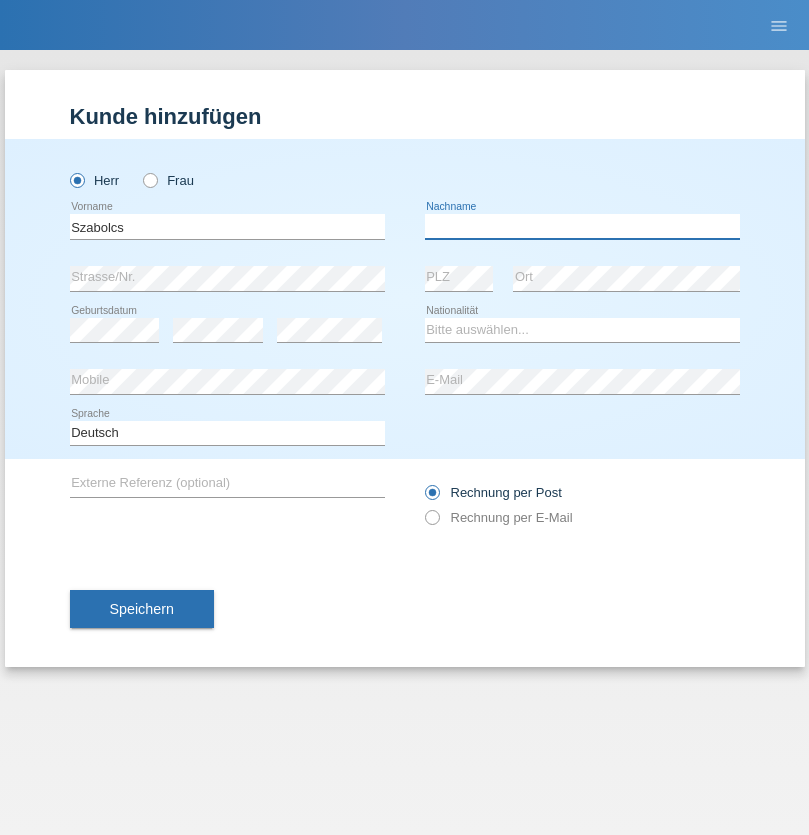 click at bounding box center (582, 226) 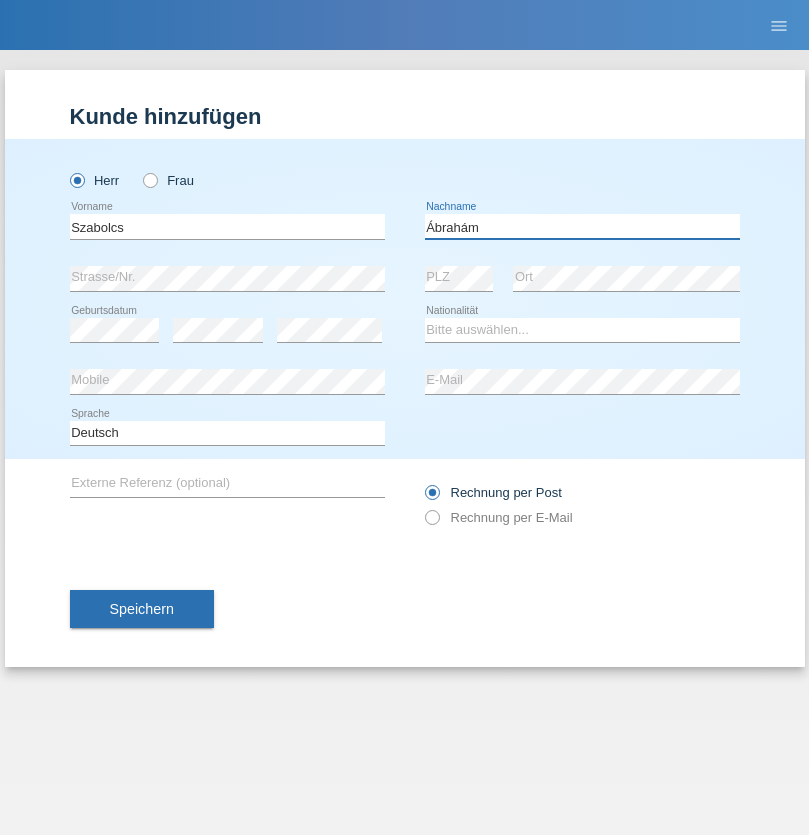 type on "Ábrahám" 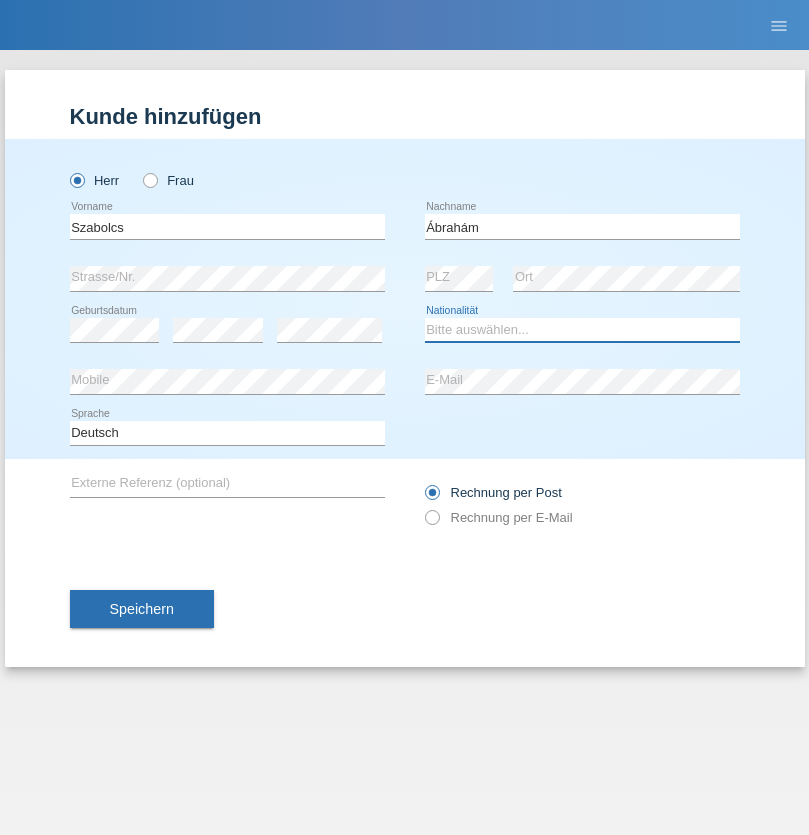 select on "HU" 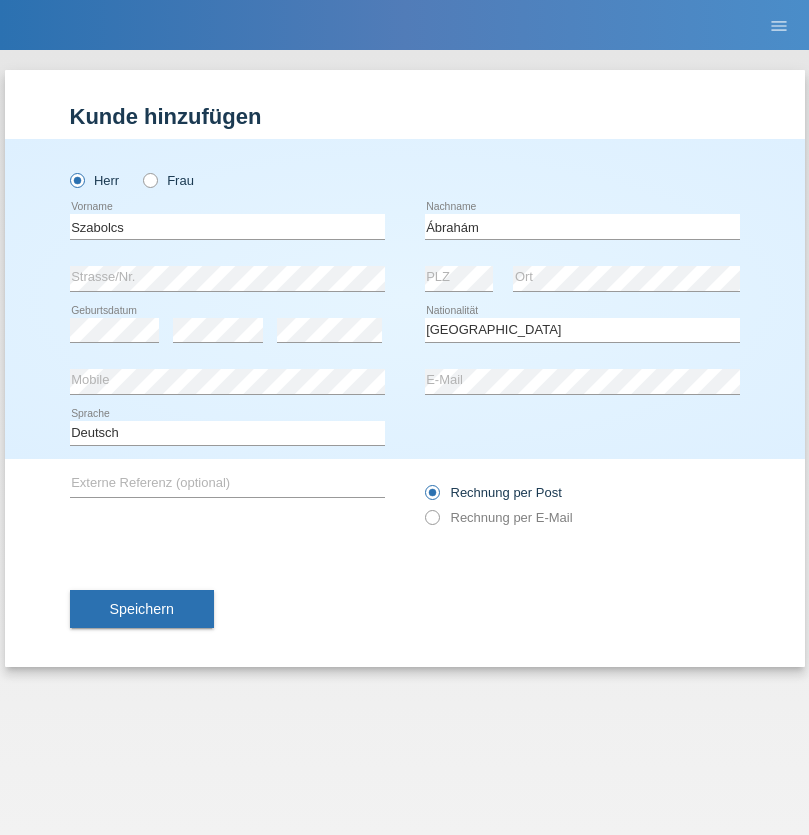 select on "C" 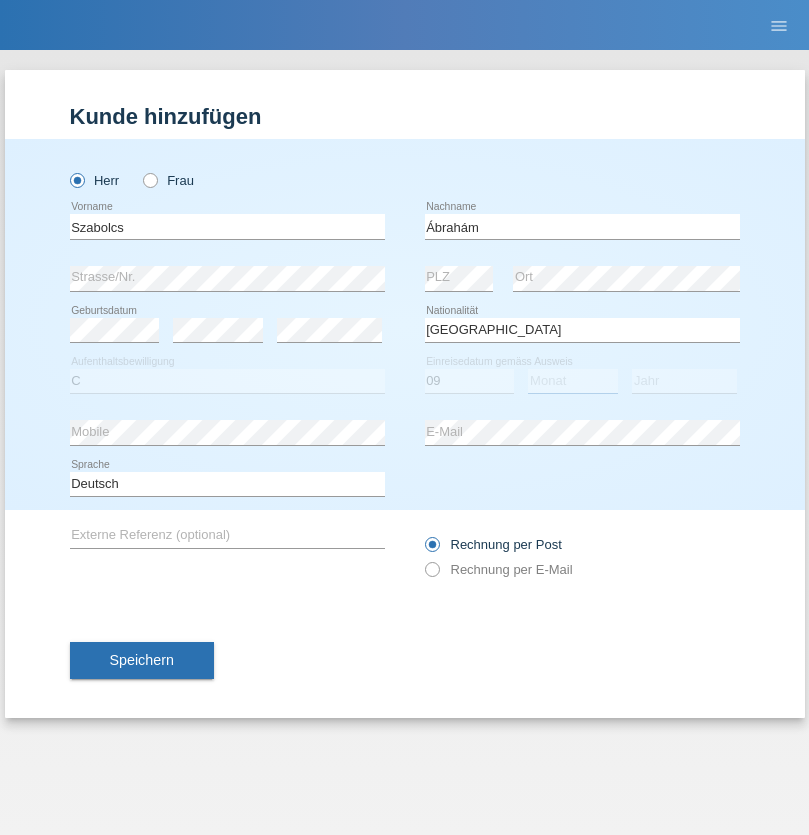 select on "12" 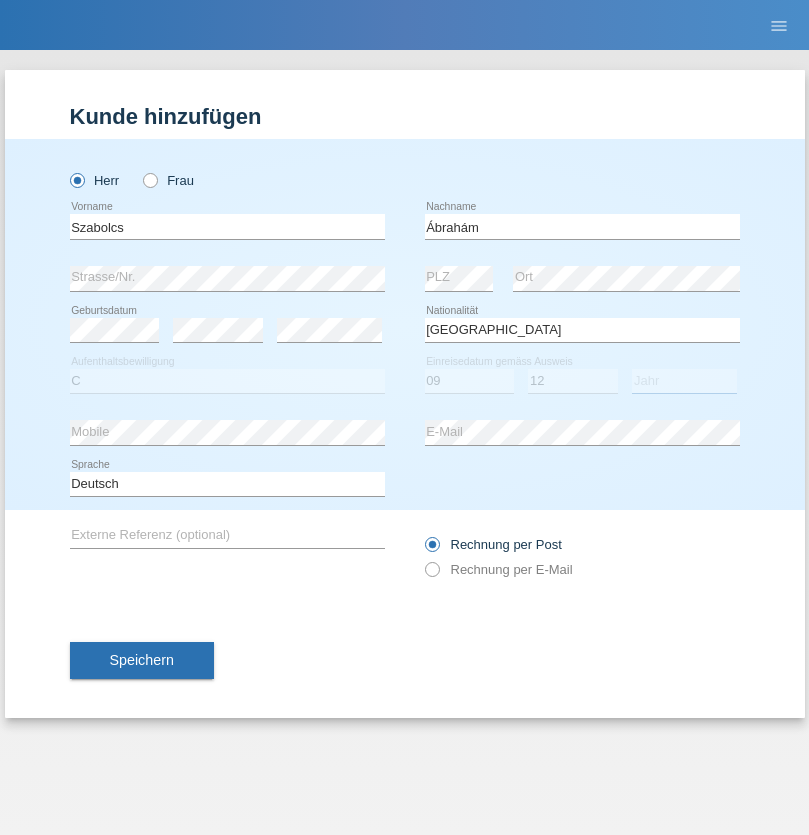 select on "2021" 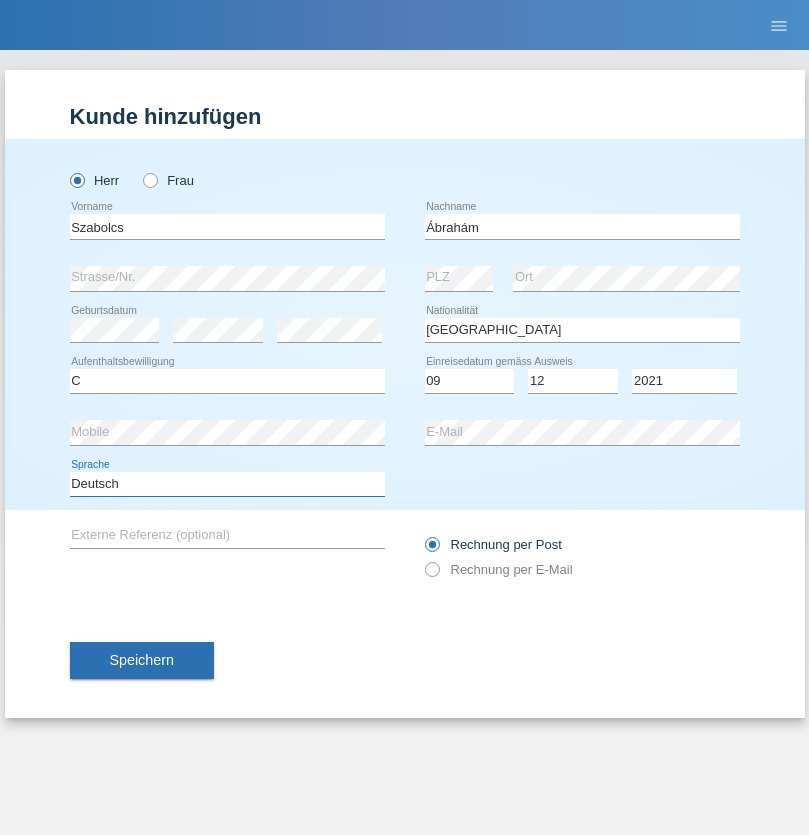 select on "en" 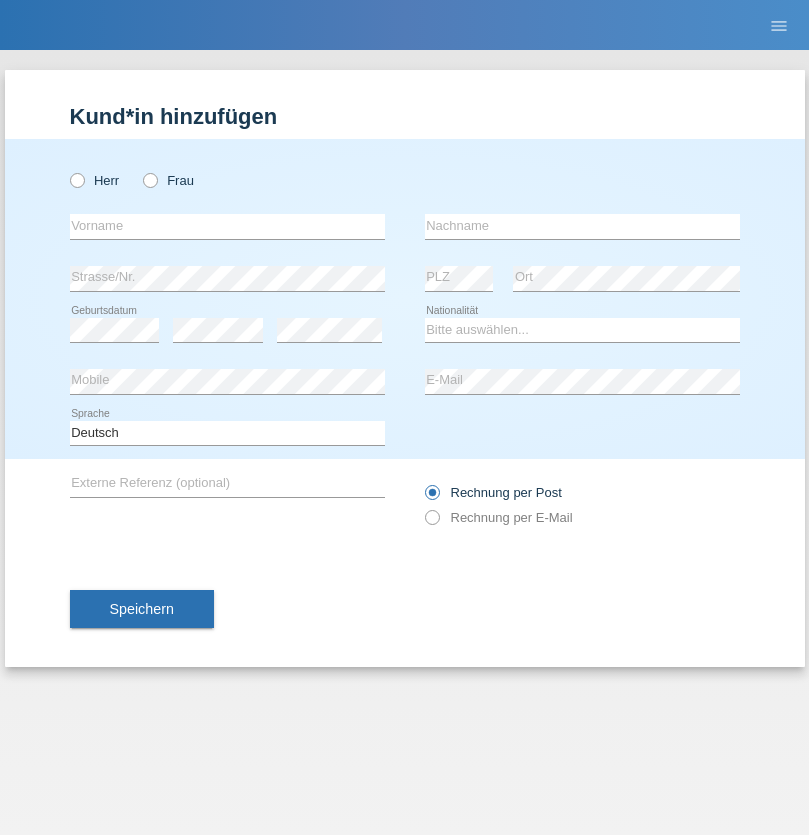 scroll, scrollTop: 0, scrollLeft: 0, axis: both 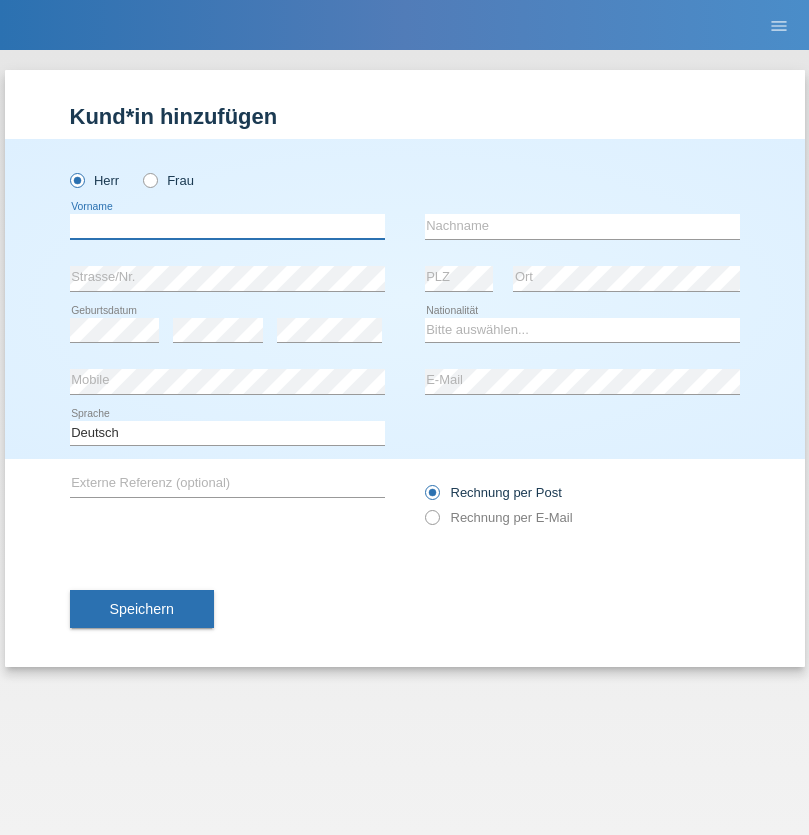 click at bounding box center [227, 226] 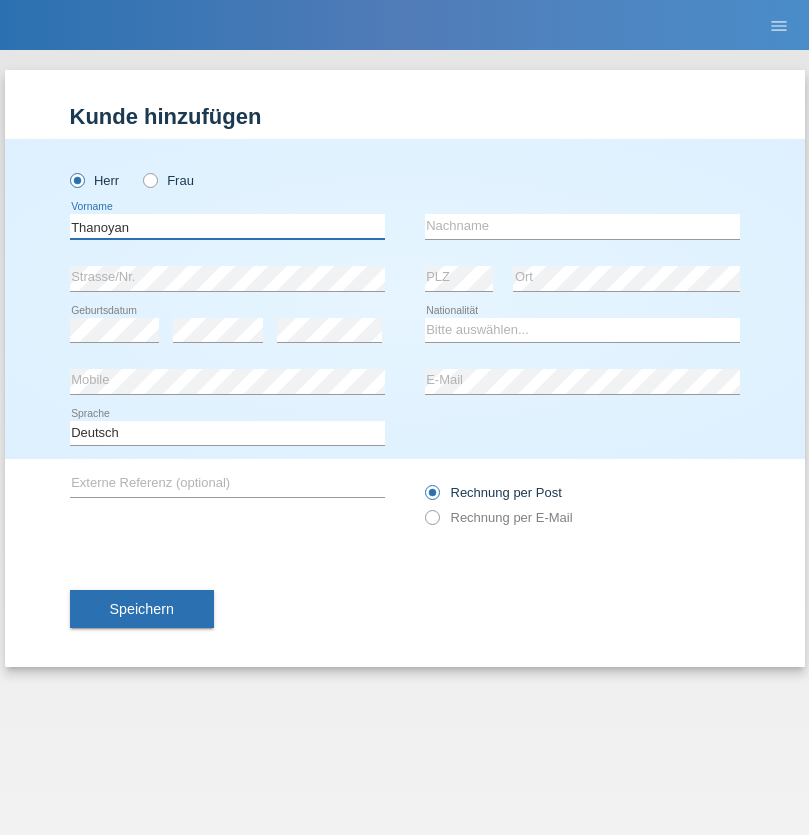 type on "Thanoyan" 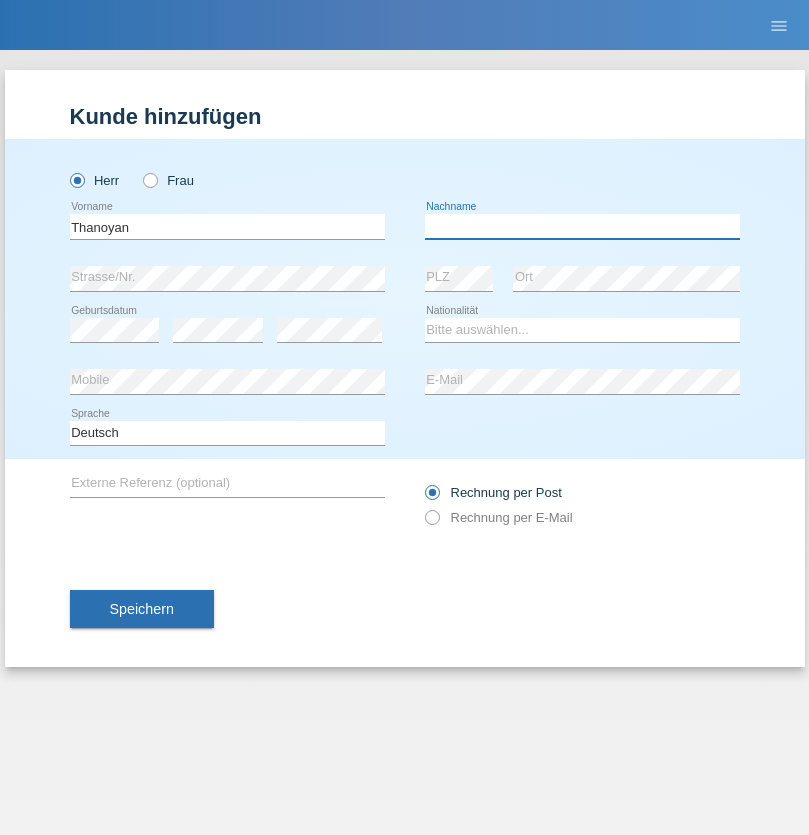 click at bounding box center [582, 226] 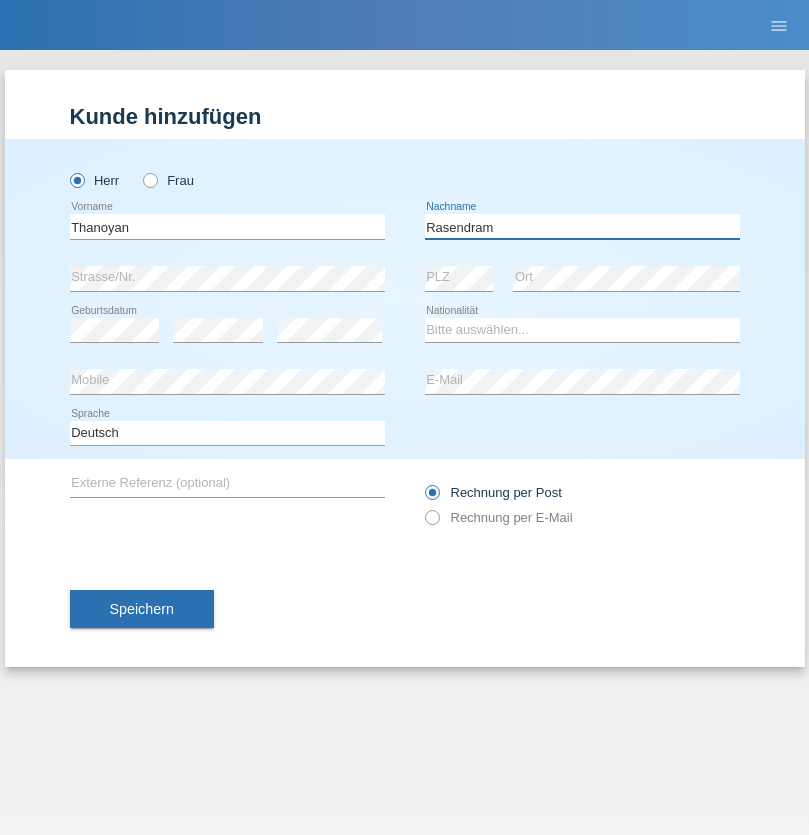 type on "Rasendram" 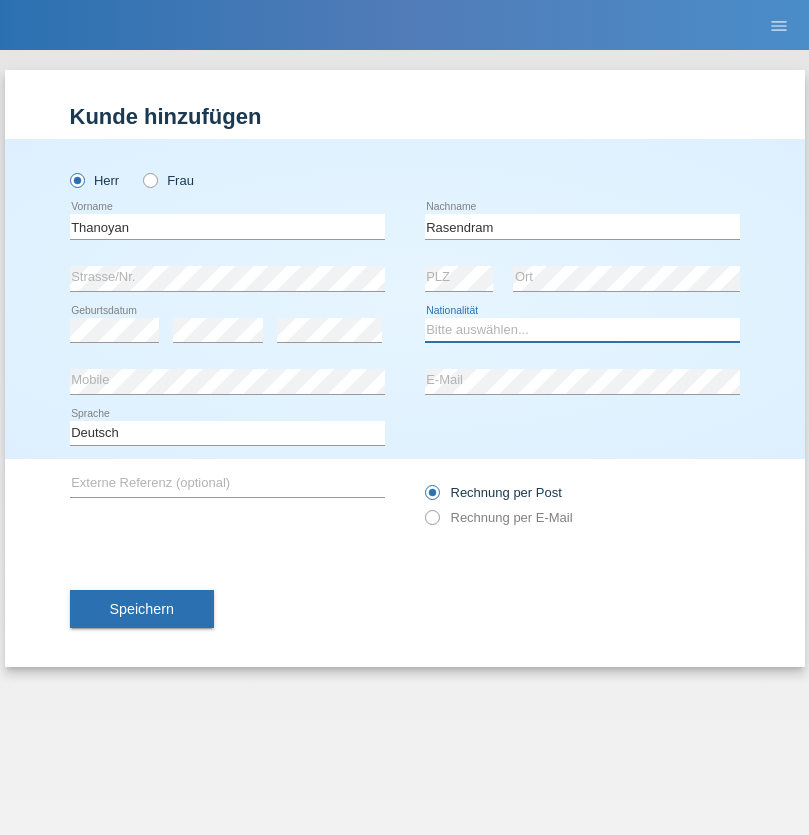 select on "LK" 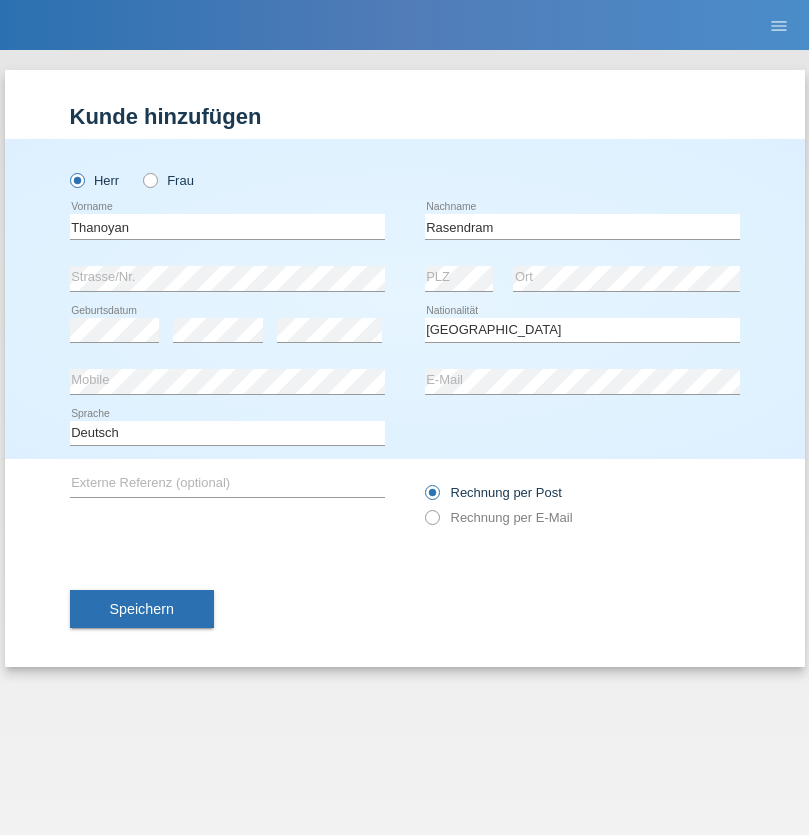 select on "C" 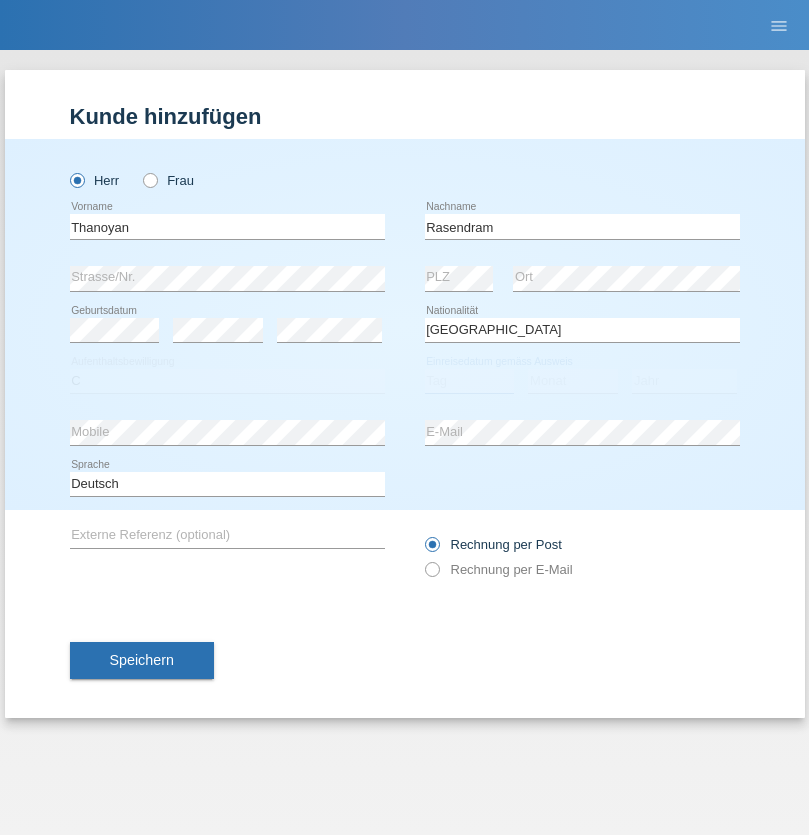 select on "23" 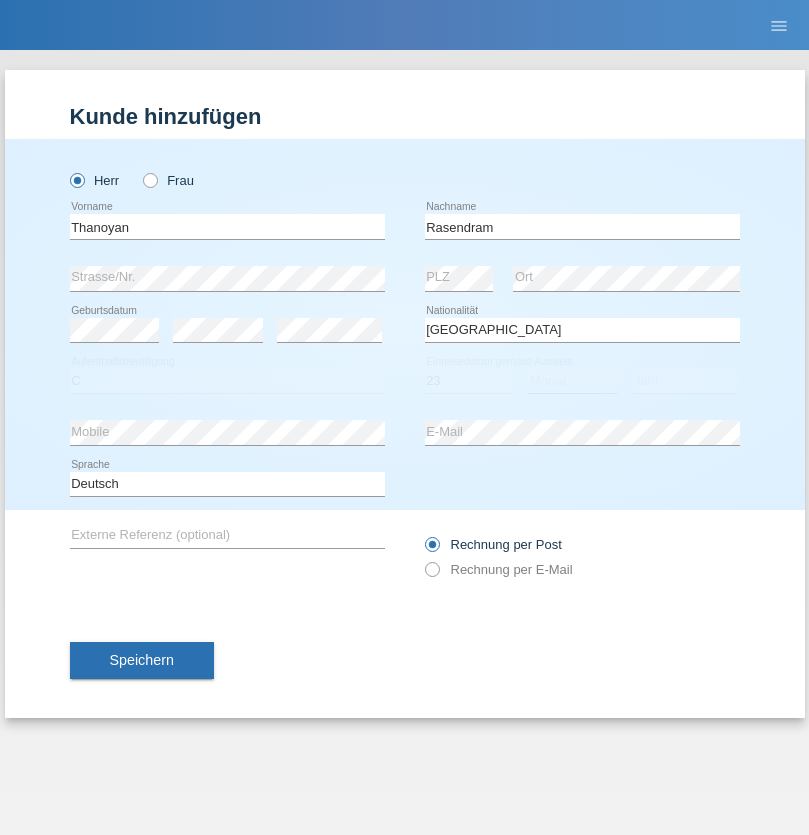 select on "02" 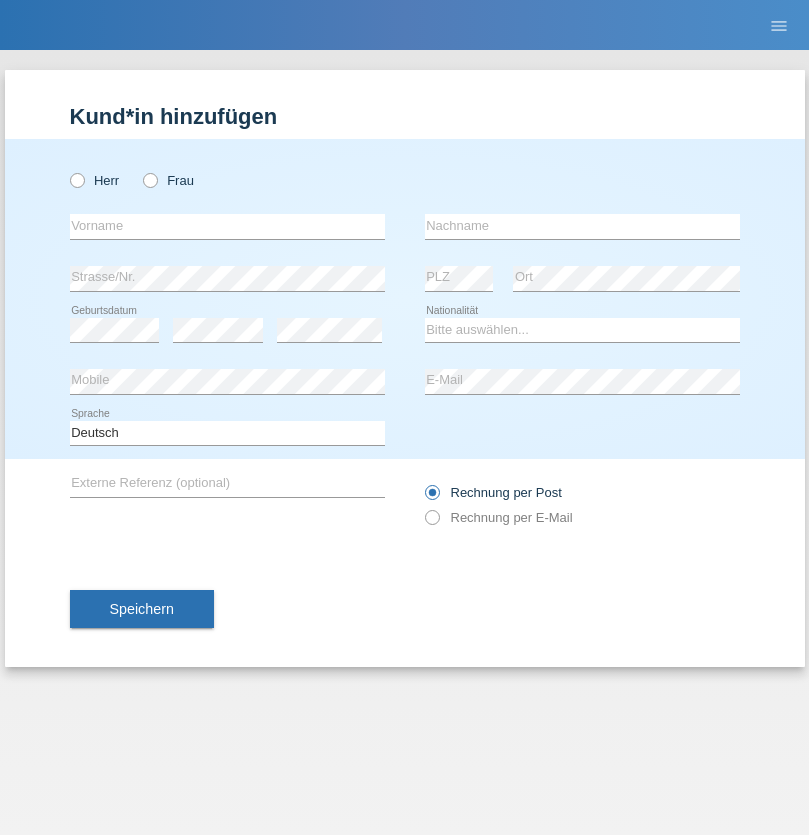 scroll, scrollTop: 0, scrollLeft: 0, axis: both 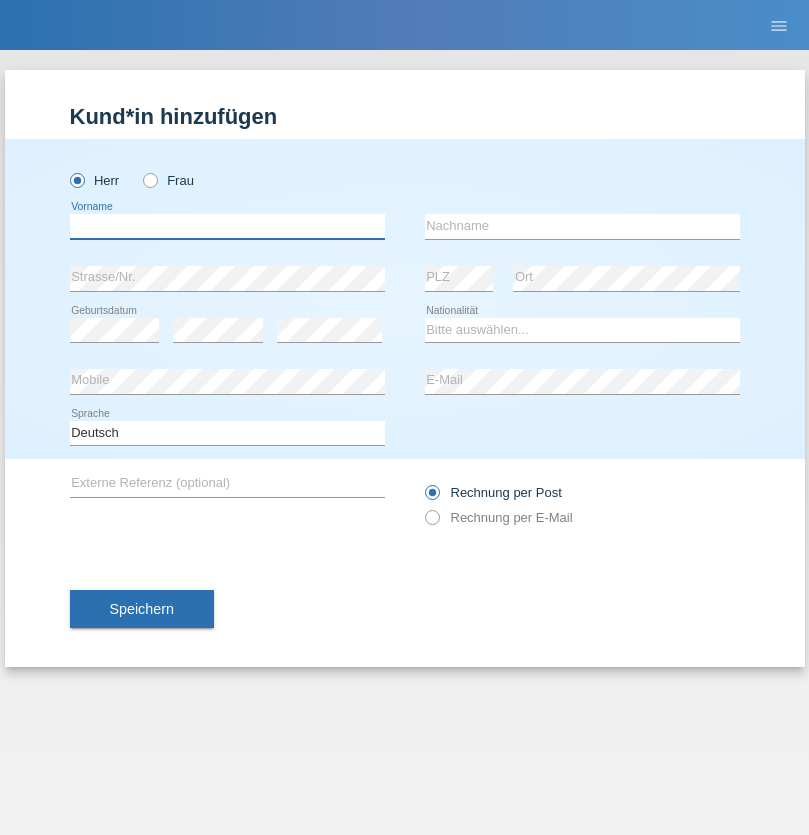 click at bounding box center (227, 226) 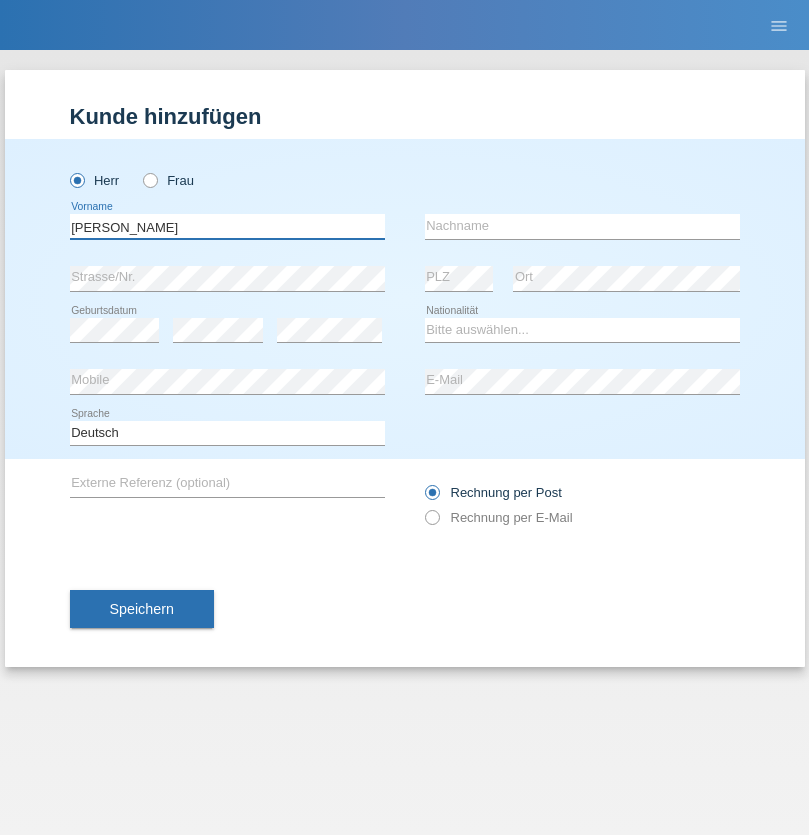type on "[PERSON_NAME]" 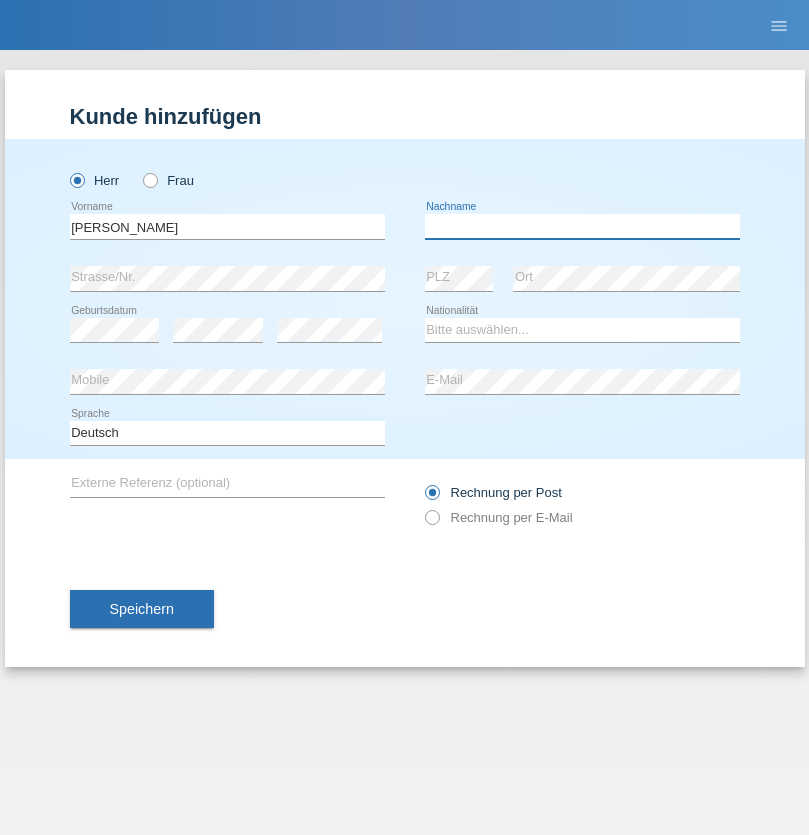 click at bounding box center (582, 226) 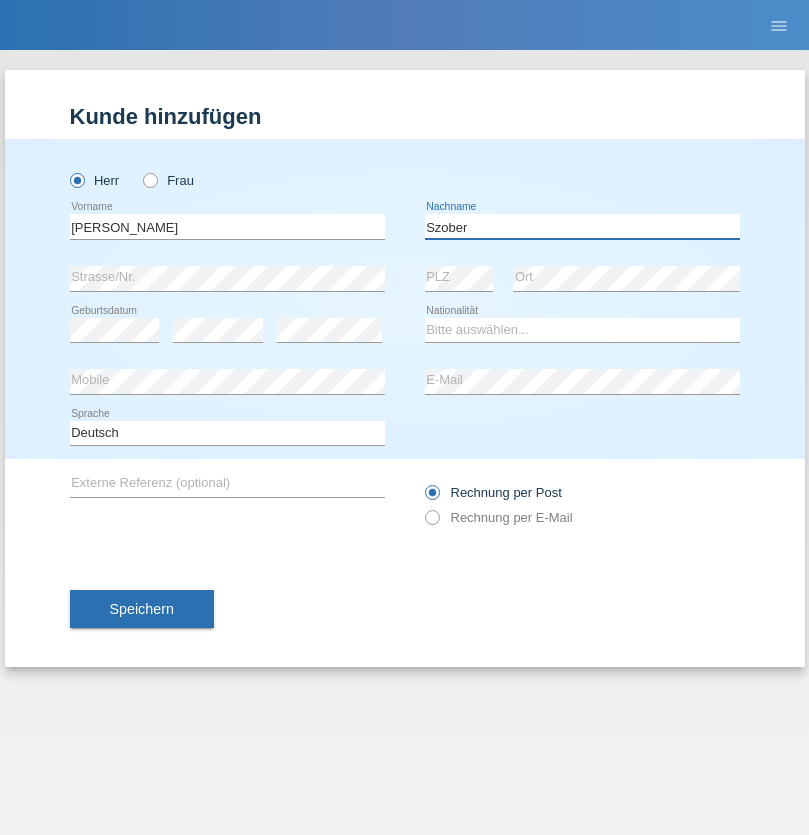 type on "Szober" 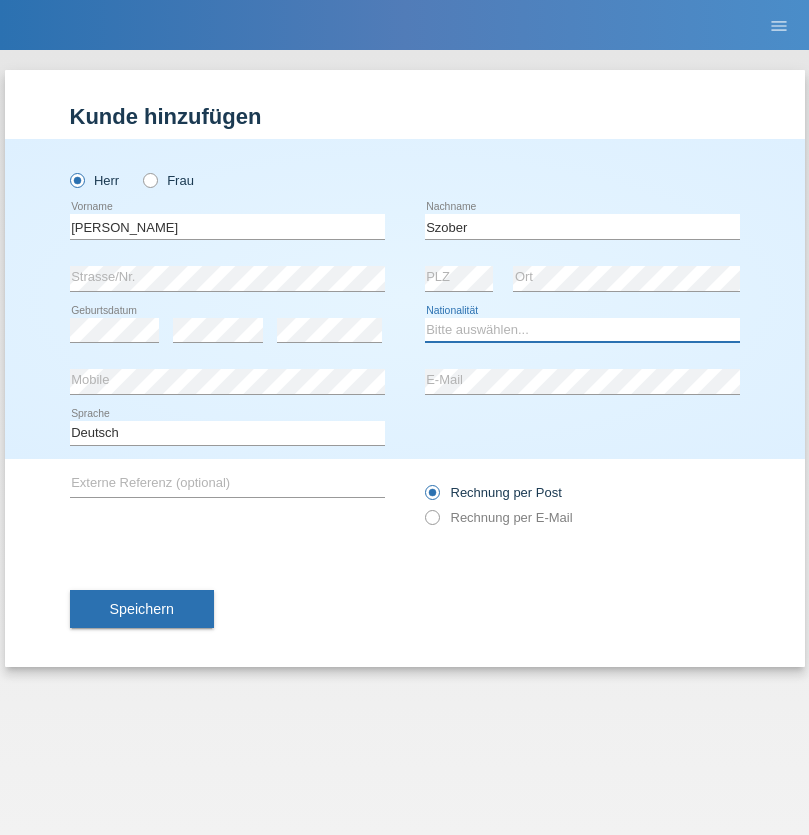 select on "PL" 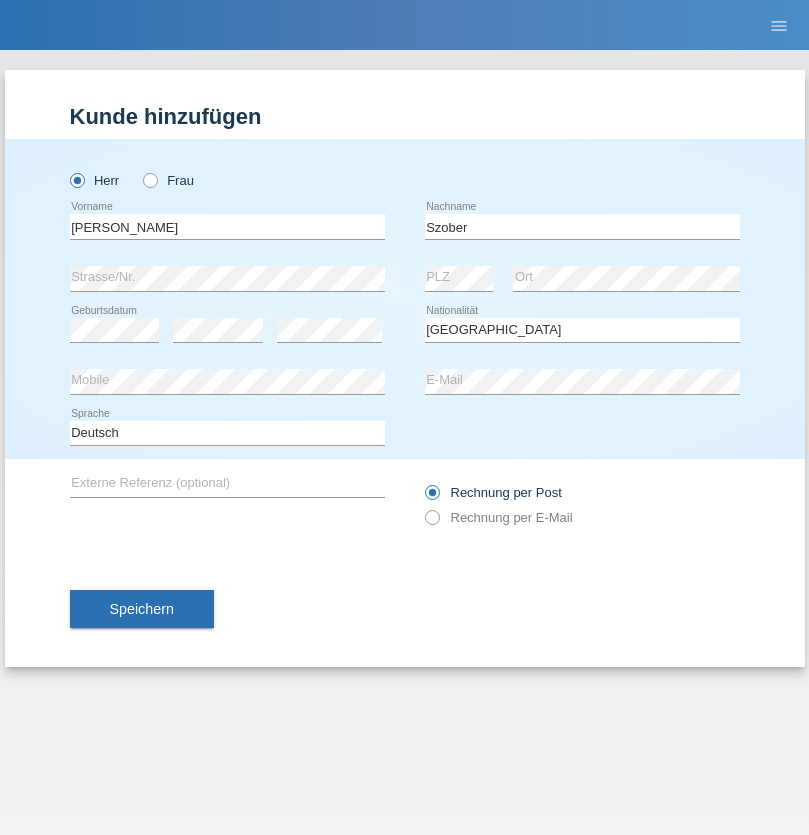 select on "C" 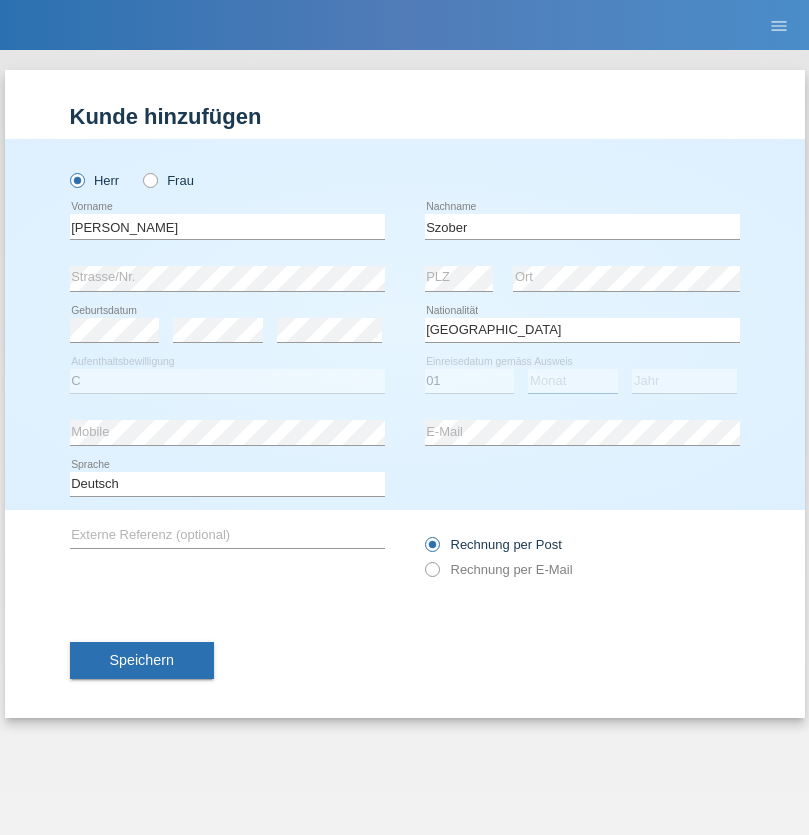 select on "05" 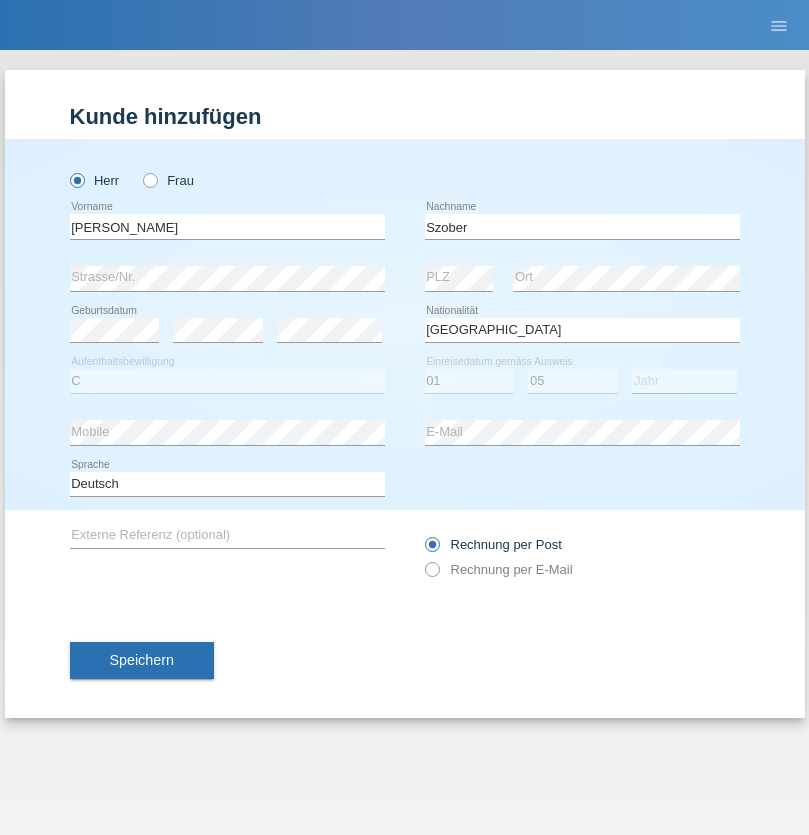 select on "2021" 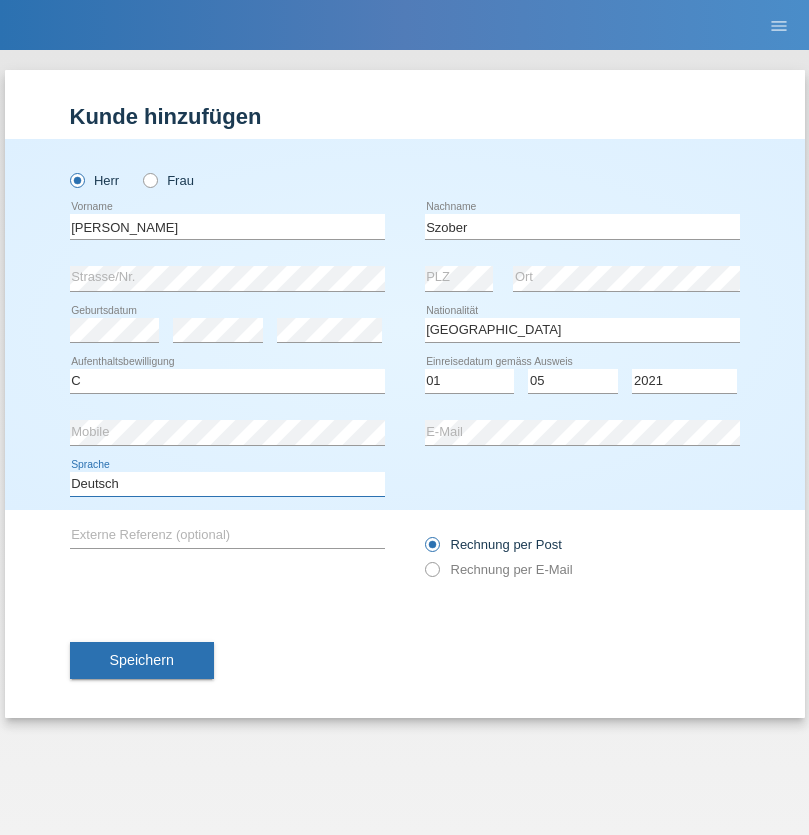 select on "en" 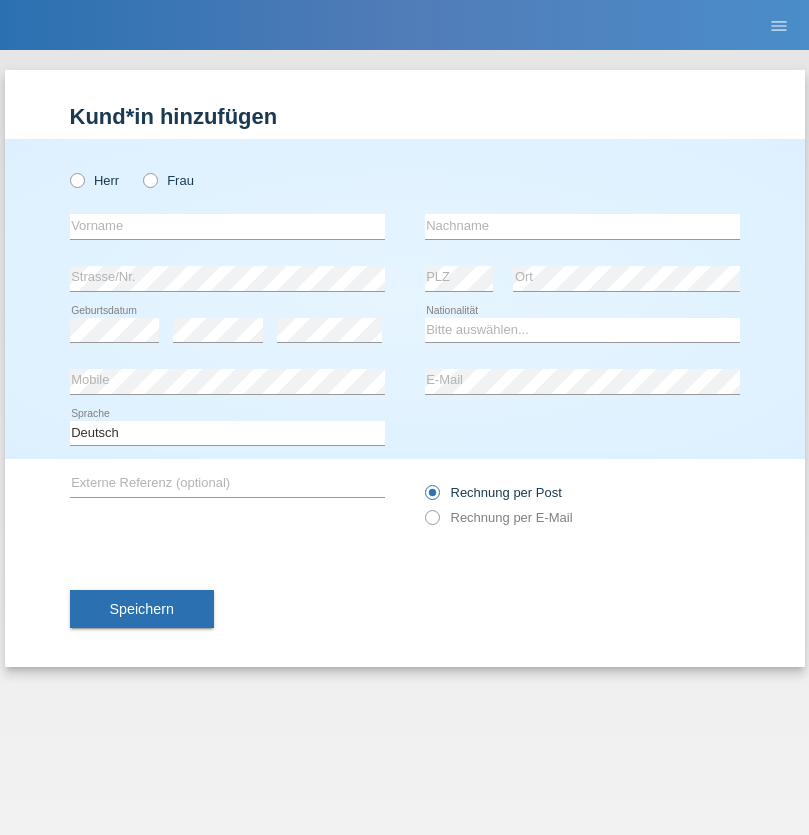 scroll, scrollTop: 0, scrollLeft: 0, axis: both 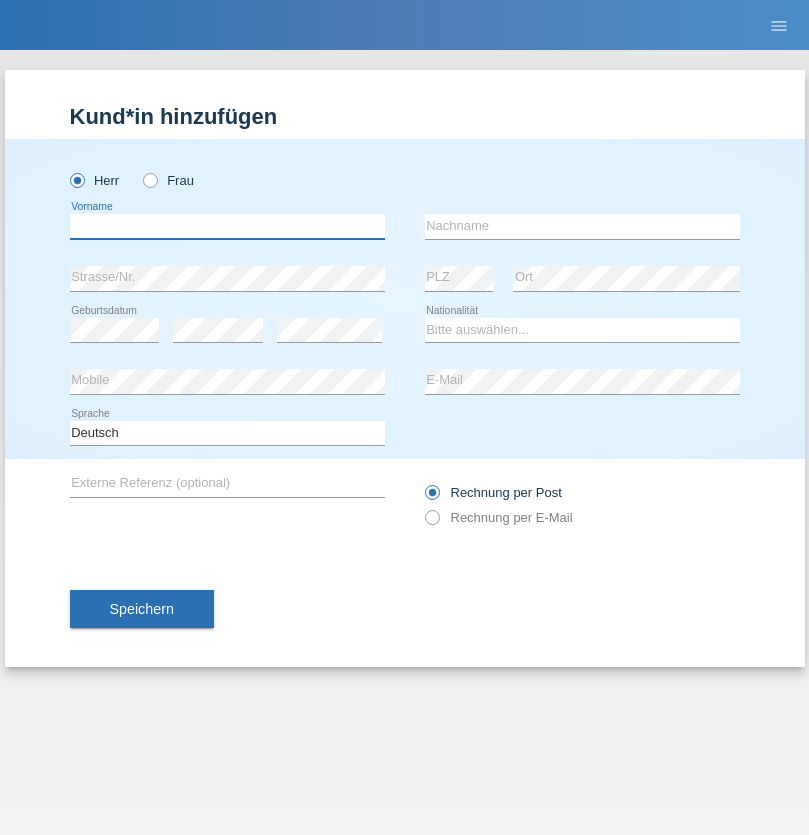 click at bounding box center [227, 226] 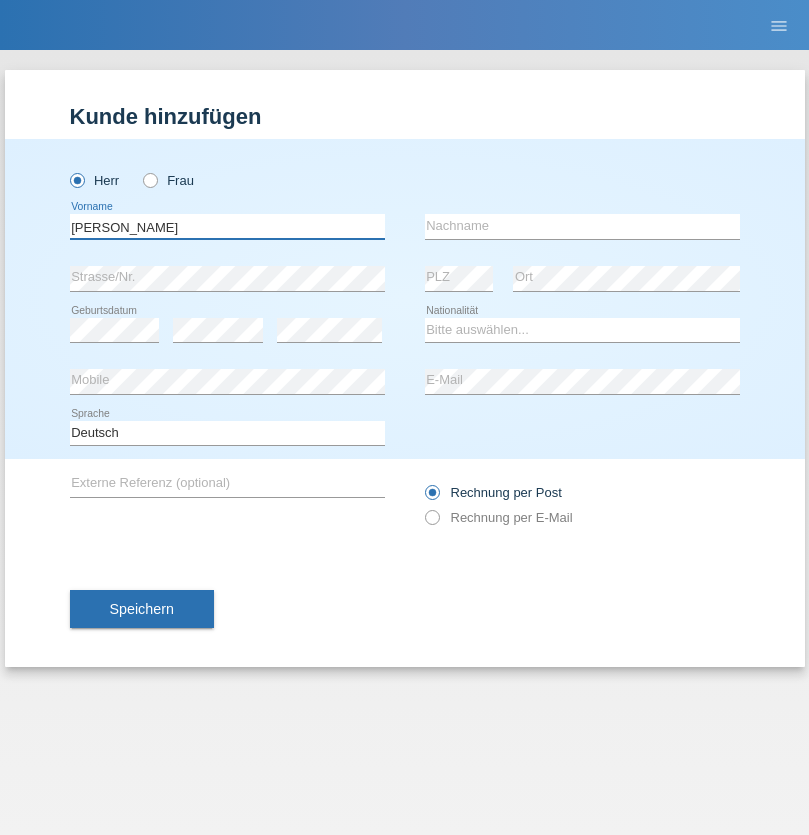 type on "[PERSON_NAME]" 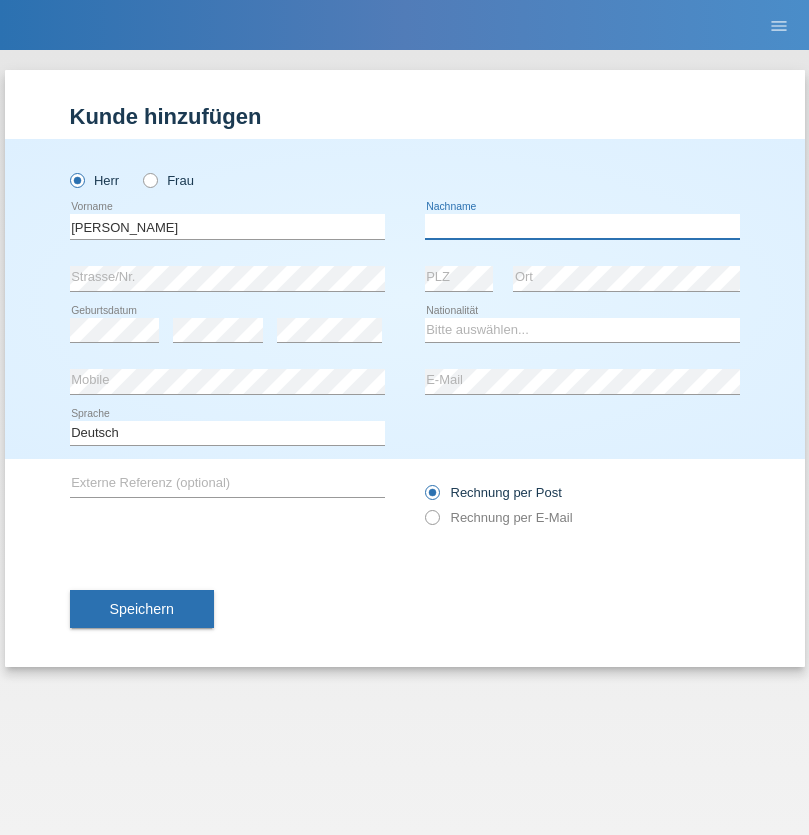 click at bounding box center [582, 226] 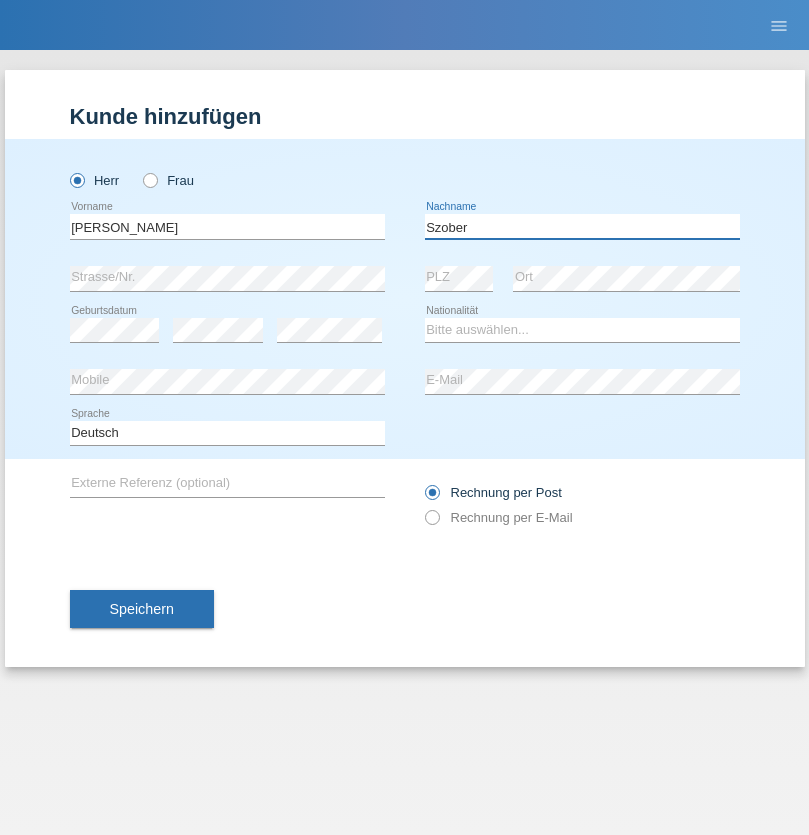 type on "Szober" 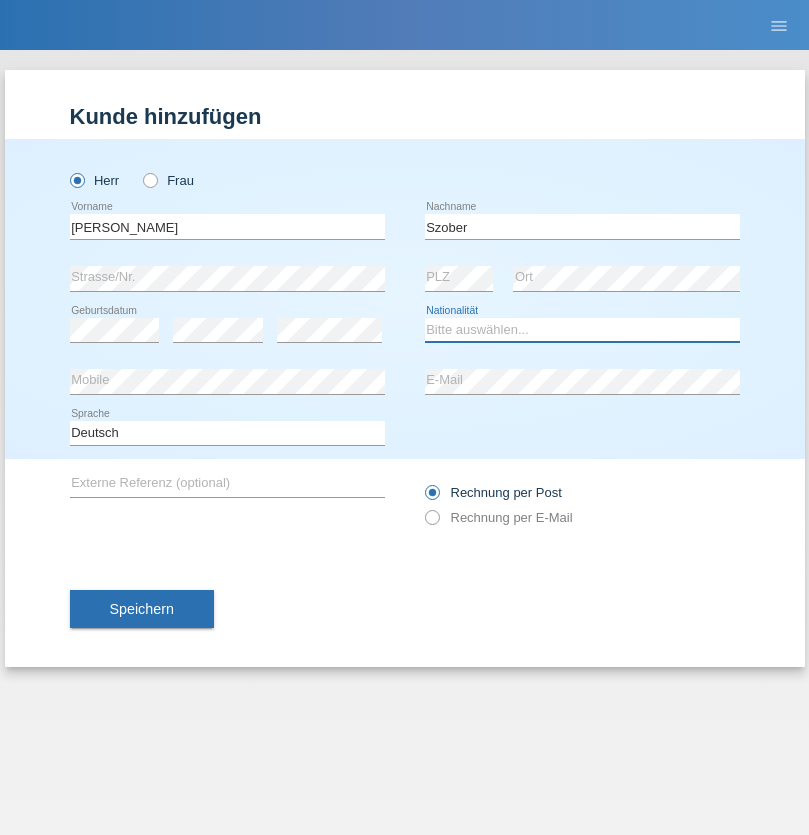 select on "PL" 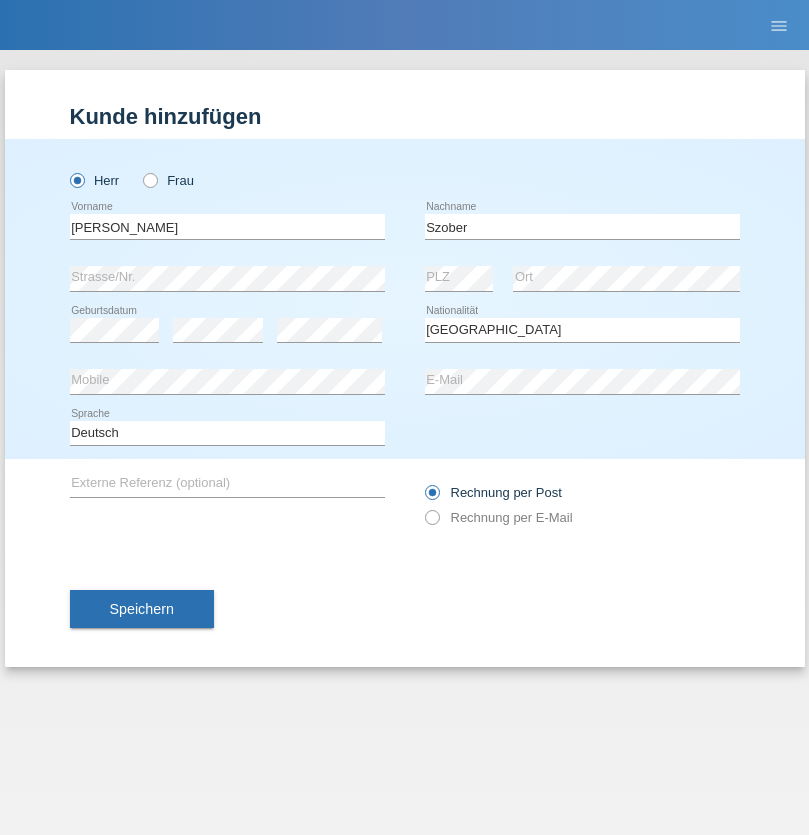 select on "C" 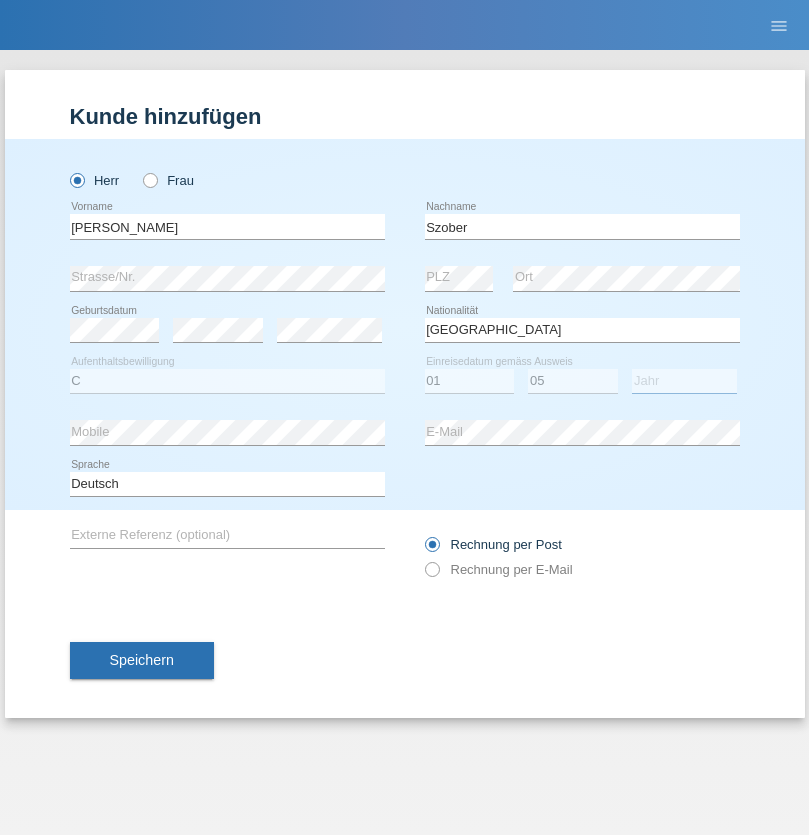 select on "2021" 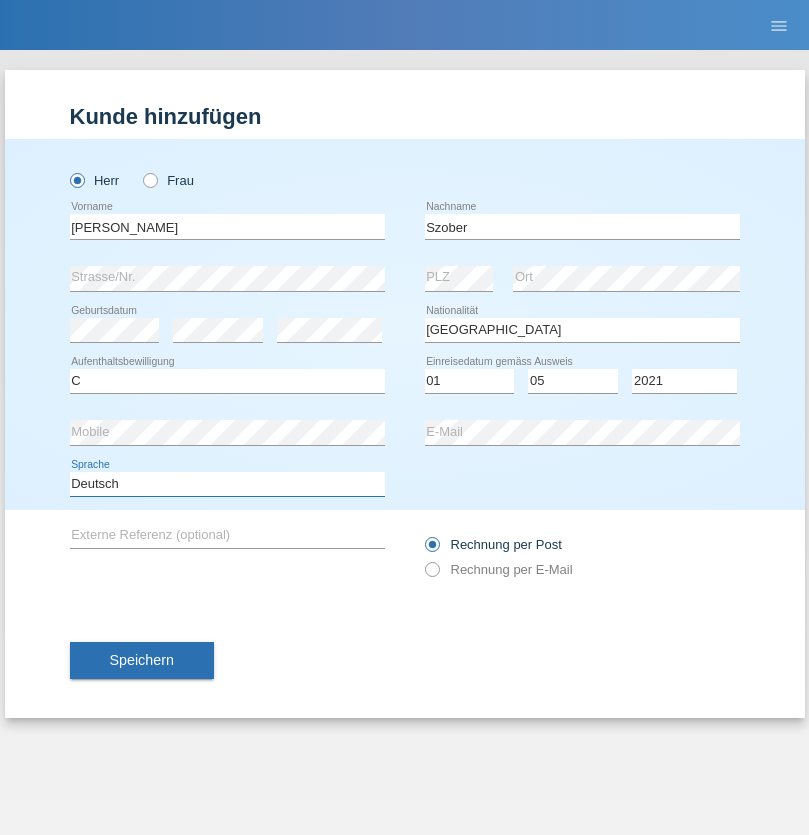 select on "en" 